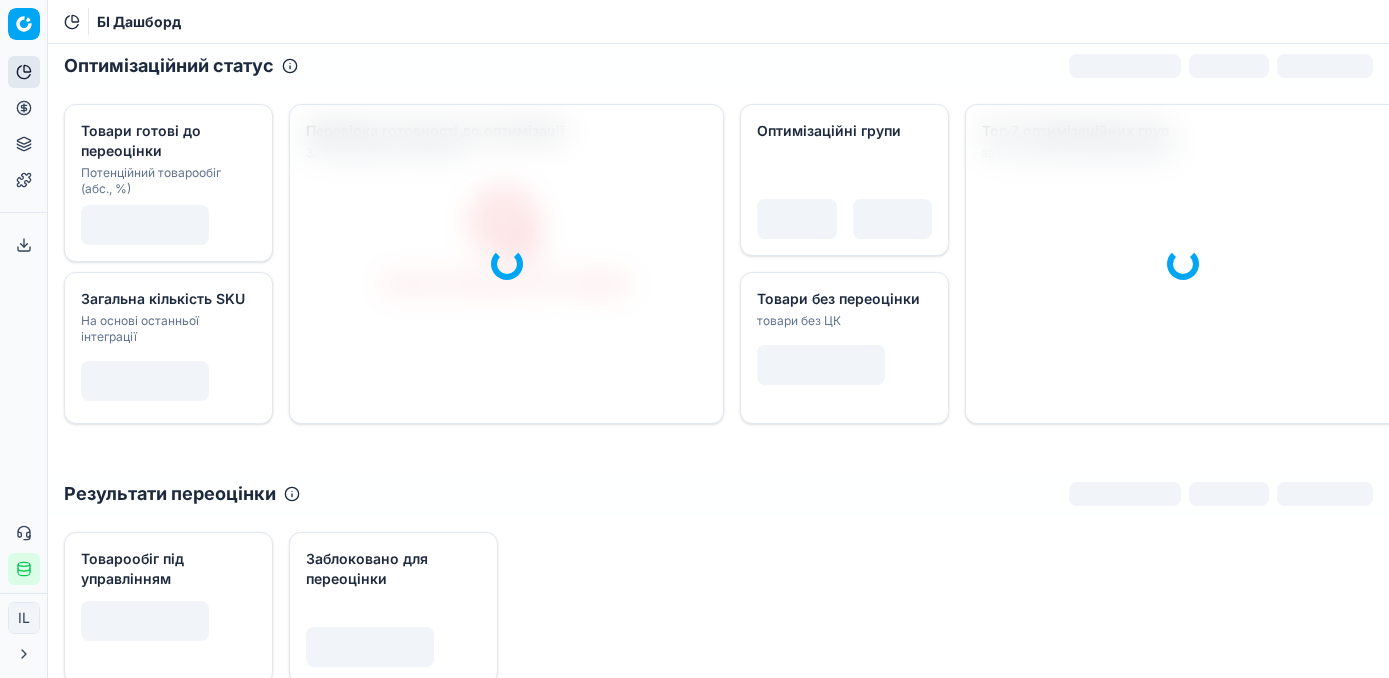 scroll, scrollTop: 0, scrollLeft: 0, axis: both 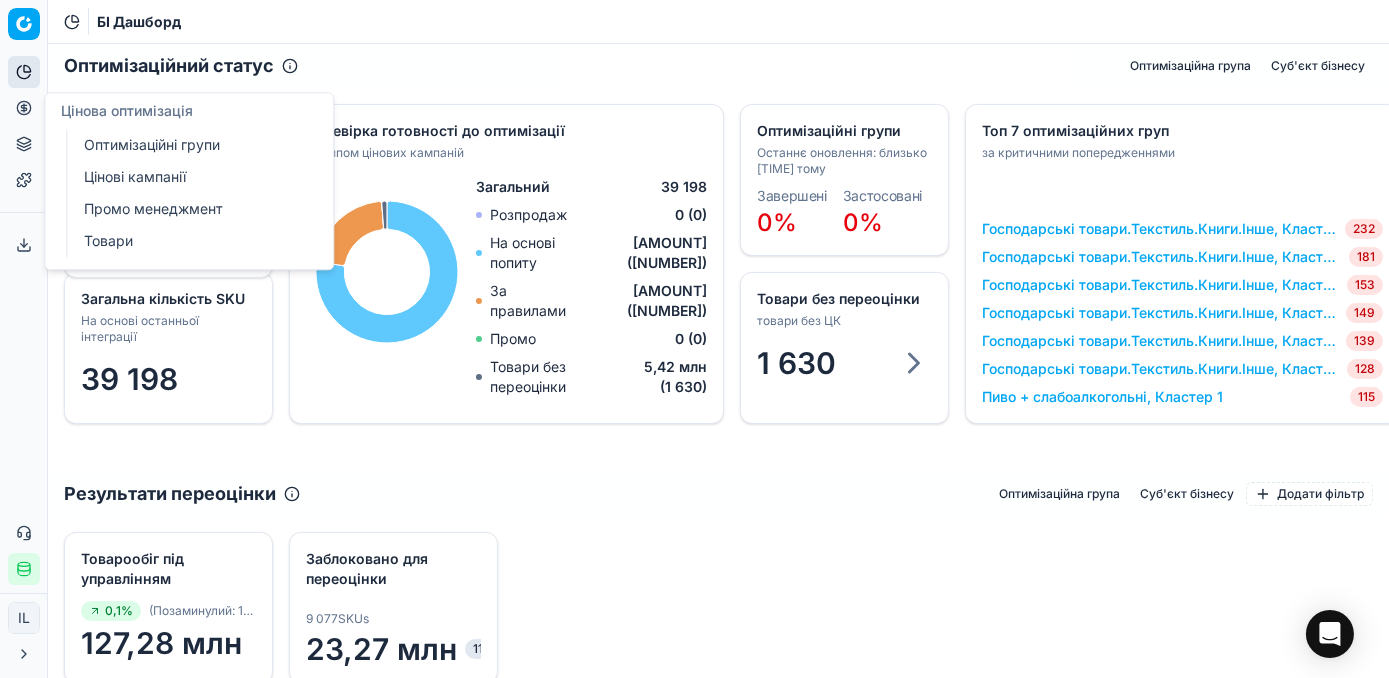 click on "Оптимізаційні групи" at bounding box center (192, 145) 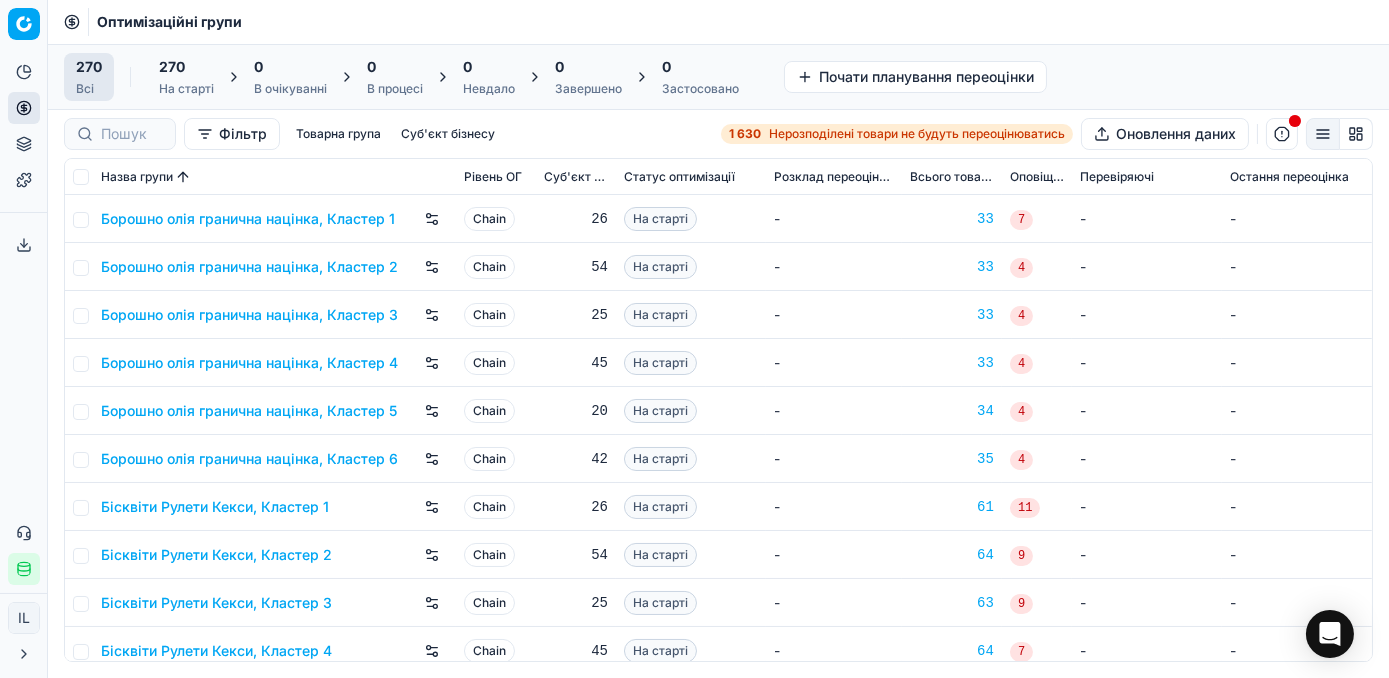click on "Нерозподілені товари не будуть переоцінюватись" at bounding box center [917, 134] 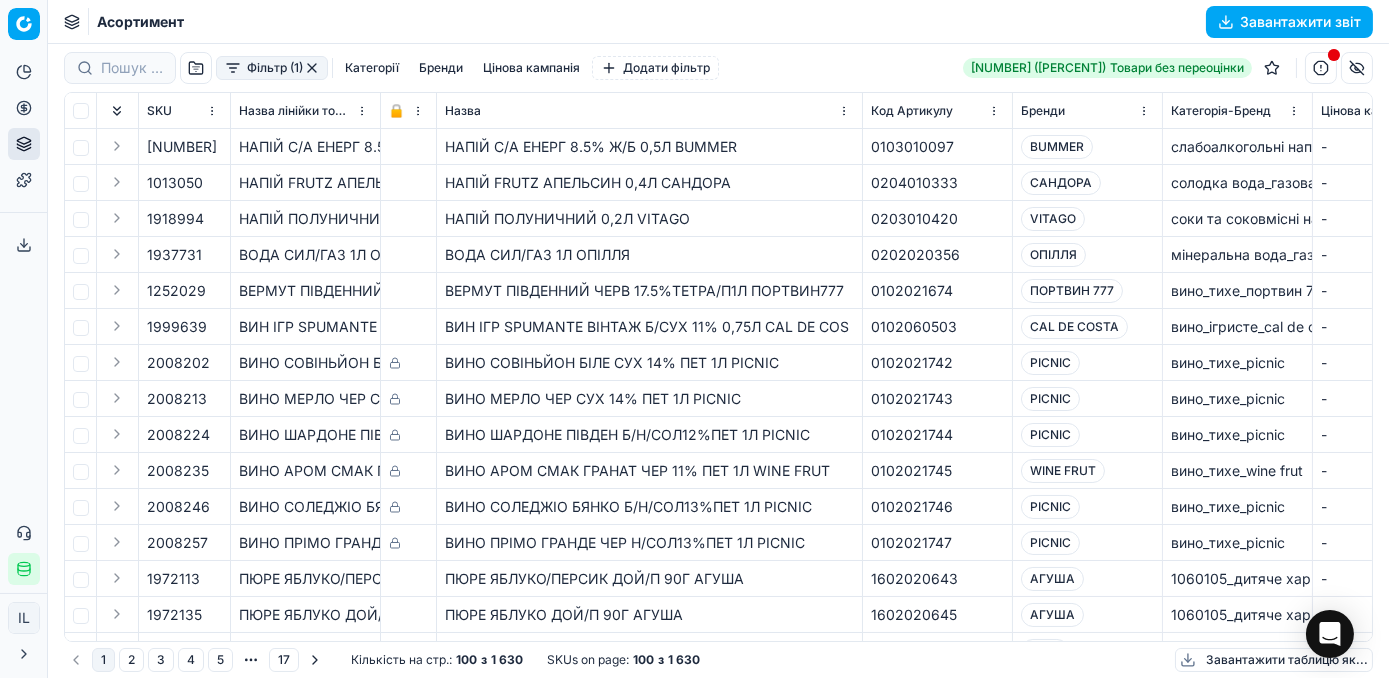 click on "Фільтр   (1)" at bounding box center [272, 68] 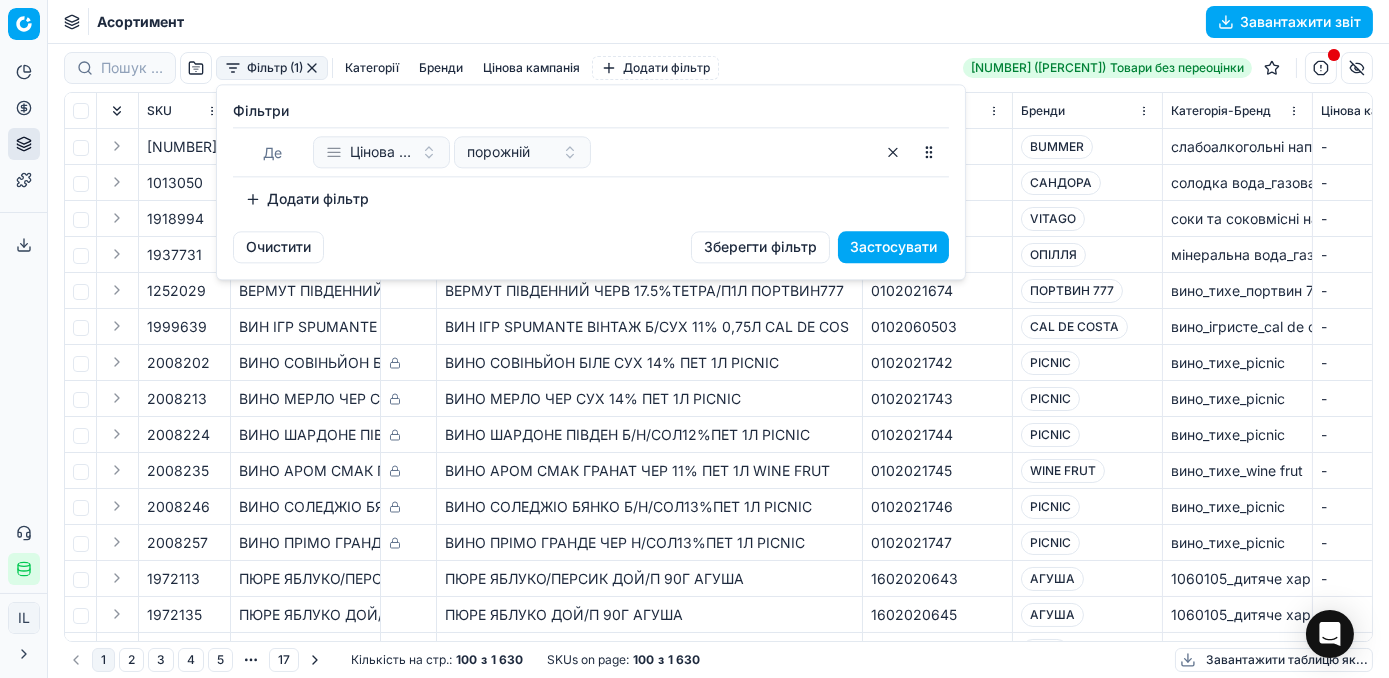 click on "Додати фільтр" at bounding box center [307, 199] 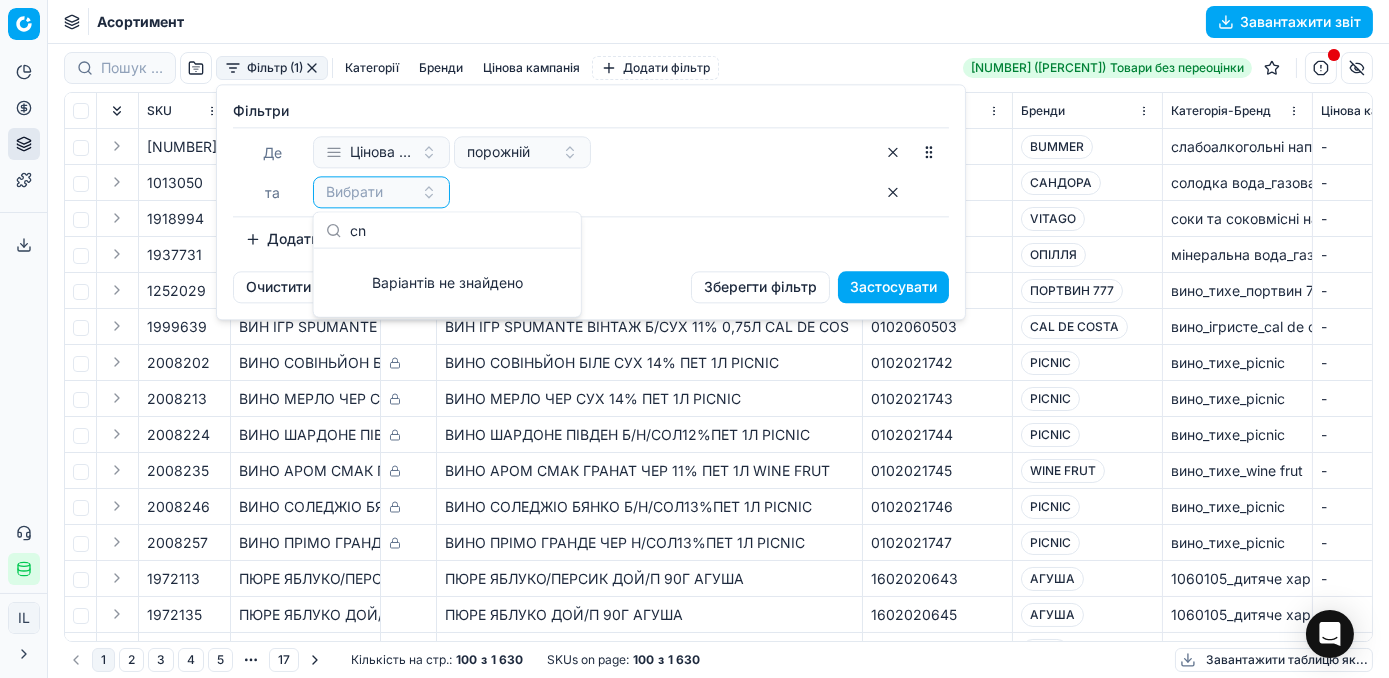 type on "c" 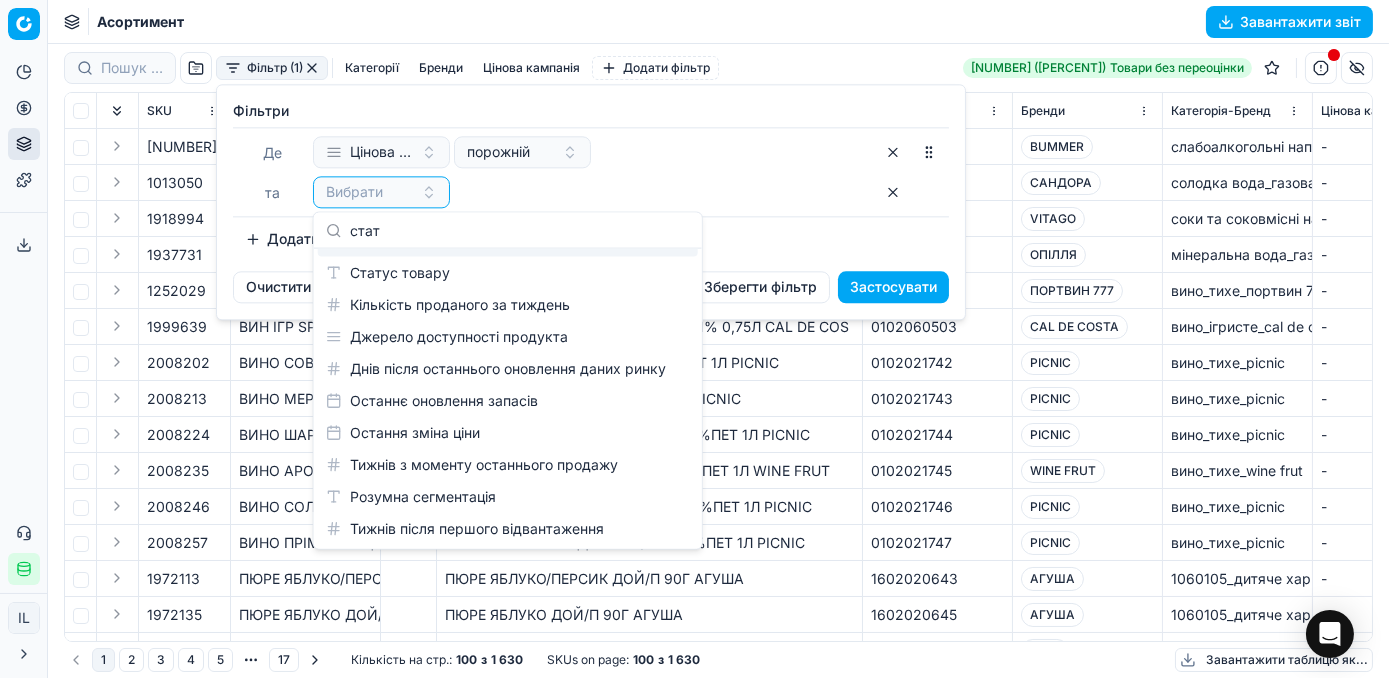 scroll, scrollTop: 27, scrollLeft: 0, axis: vertical 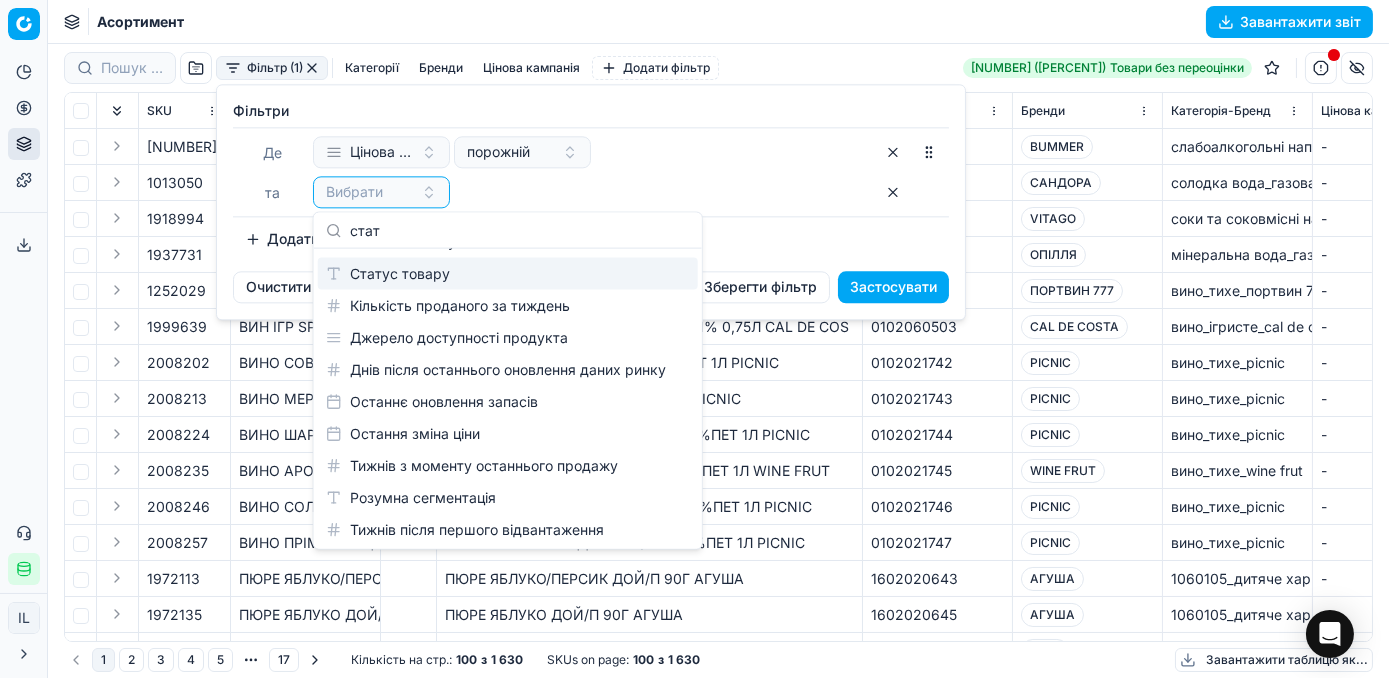 type on "стат" 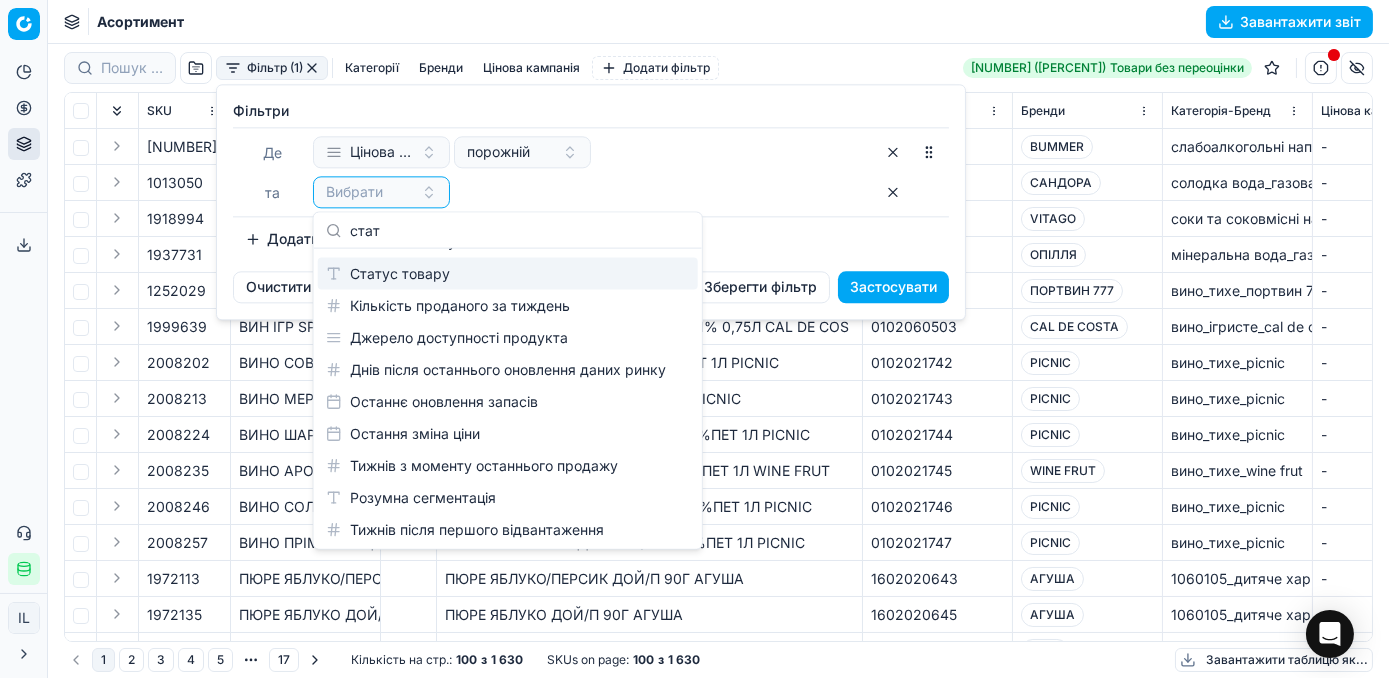click on "Статус товару" at bounding box center (508, 274) 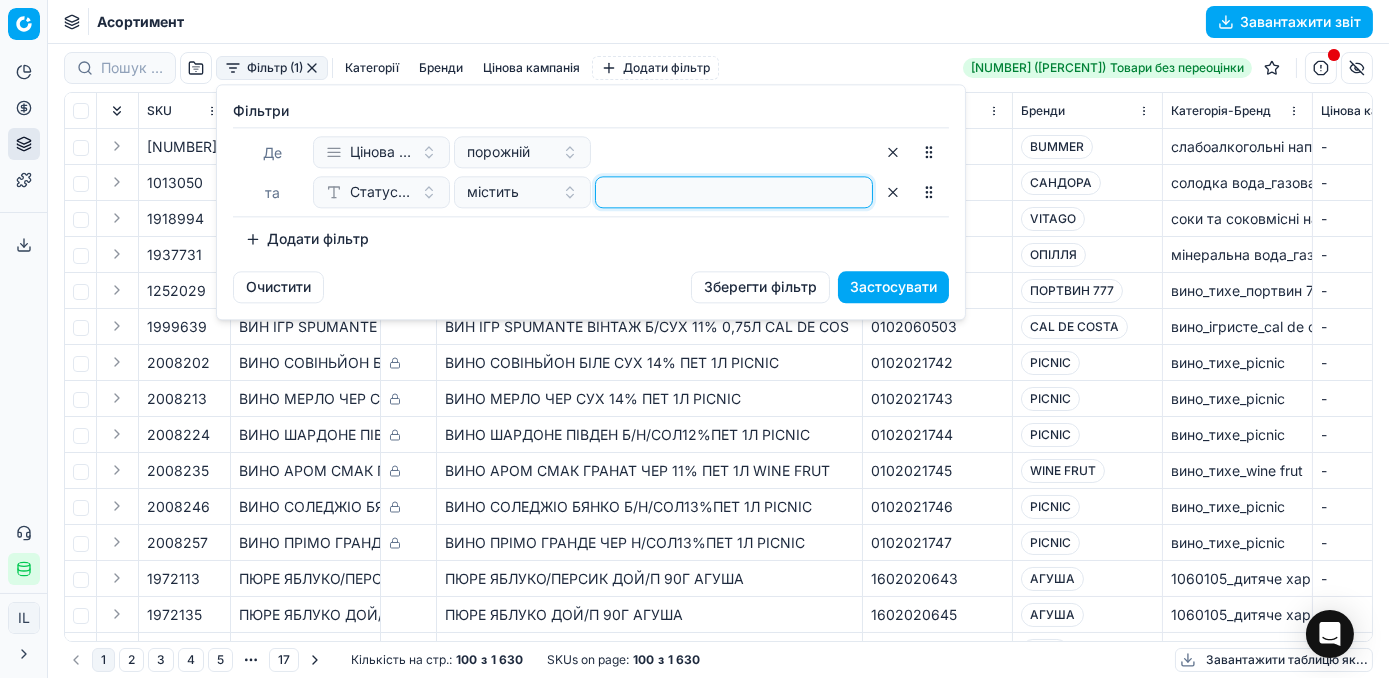click at bounding box center (734, 192) 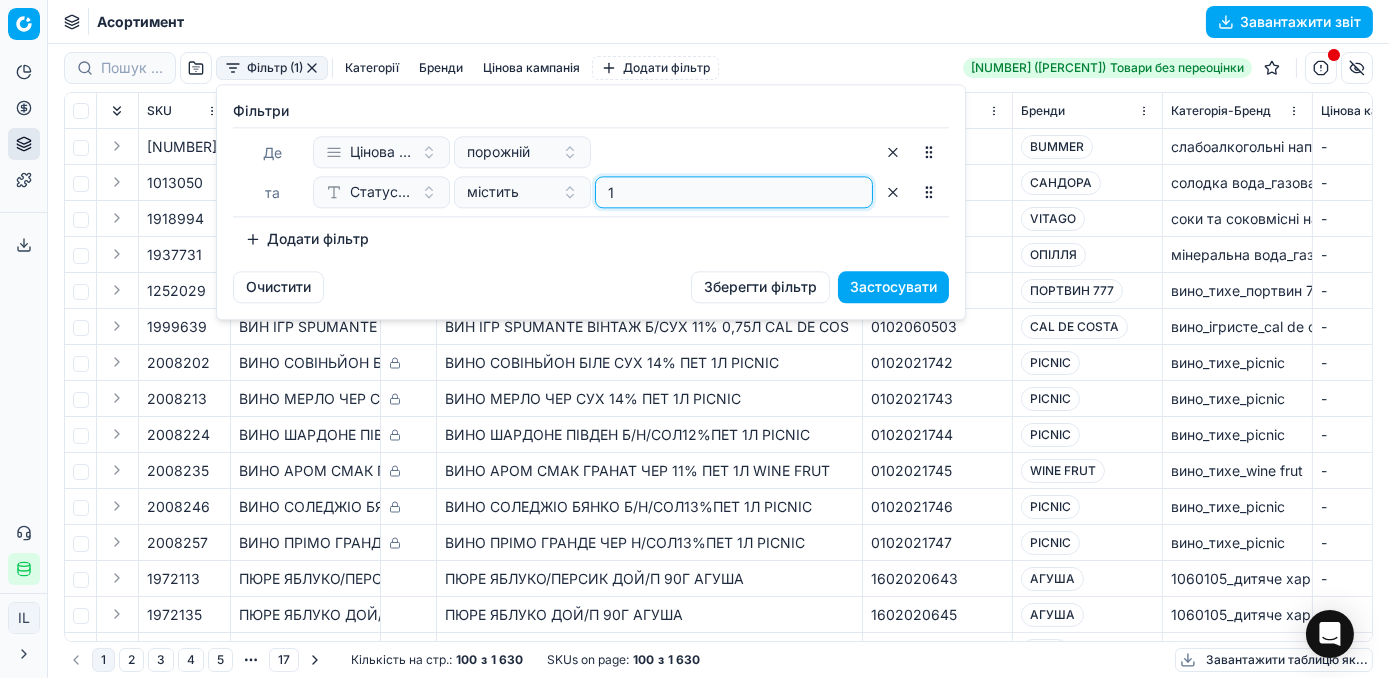 type on "1" 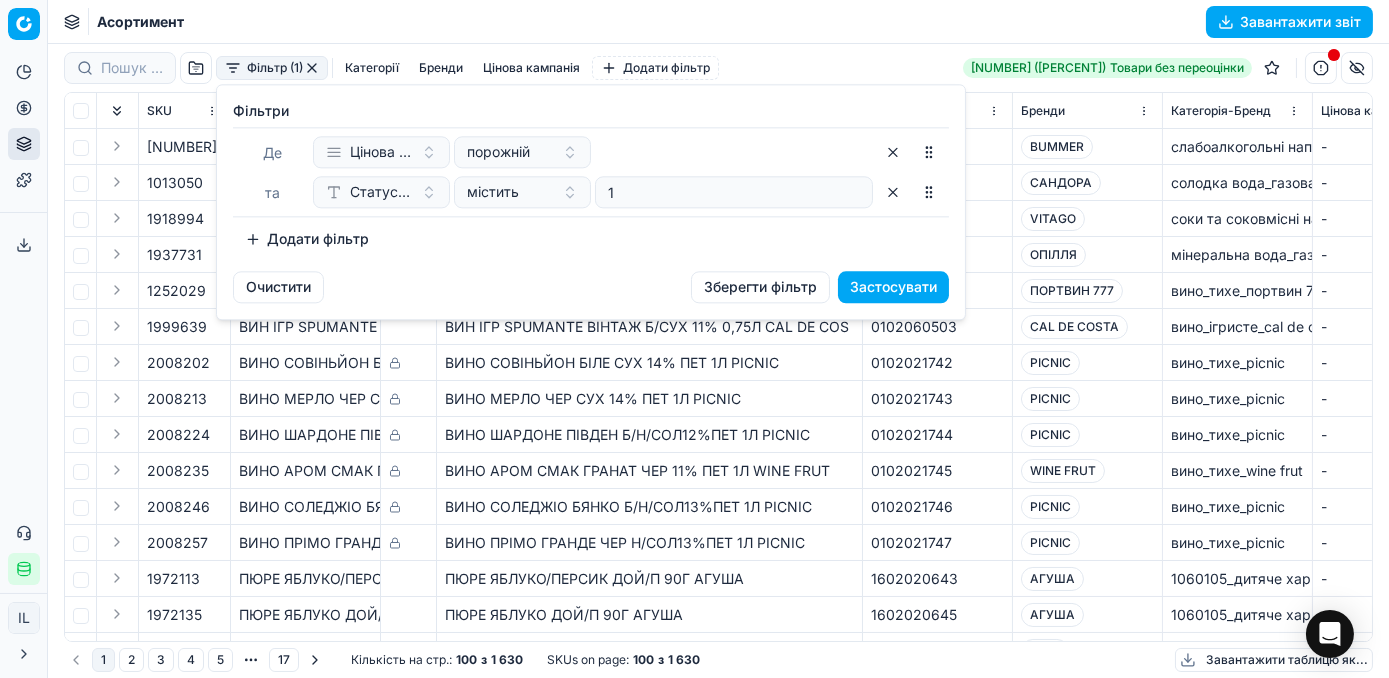 click on "Додати фільтр" at bounding box center (307, 239) 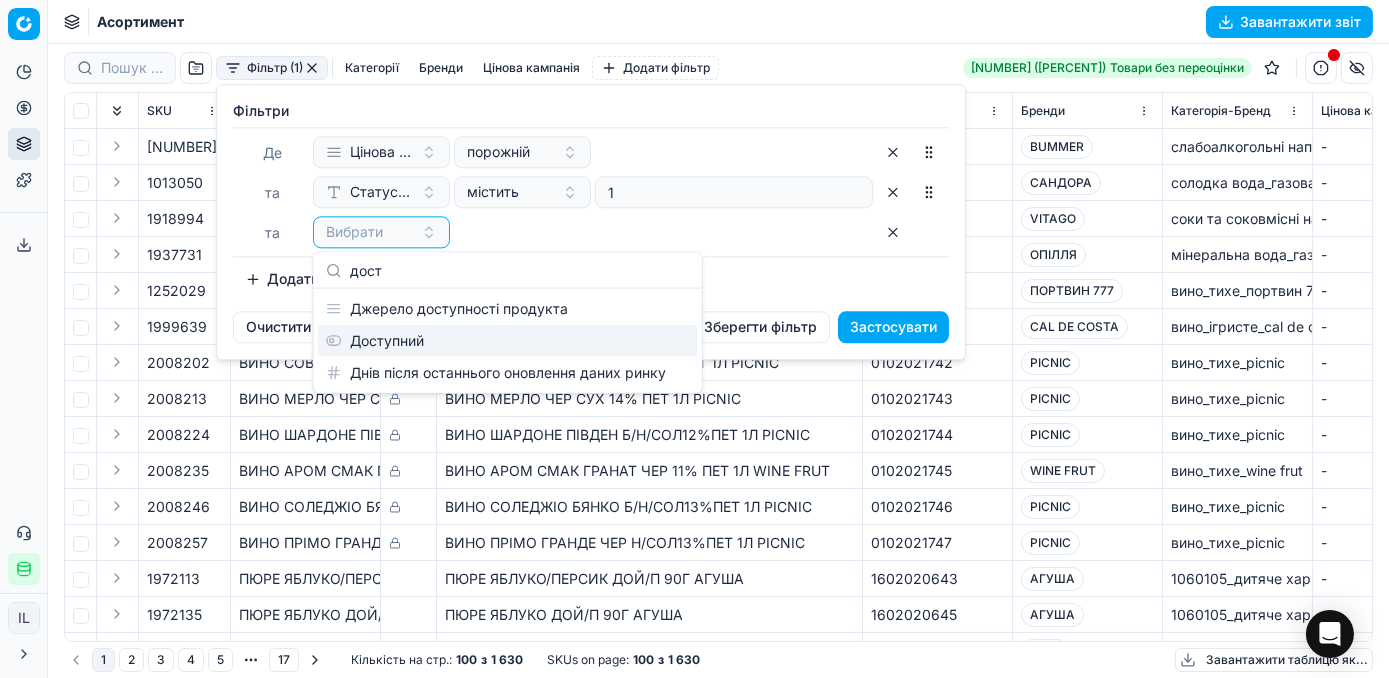 type on "дост" 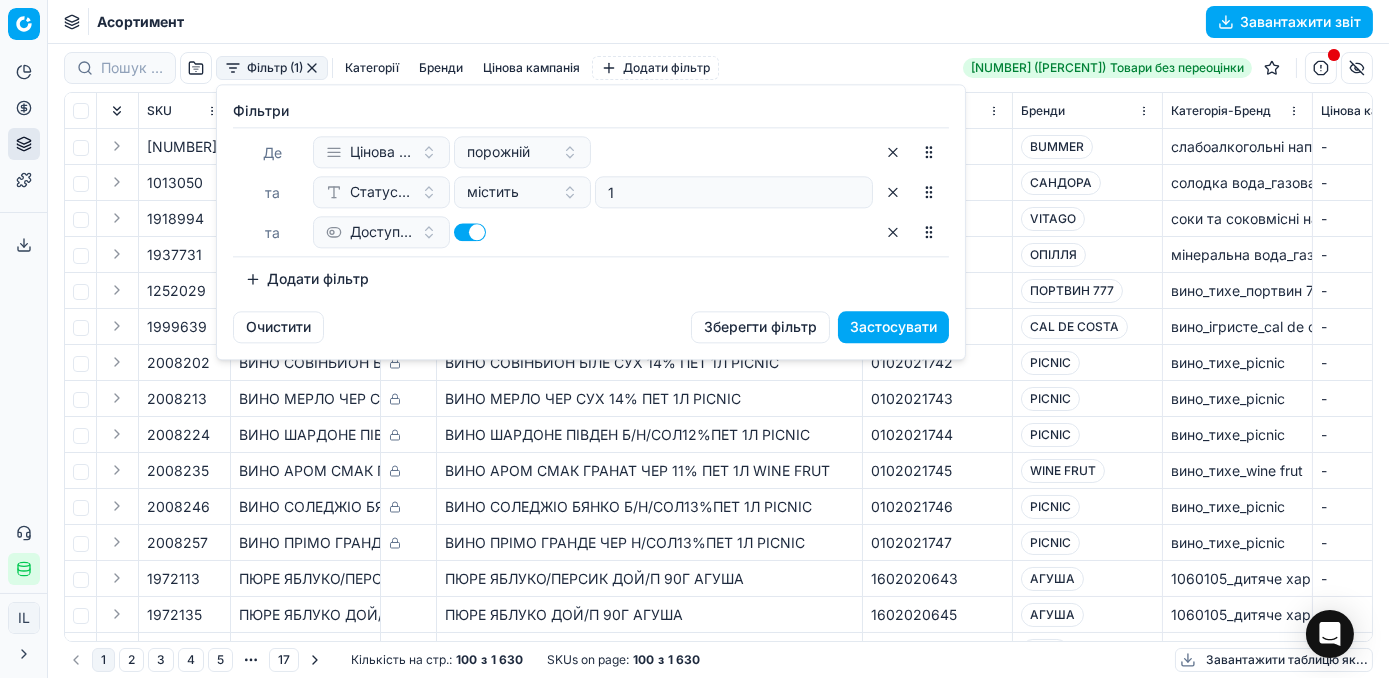 click on "Додати фільтр" at bounding box center (307, 279) 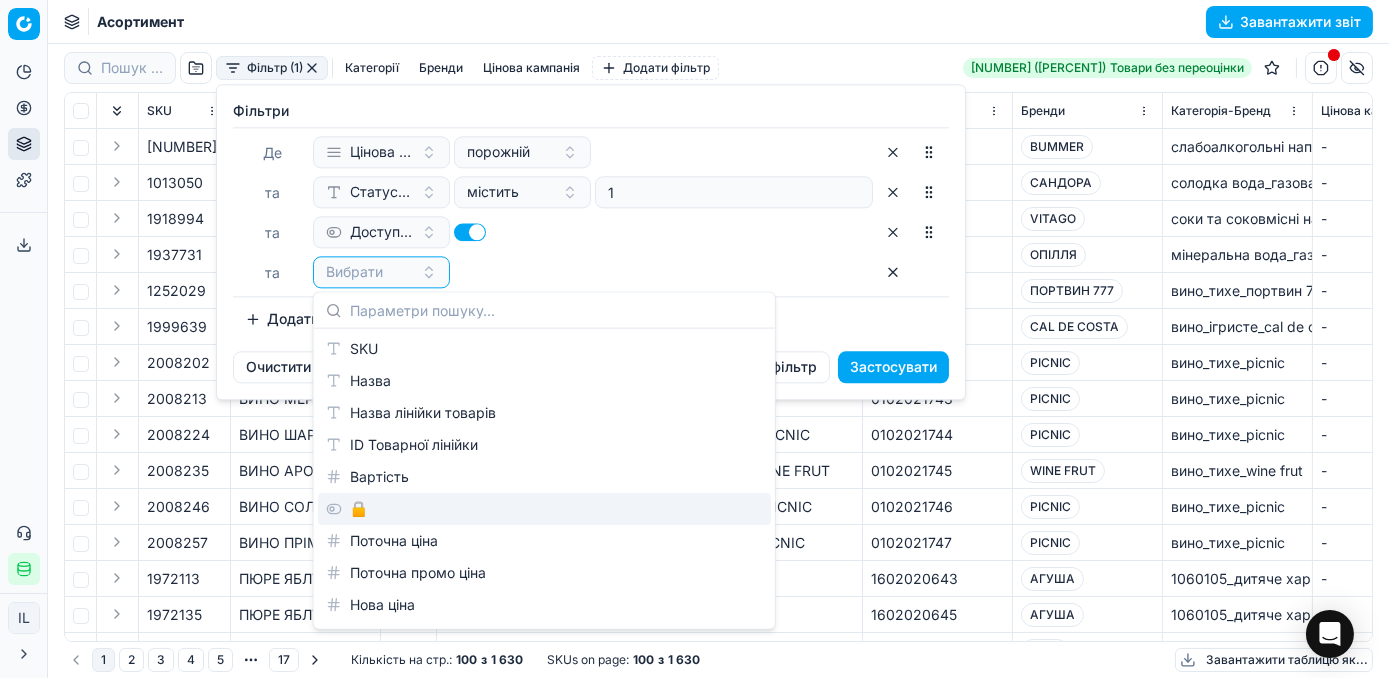 click on "🔒" at bounding box center [544, 509] 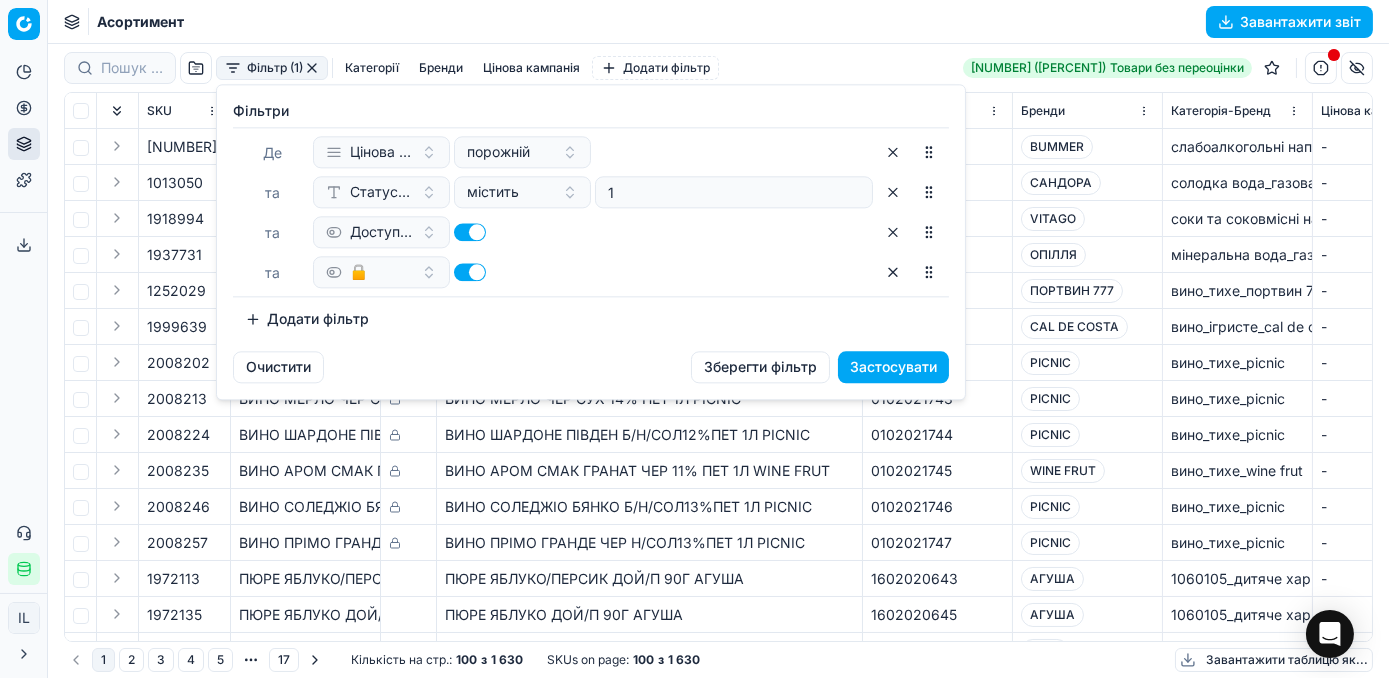 click at bounding box center [470, 272] 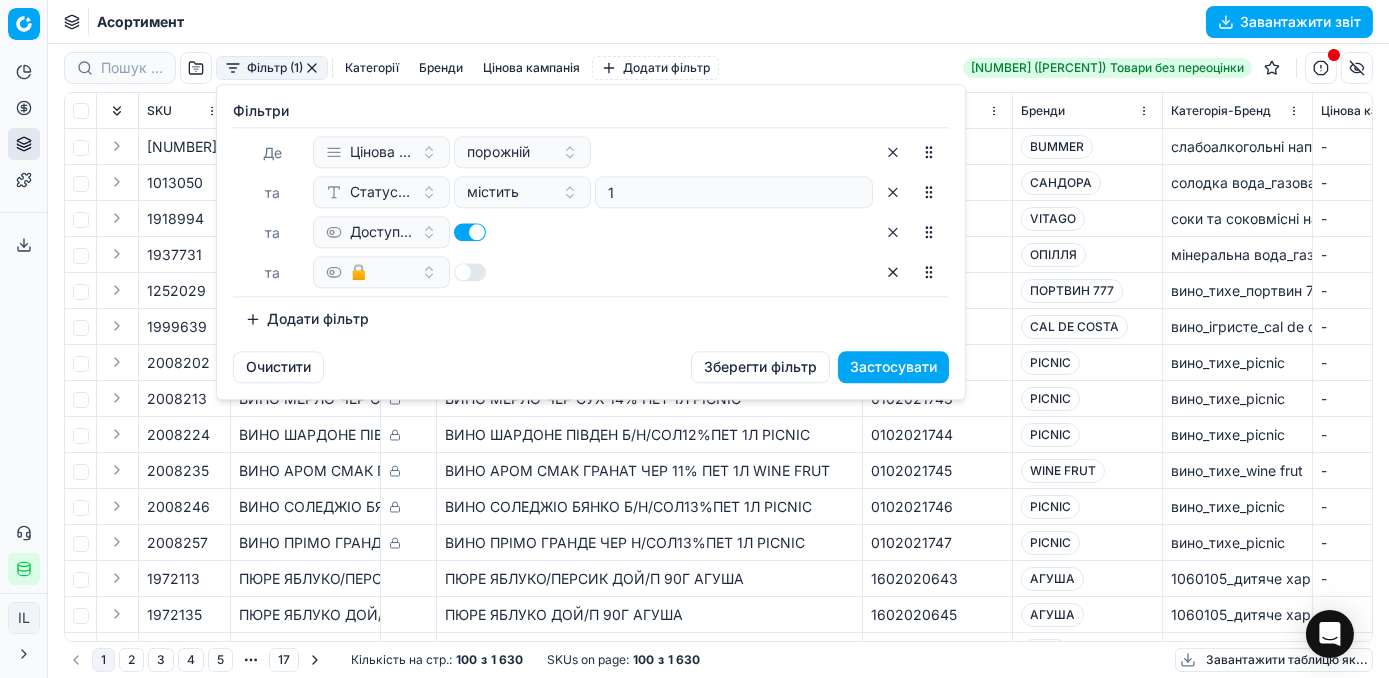 click on "Застосувати" at bounding box center [893, 367] 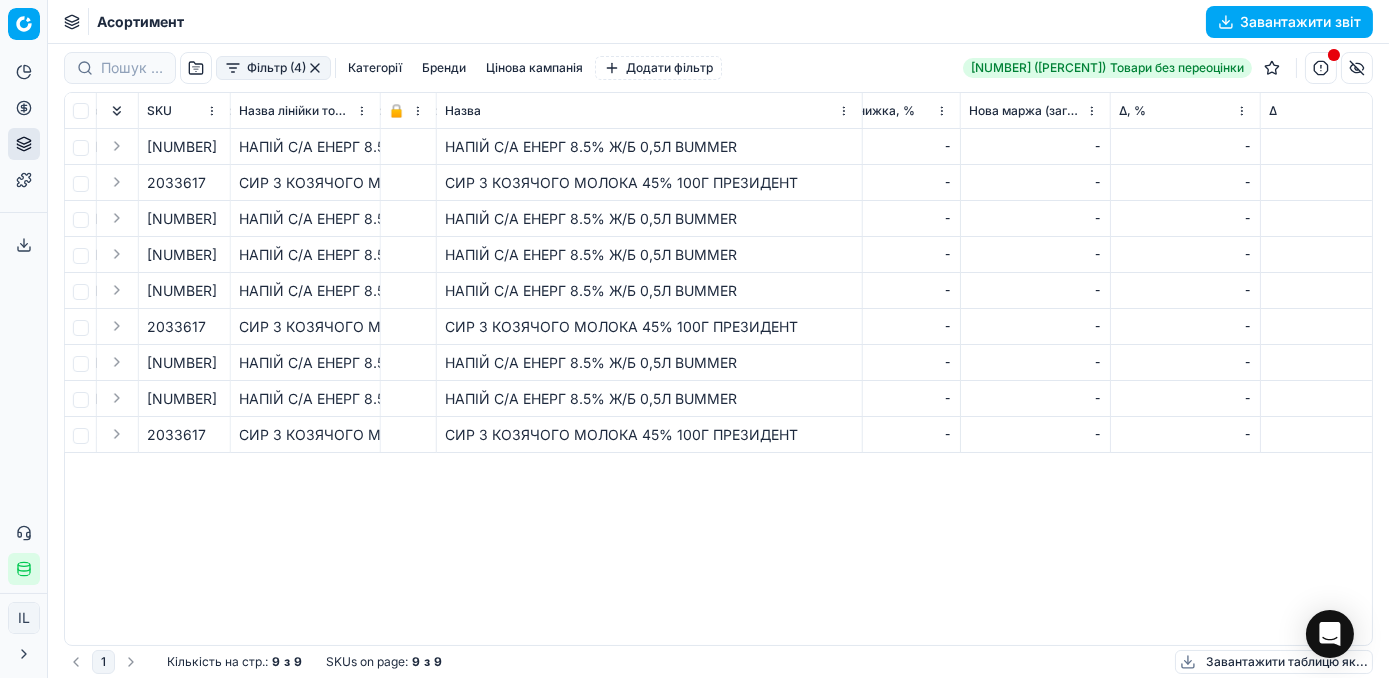 scroll, scrollTop: 0, scrollLeft: 2794, axis: horizontal 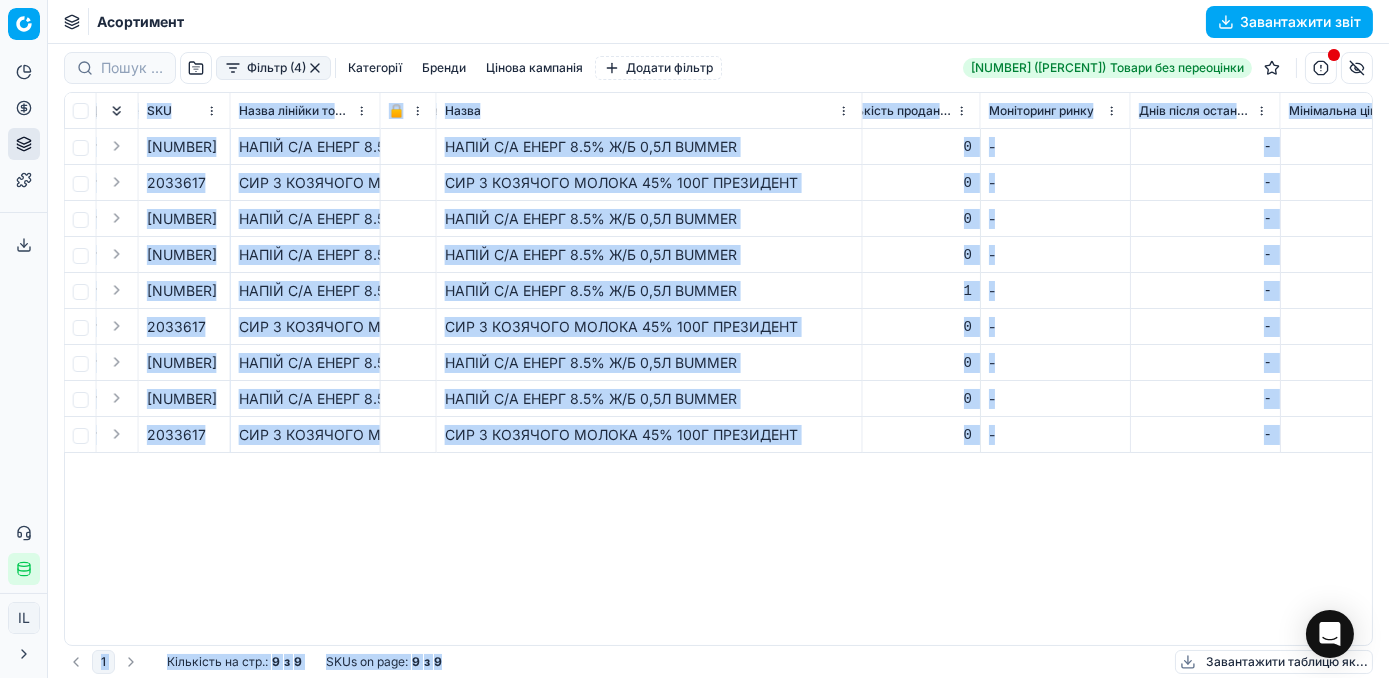 drag, startPoint x: 698, startPoint y: 647, endPoint x: 629, endPoint y: 642, distance: 69.18092 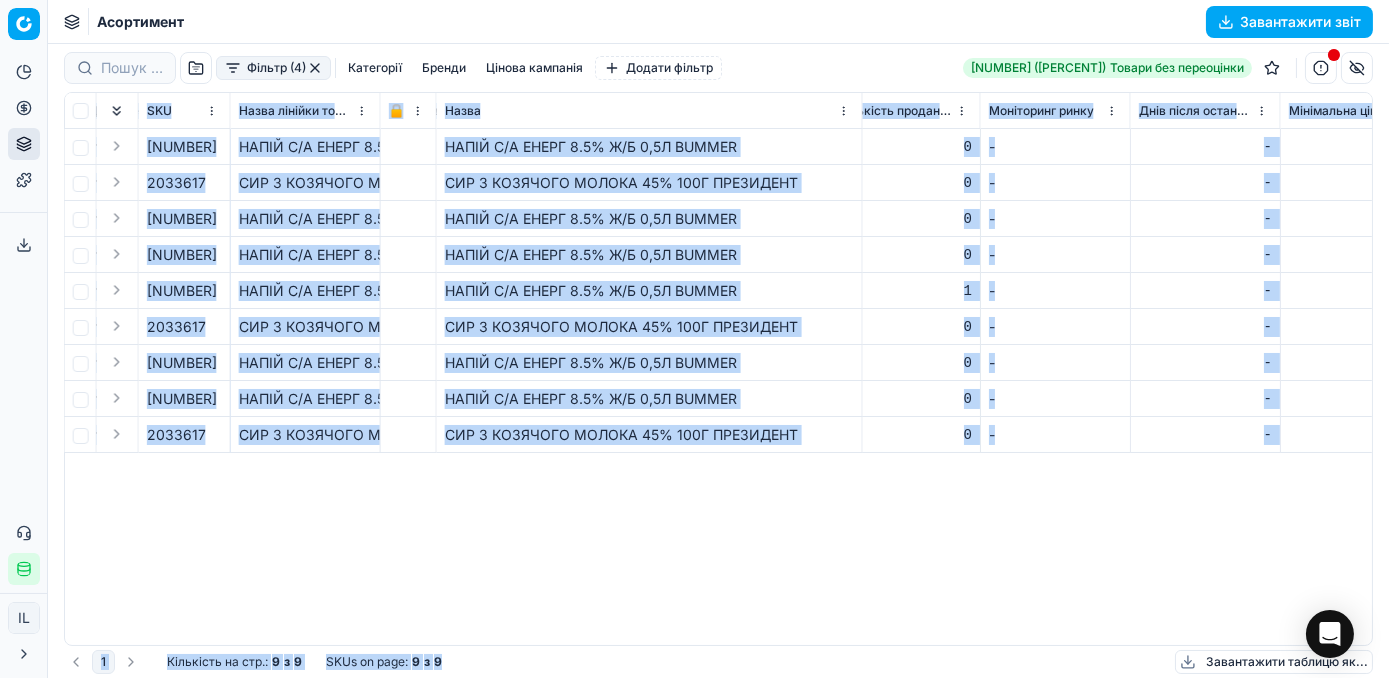 click on "Фільтр   (4) Категорії   Бренди   Цінова кампанія   Додати фільтр 1 630 (4%) Товари без переоцінки SKU Назва лінійки товарів 🔒 Назва Код Артикулу Бренди Категорія-Бренд Цінова кампанія Оптимізаційний статус Суб'єкт бізнесу | назва Статус товару Закупівельна ціна по контракту з ПДВ Вартість Поточна ціна Нова ціна Майбутнє промо К-ть ТТ зі статусом “замовляємий” ID Товарної лінійки Поточна промо ціна Нова промо ціна Зберегти ціну Нова знижка Нова знижка, % Нова маржа (загальна), % Δ, % Δ Тип переоцінки Оповіщення Загальна кількість на складі Остання зміна ціни Топ-34" at bounding box center (718, 361) 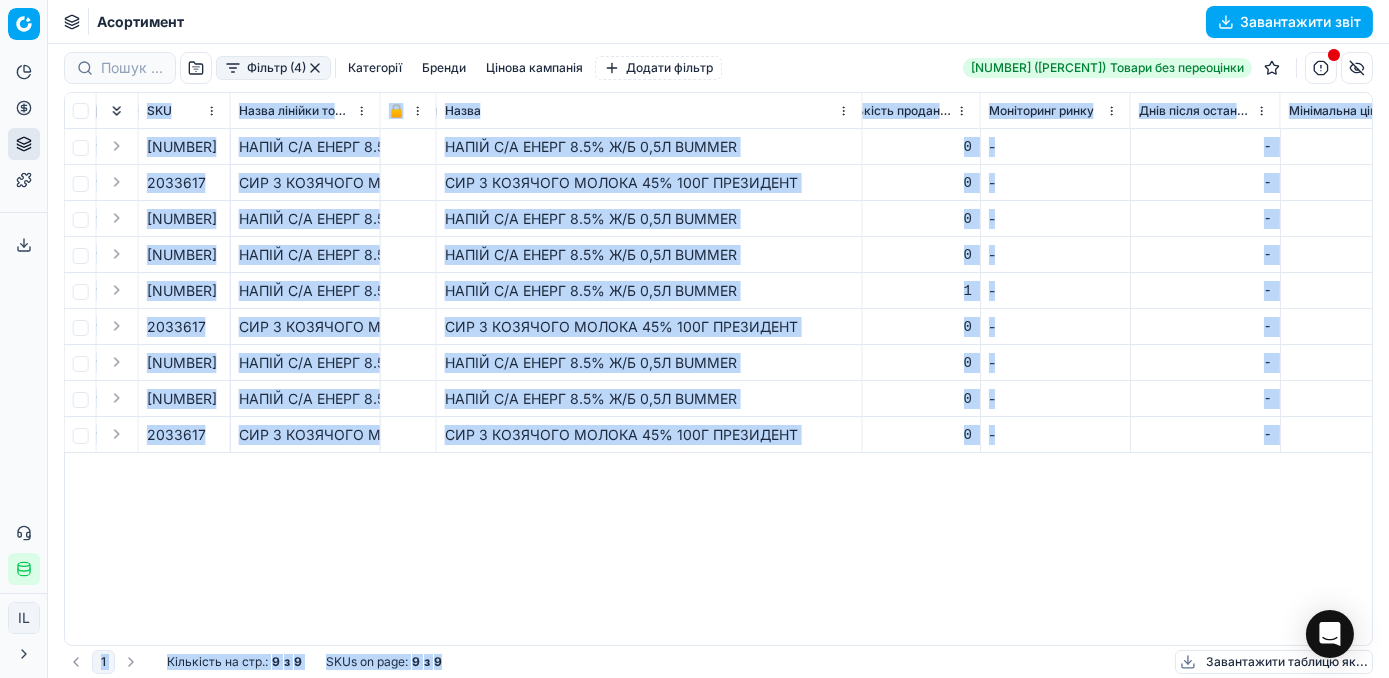 drag, startPoint x: 629, startPoint y: 642, endPoint x: 813, endPoint y: 537, distance: 211.85136 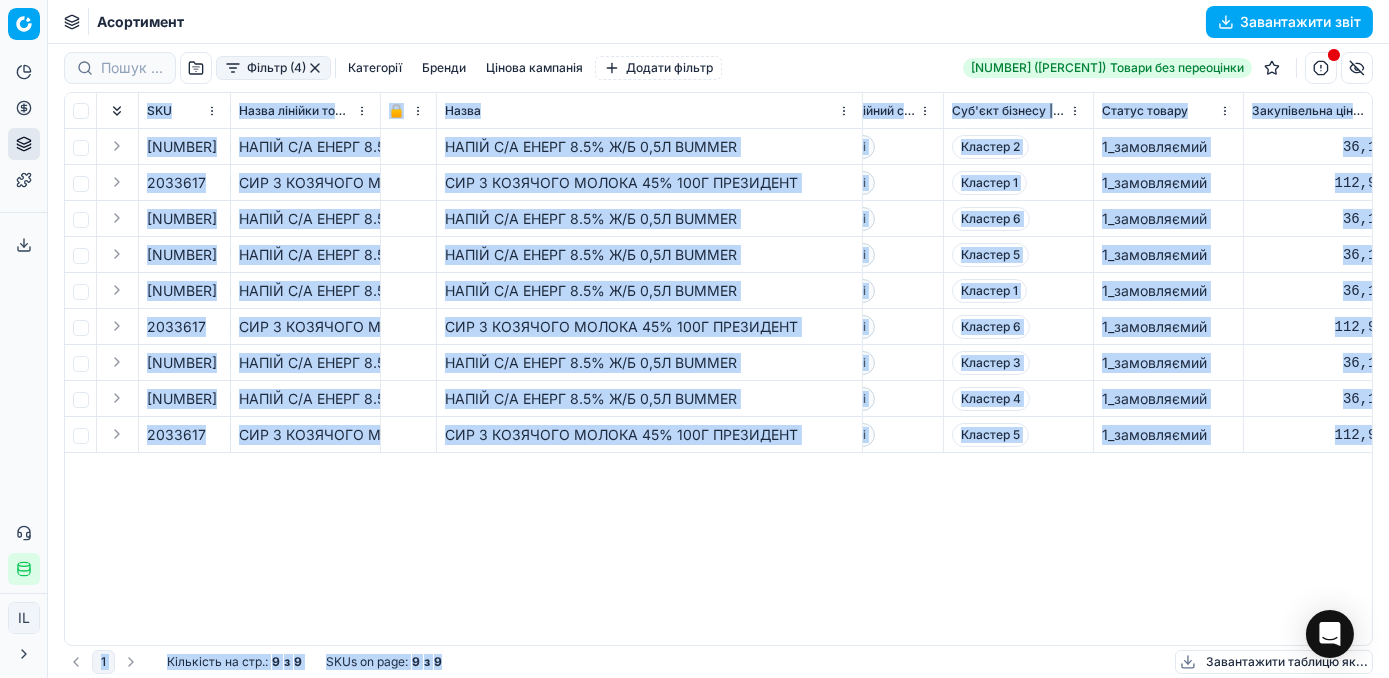 scroll, scrollTop: 0, scrollLeft: 0, axis: both 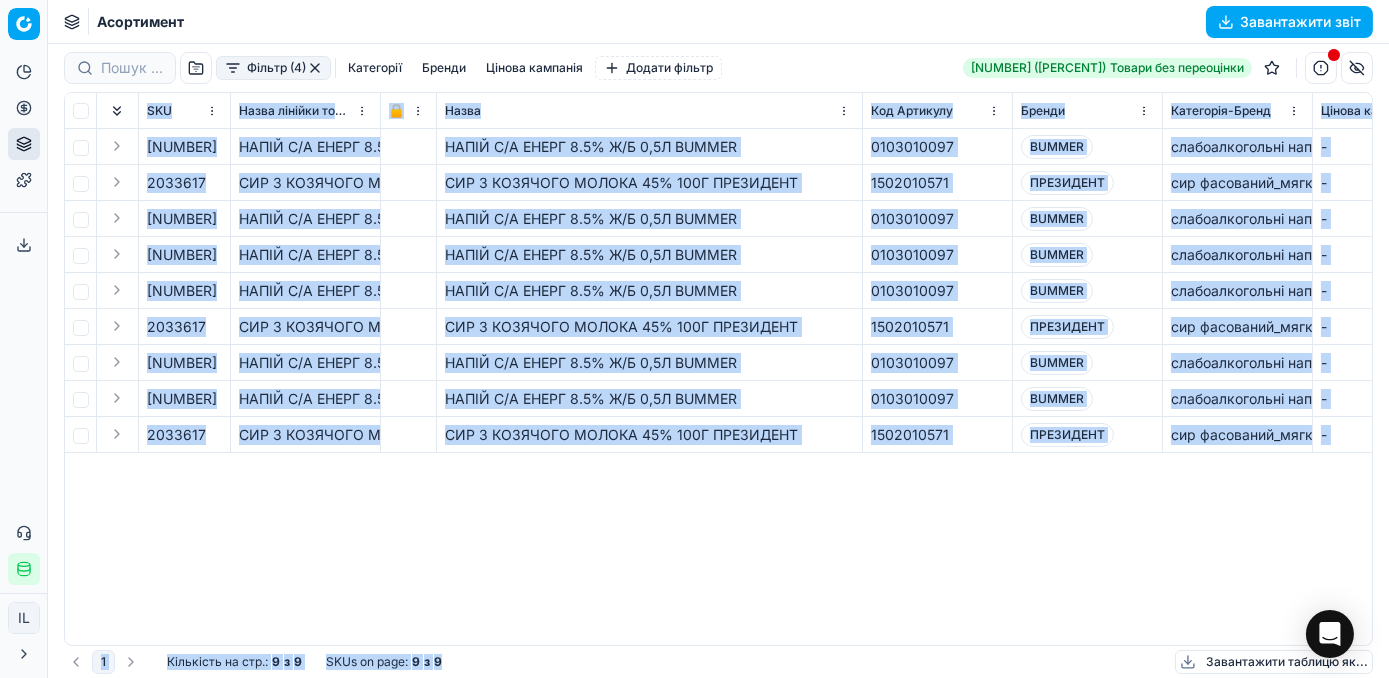 click on "2032760 НАПІЙ С/А ЕНЕРГ 8.5% Ж/Б          0,5Л  BUMMER НАПІЙ С/А ЕНЕРГ 8.5% Ж/Б          0,5Л  BUMMER 0103010097 BUMMER слабоалкогольні напої_слабоалкогольні напої_bummer - На старті 2033617 СИР З КОЗЯЧОГО МОЛОКА 45%         100Г  ПРЕЗИДЕНТ СИР З КОЗЯЧОГО МОЛОКА 45%         100Г  ПРЕЗИДЕНТ 1502010571 ПРЕЗИДЕНТ сир фасований_мягкий_президент - На старті 2032760 НАПІЙ С/А ЕНЕРГ 8.5% Ж/Б          0,5Л  BUMMER НАПІЙ С/А ЕНЕРГ 8.5% Ж/Б          0,5Л  BUMMER 0103010097 BUMMER слабоалкогольні напої_слабоалкогольні напої_bummer - На старті 2032760 НАПІЙ С/А ЕНЕРГ 8.5% Ж/Б          0,5Л  BUMMER НАПІЙ С/А ЕНЕРГ 8.5% Ж/Б          0,5Л  BUMMER 0103010097 BUMMER - На старті 2032760 0103010097 BUMMER - На старті 2033617 - - -" at bounding box center [718, 387] 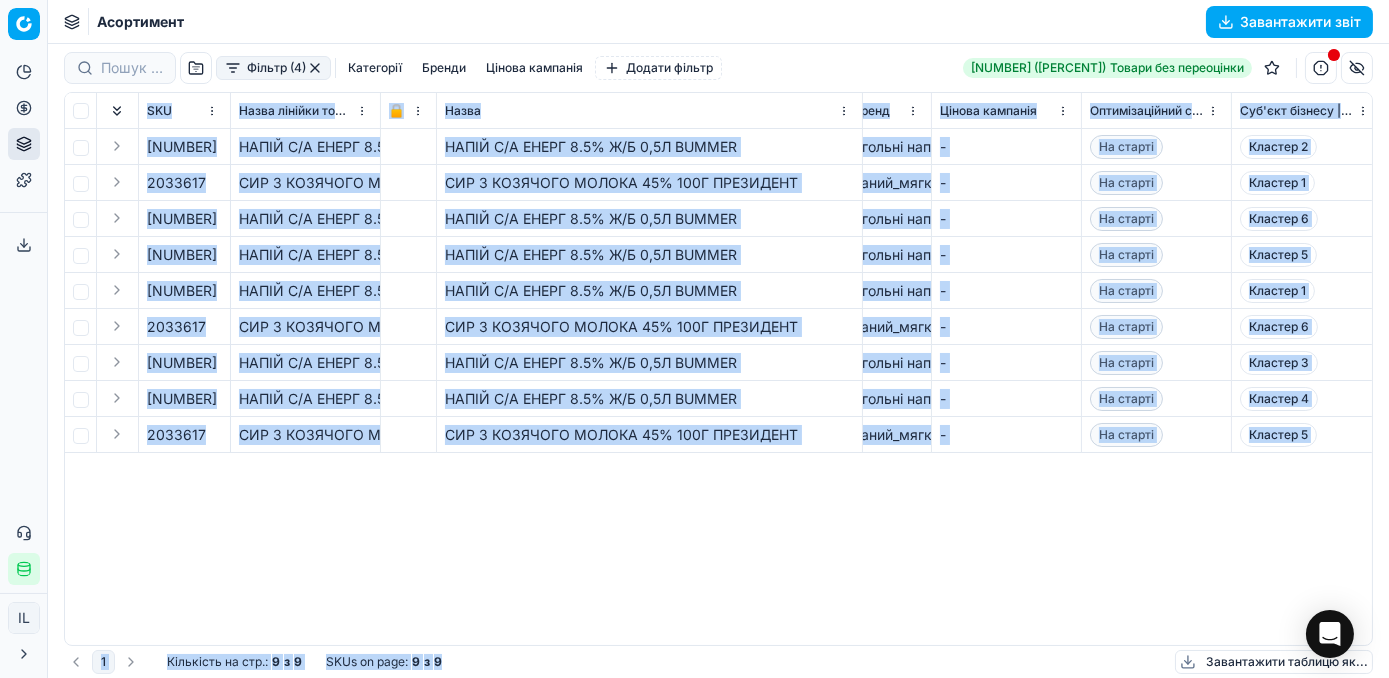 scroll, scrollTop: 0, scrollLeft: 0, axis: both 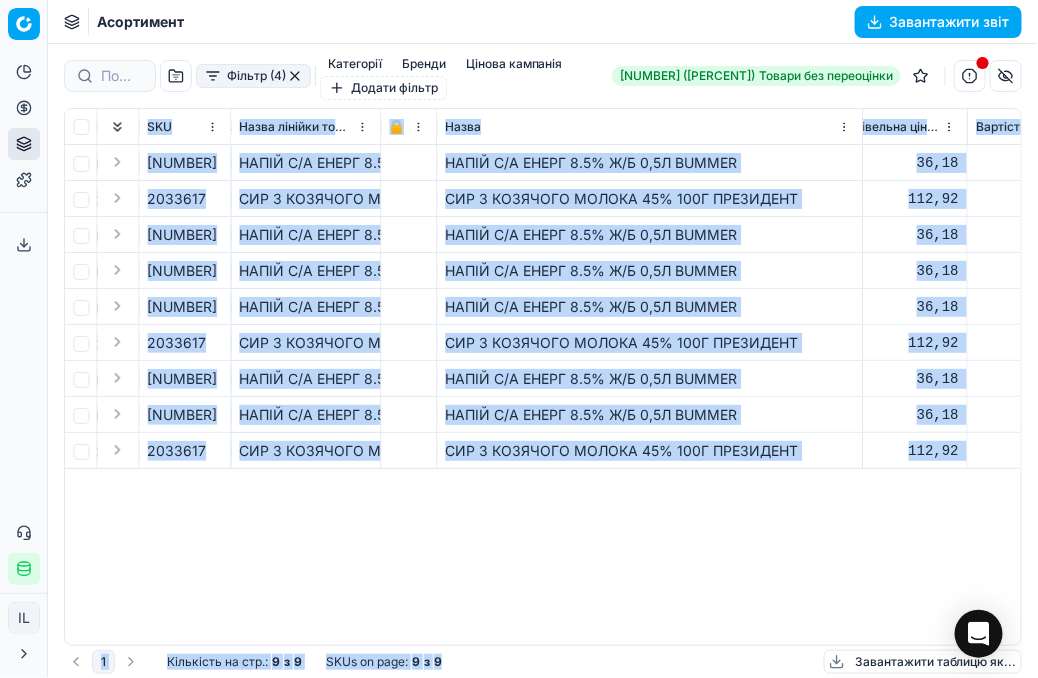 click on "СИР З КОЗЯЧОГО МОЛОКА 45%         100Г  ПРЕЗИДЕНТ" at bounding box center (650, 199) 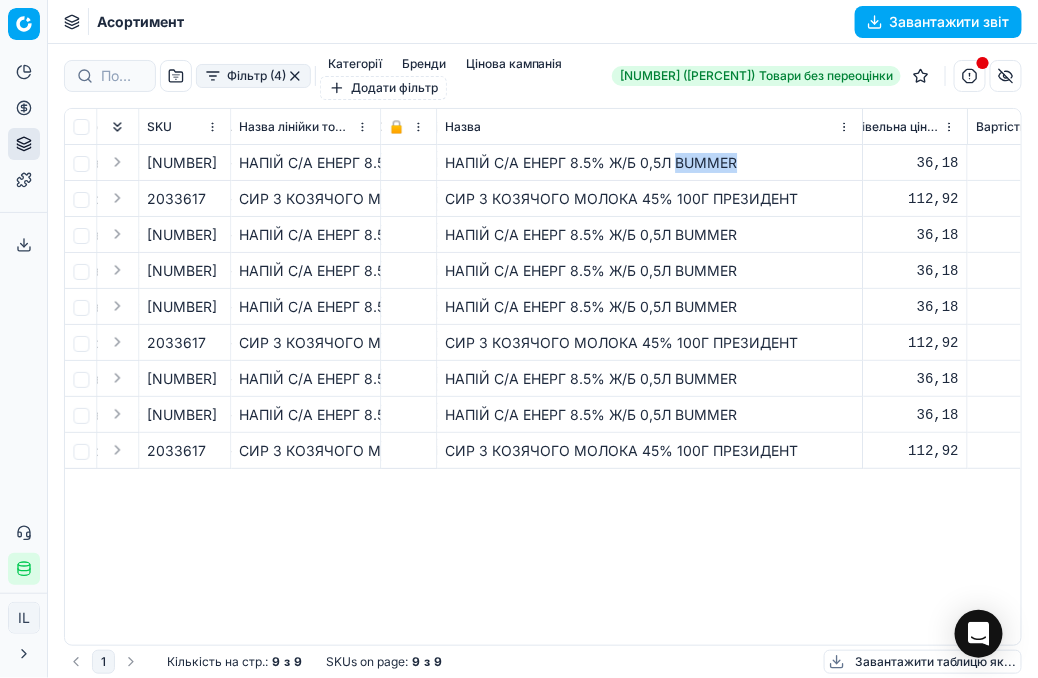 drag, startPoint x: 741, startPoint y: 160, endPoint x: 677, endPoint y: 164, distance: 64.12488 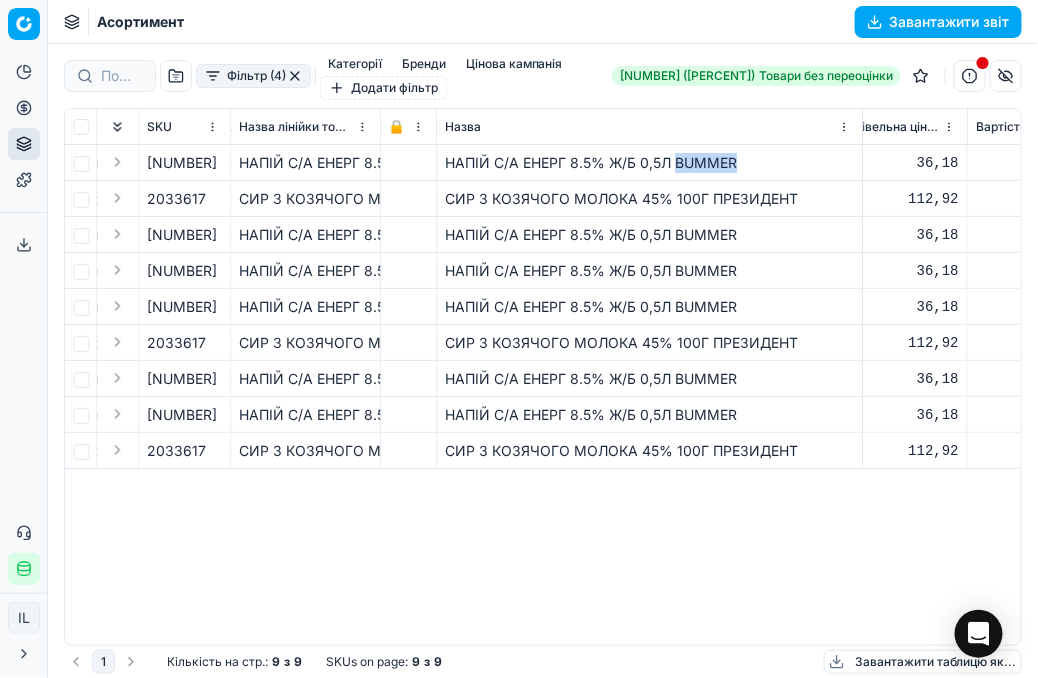 click on "НАПІЙ С/А ЕНЕРГ 8.5% Ж/Б          0,5Л  BUMMER" at bounding box center (649, 163) 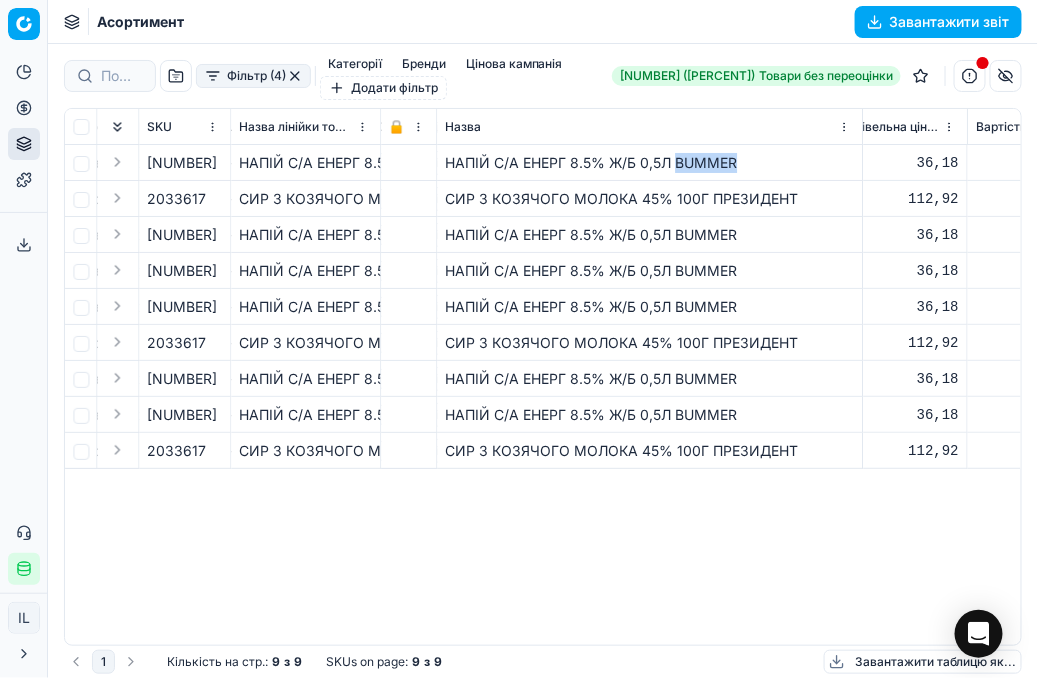 copy on "BUMMER" 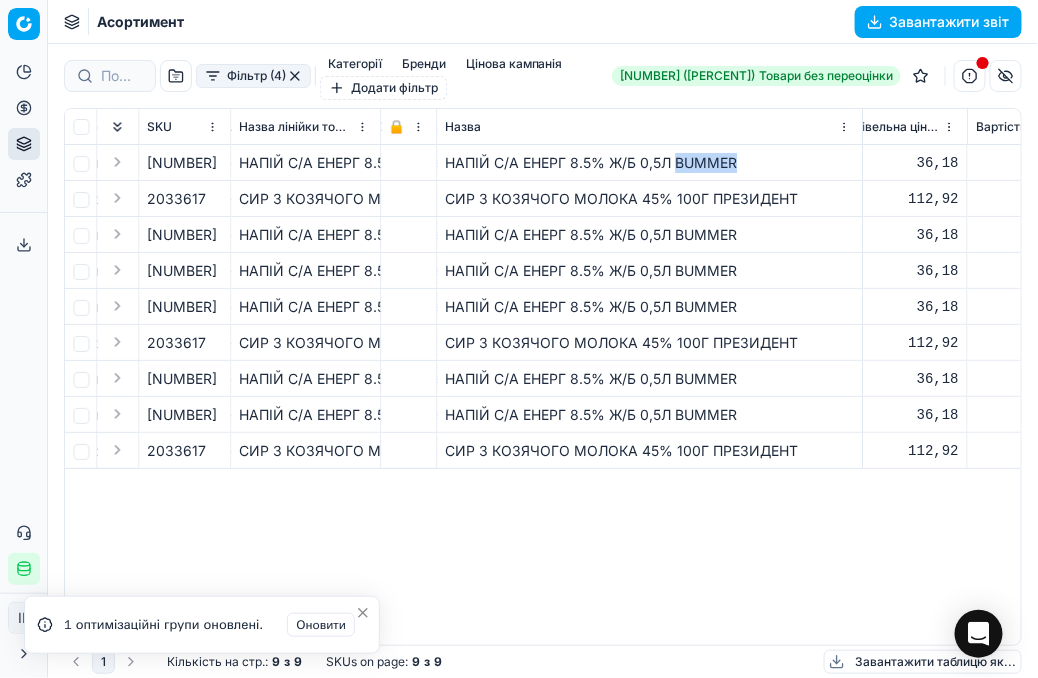 drag, startPoint x: 744, startPoint y: 164, endPoint x: 676, endPoint y: 167, distance: 68.06615 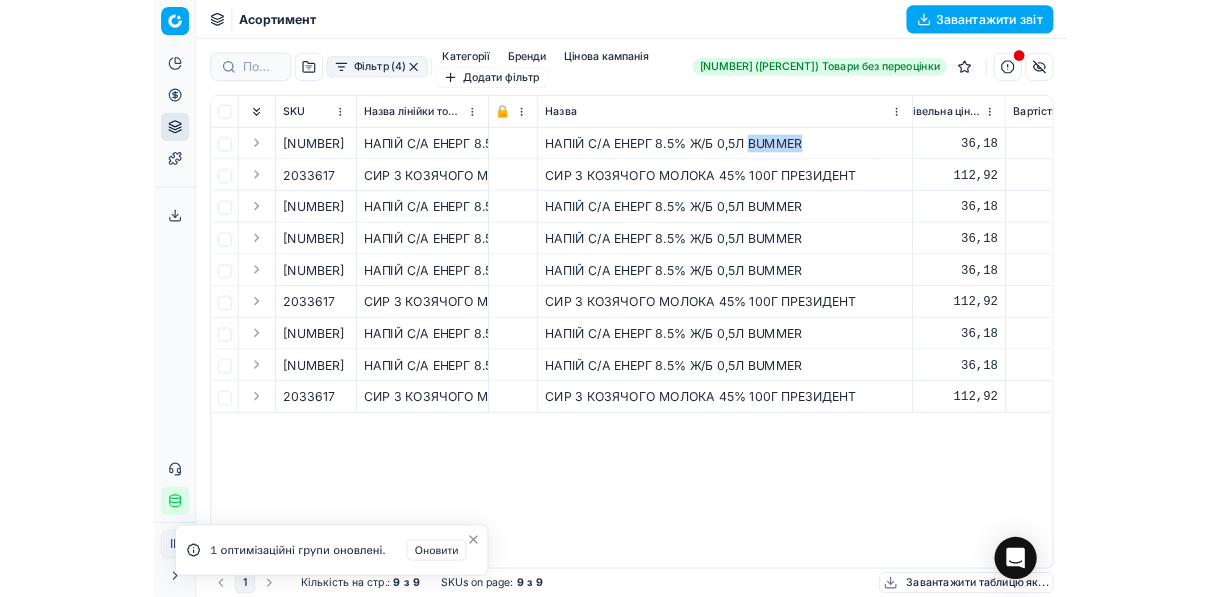 scroll, scrollTop: 0, scrollLeft: 1095, axis: horizontal 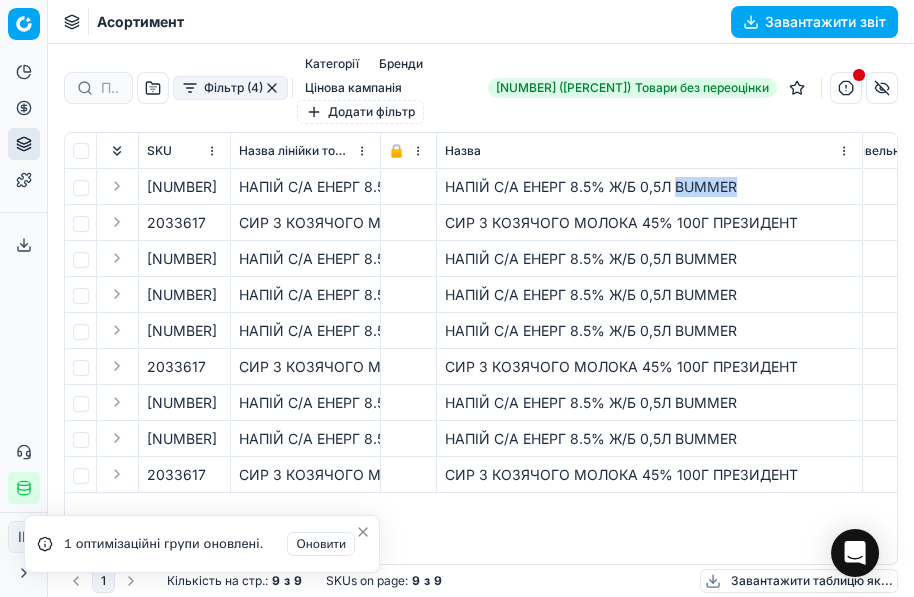 copy on "BUMMER" 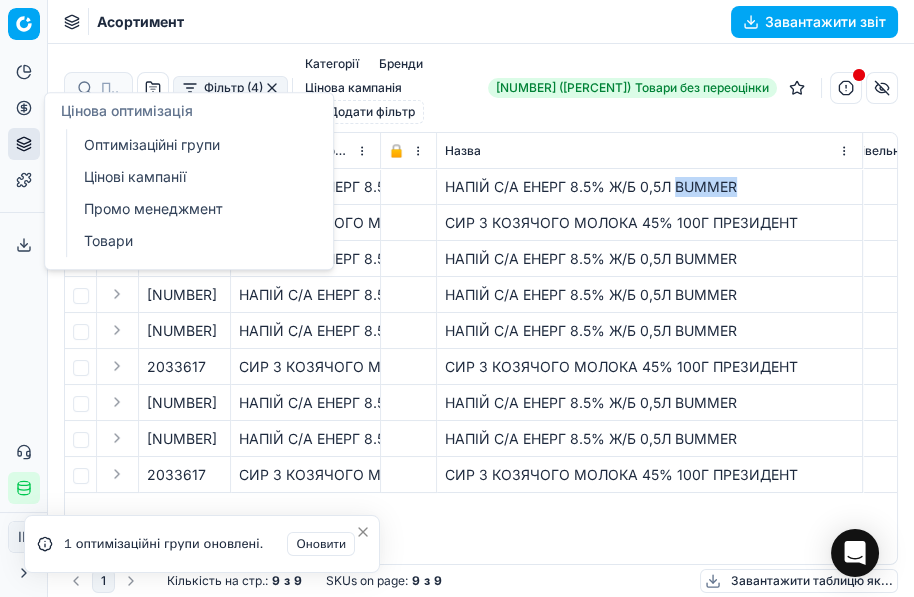 click 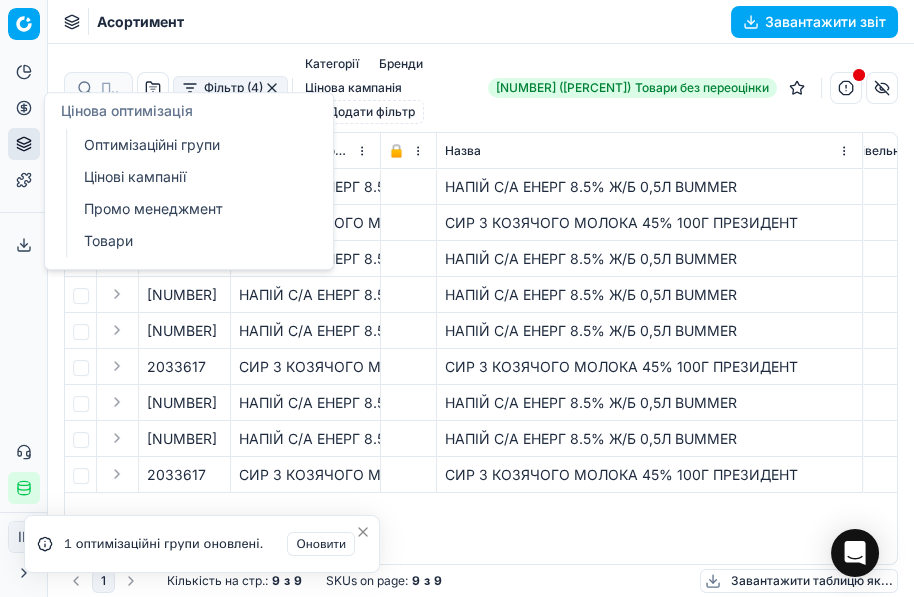 click on "Оптимізаційні групи" at bounding box center [192, 145] 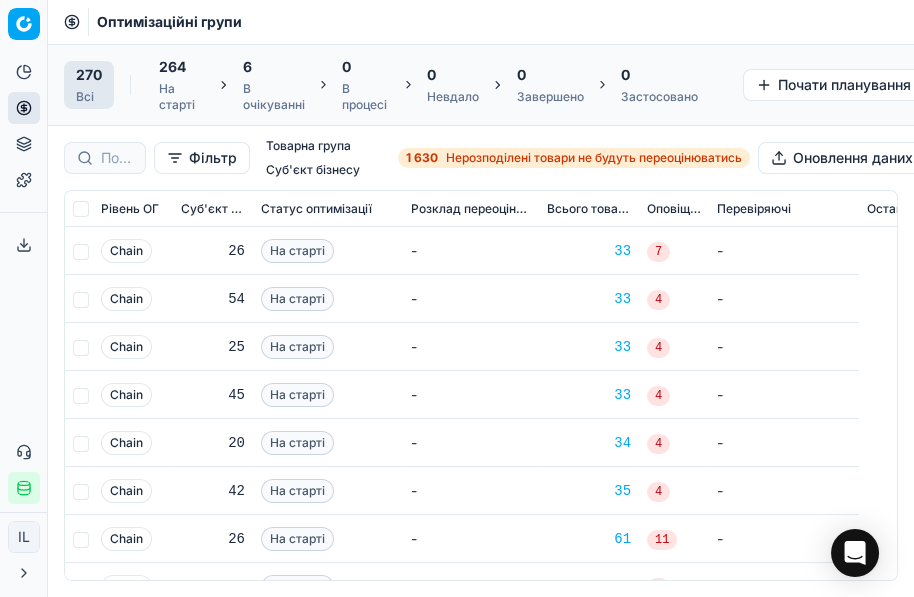 click on "6" at bounding box center (274, 67) 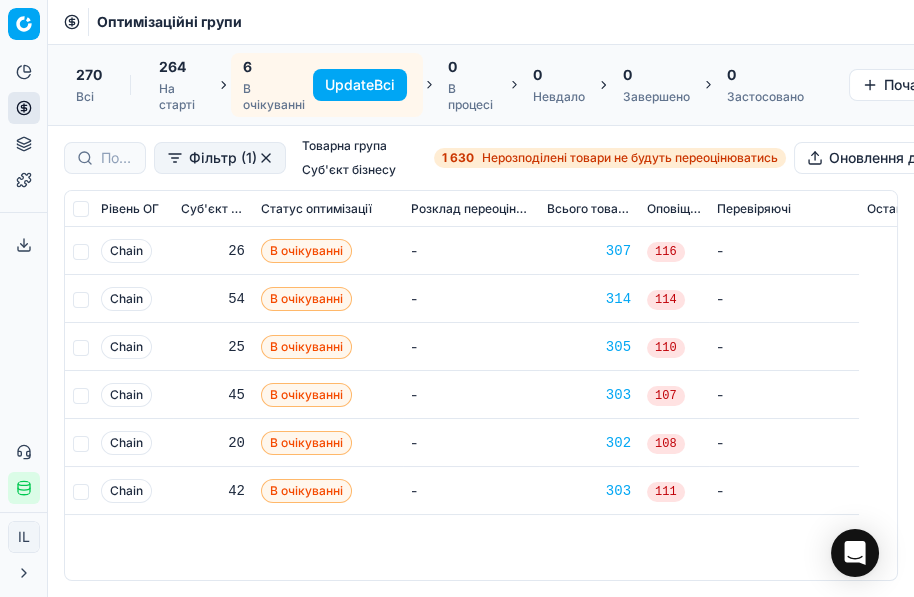 click on "Update  Всі" at bounding box center (360, 85) 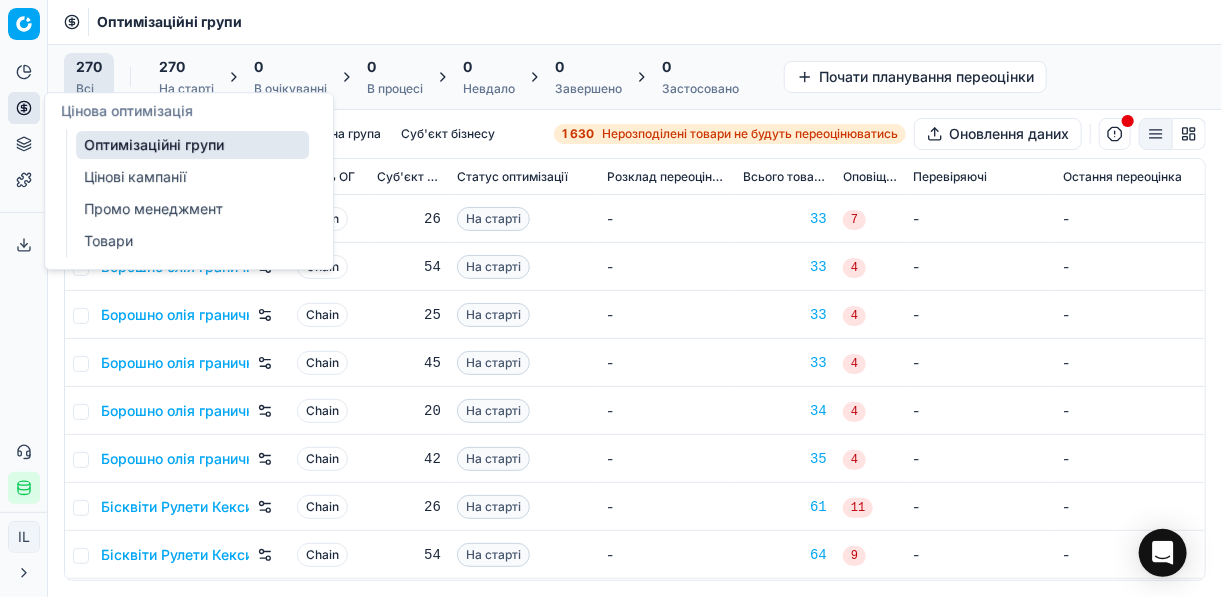 click 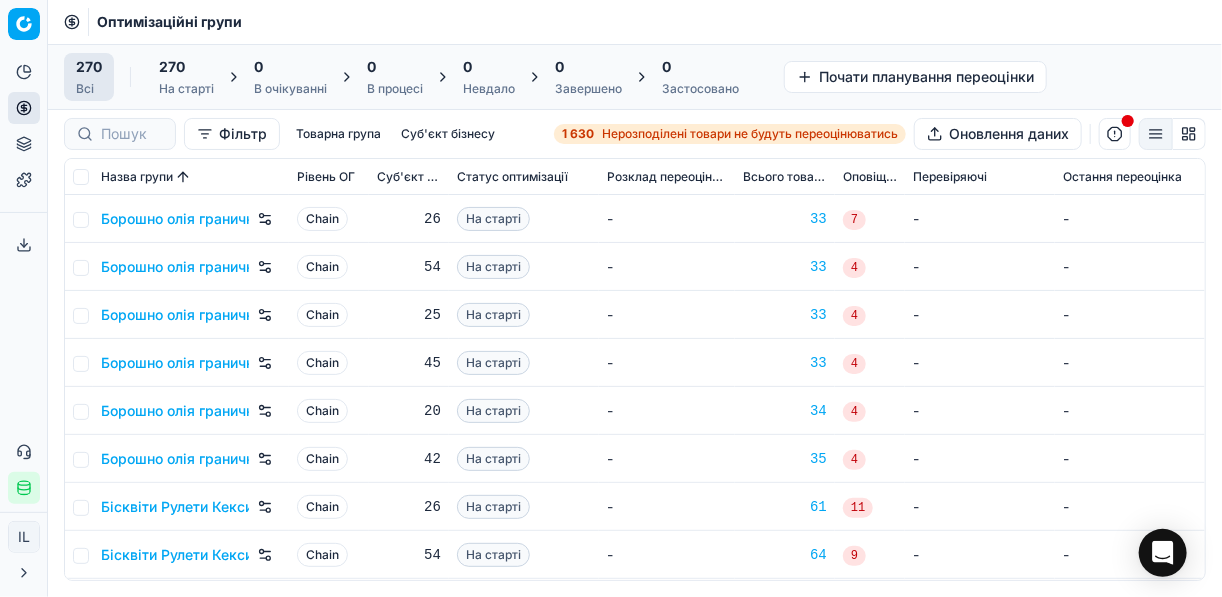 click on "1 630" at bounding box center (578, 134) 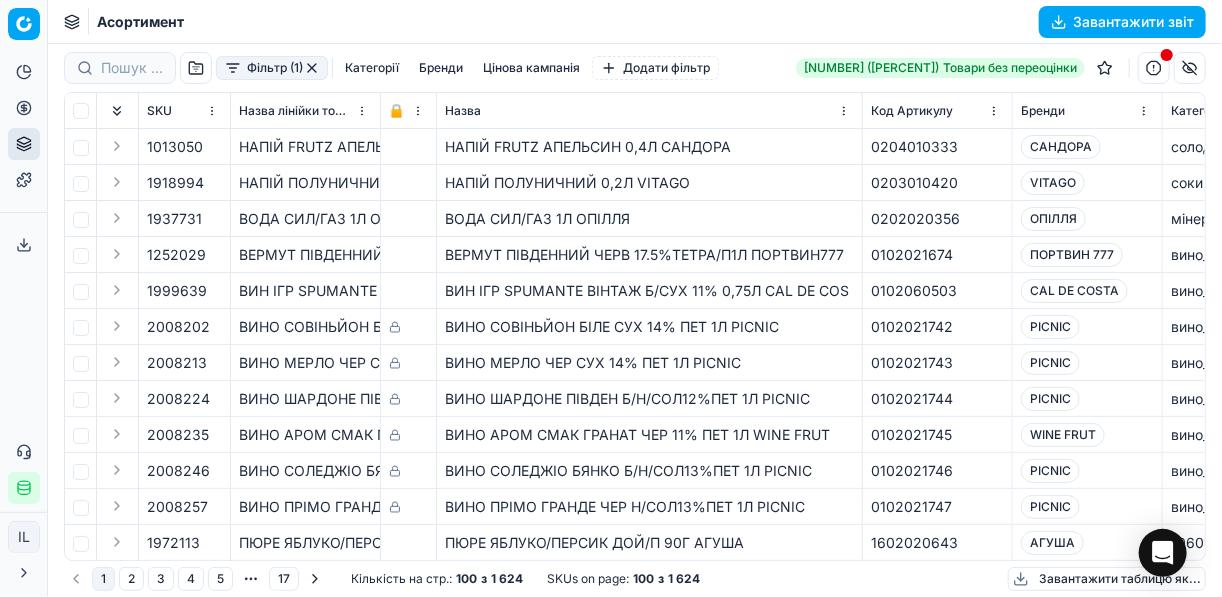 click on "Фільтр   (1)" at bounding box center (272, 68) 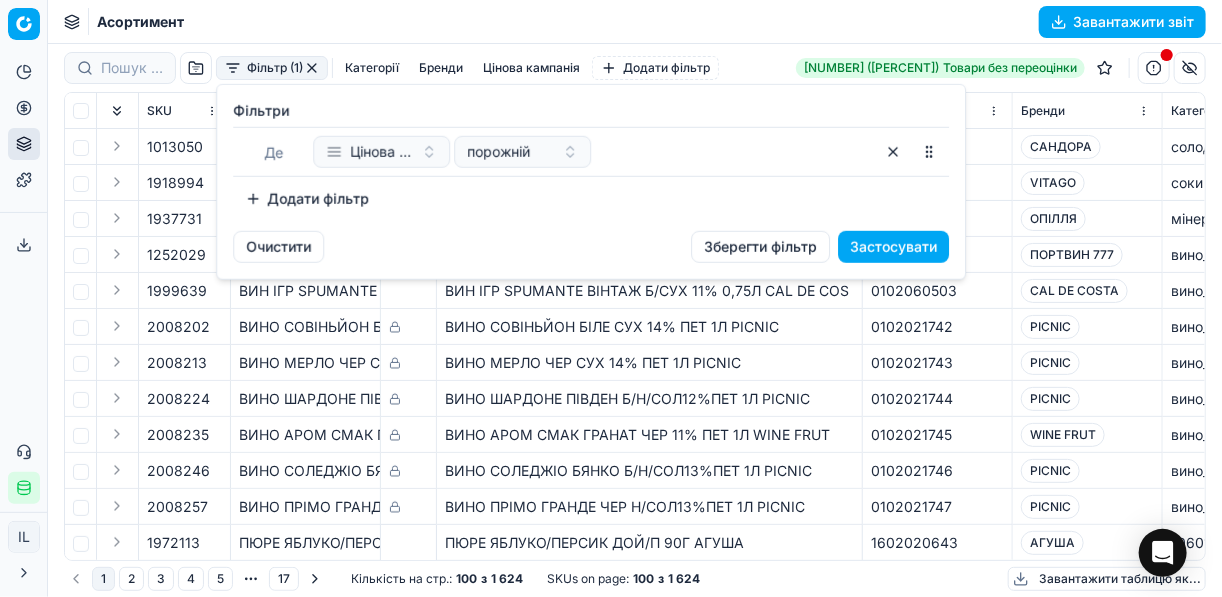 click on "Додати фільтр" at bounding box center [307, 199] 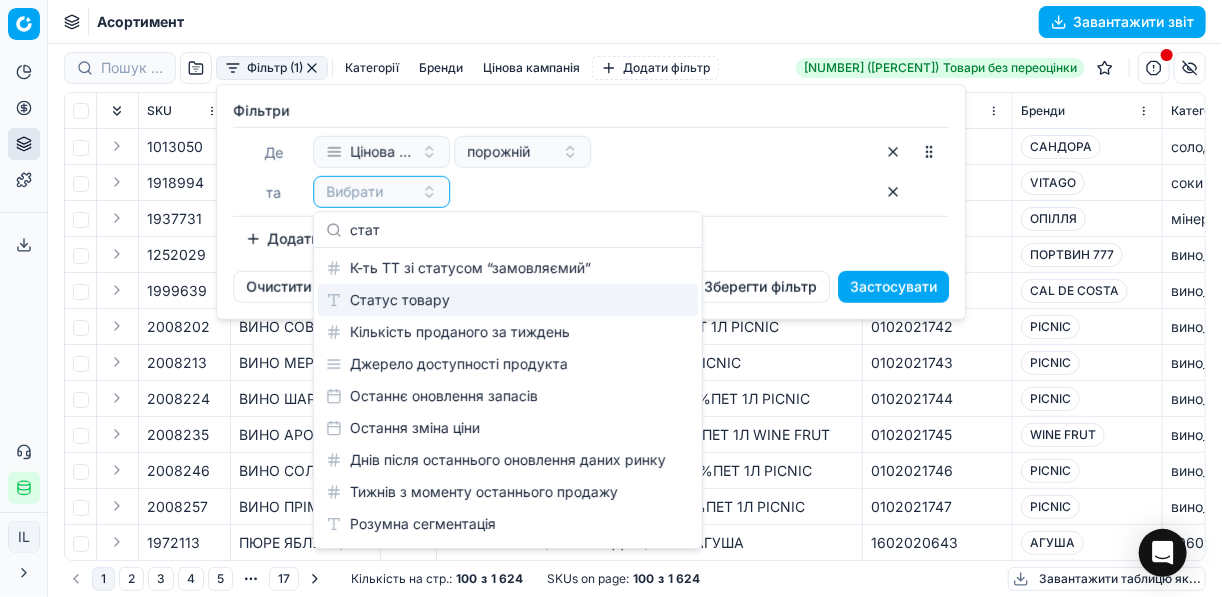 type on "стат" 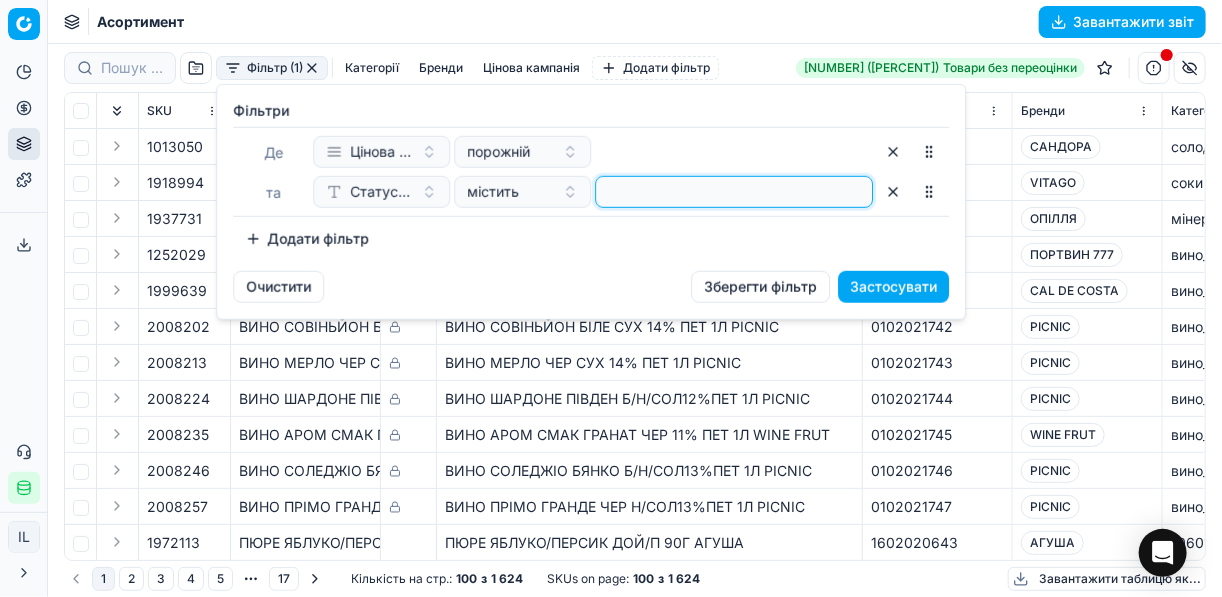 click at bounding box center [734, 192] 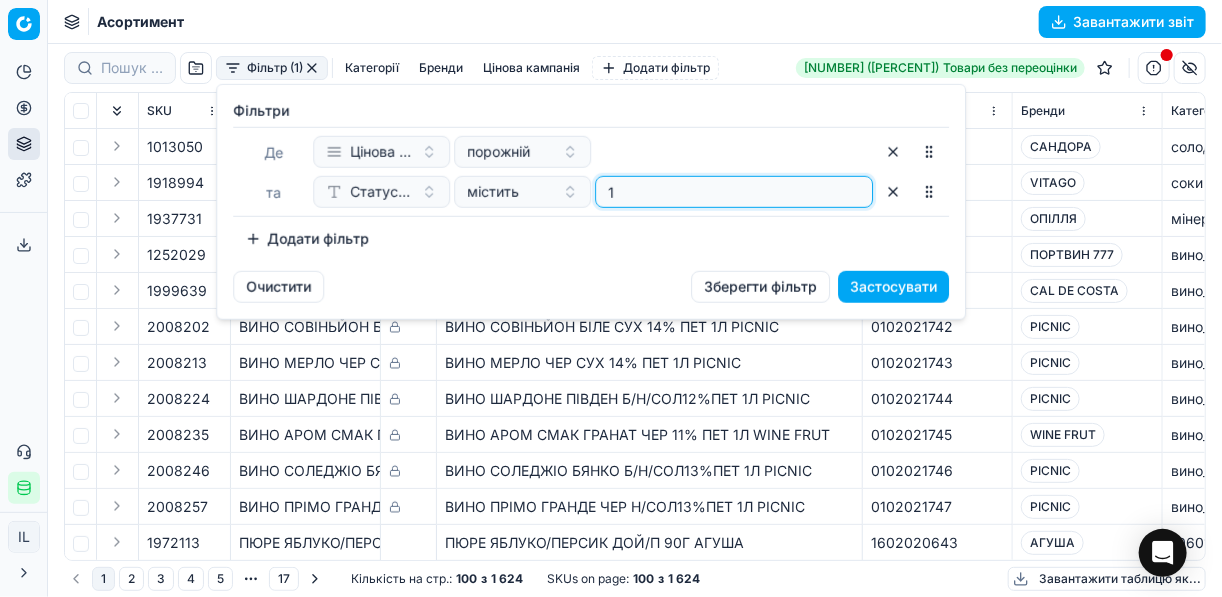 type on "1" 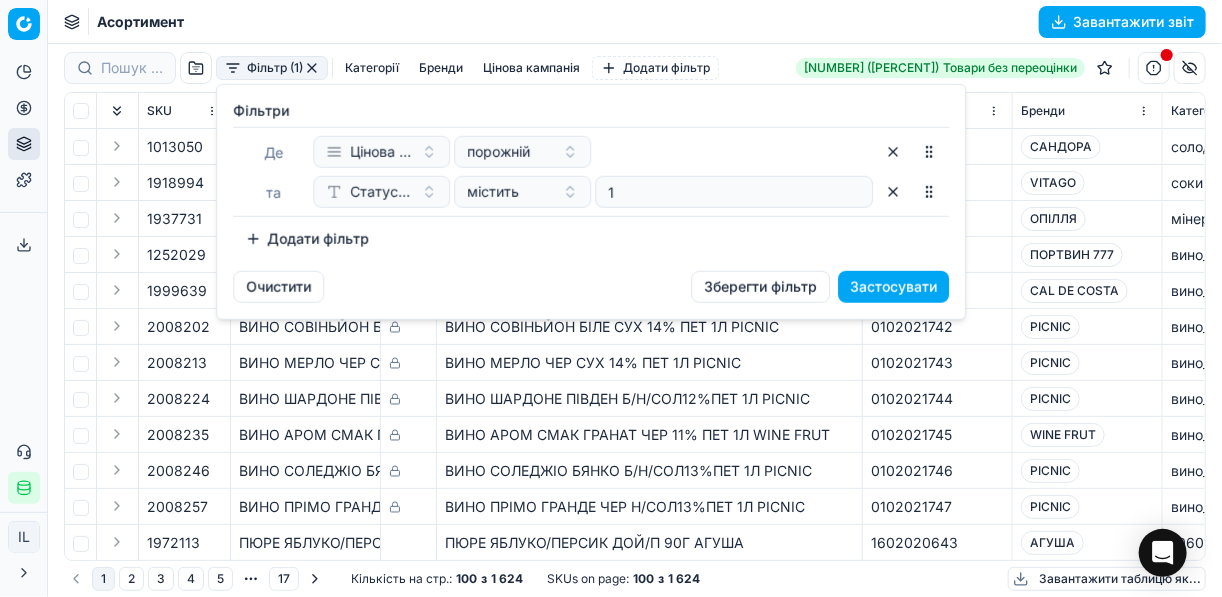 click on "Додати фільтр" at bounding box center (307, 239) 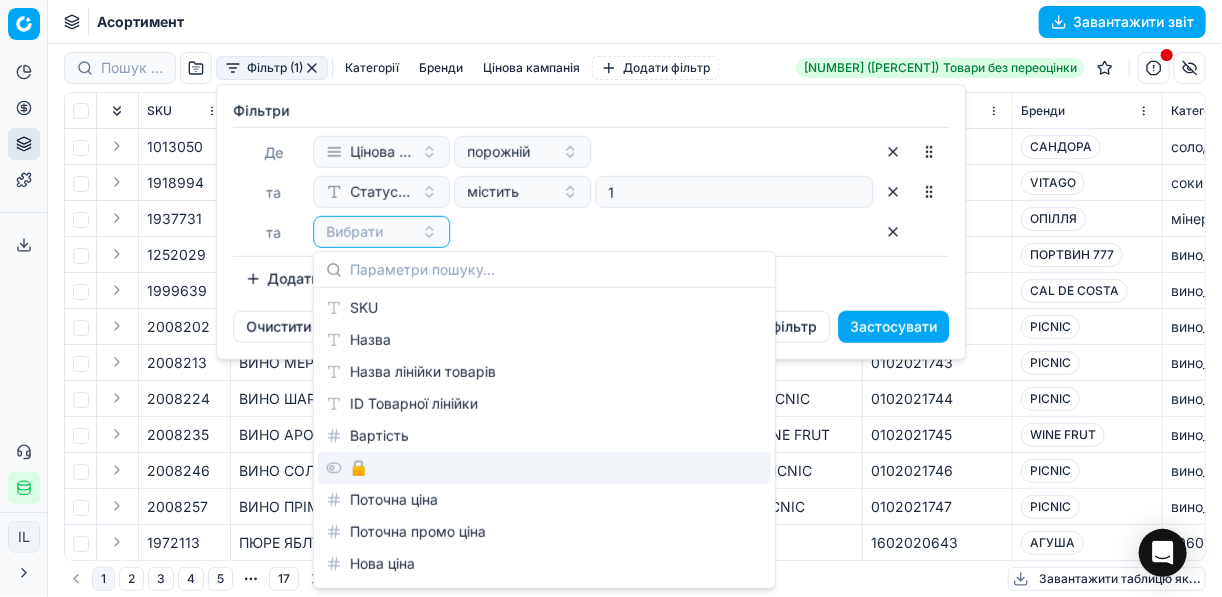 click on "🔒" at bounding box center (544, 468) 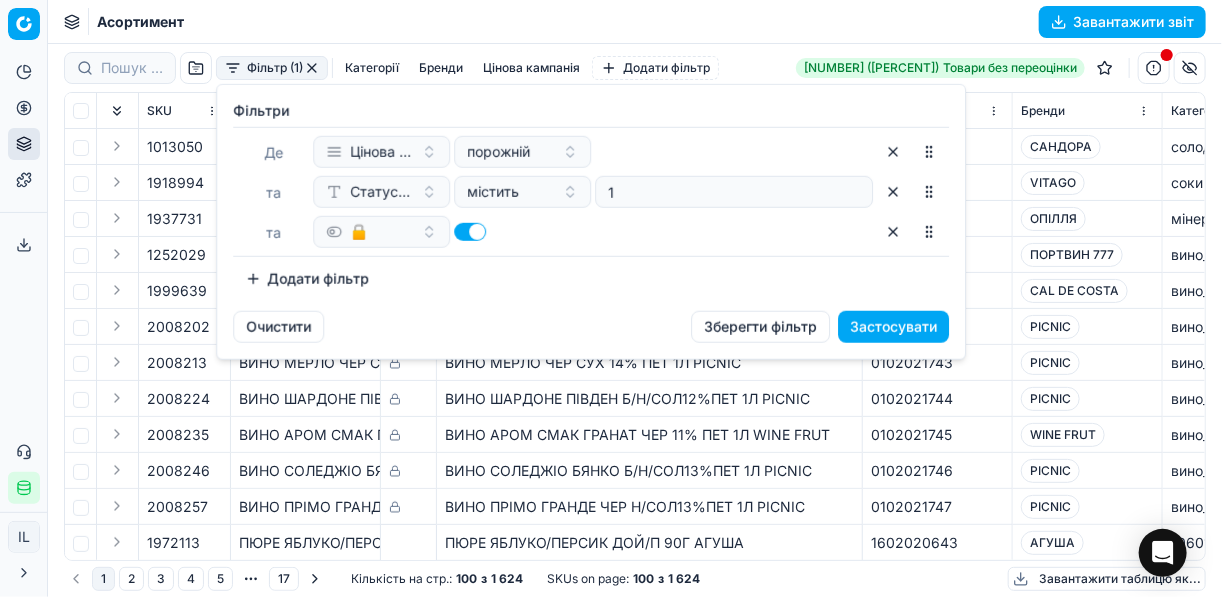 click at bounding box center [470, 232] 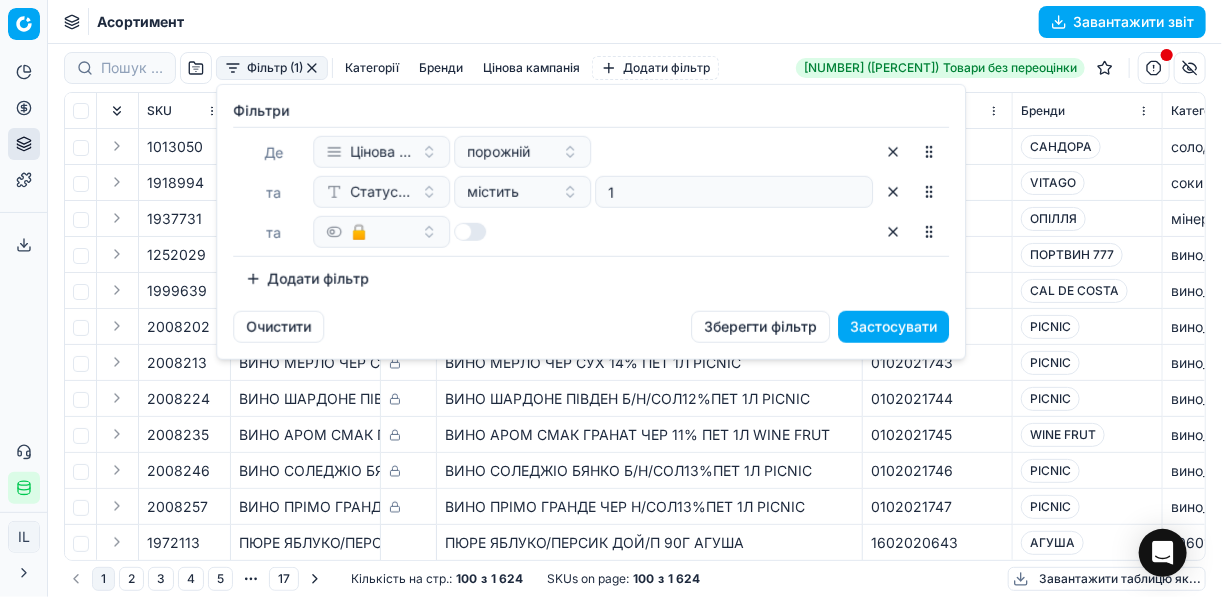 click on "Додати фільтр" at bounding box center [307, 279] 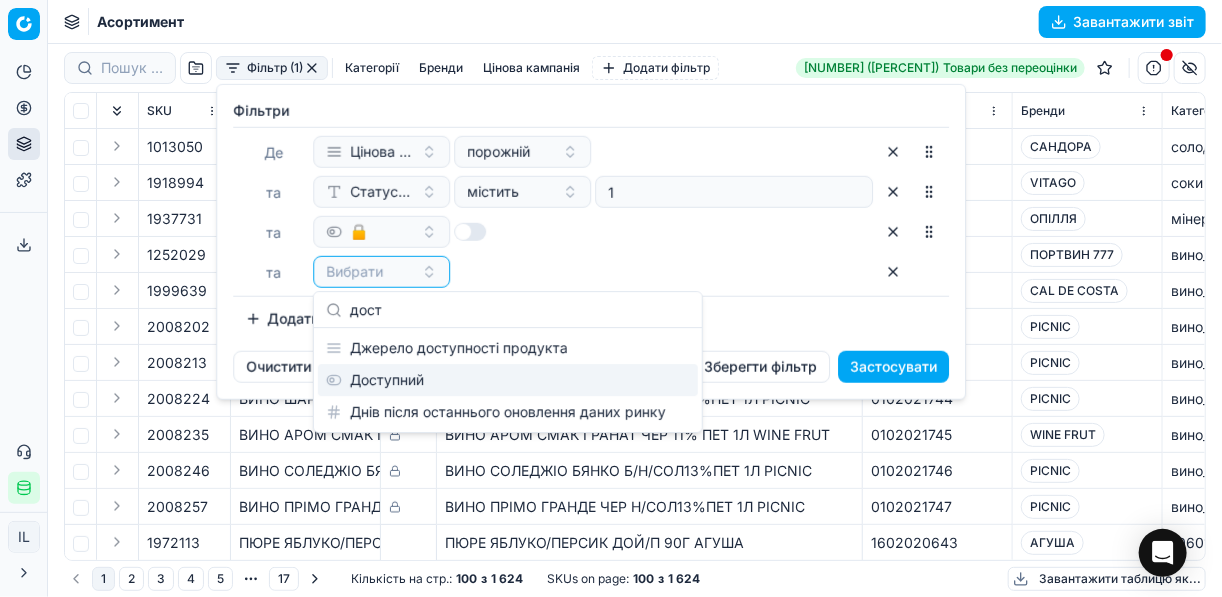 type on "дост" 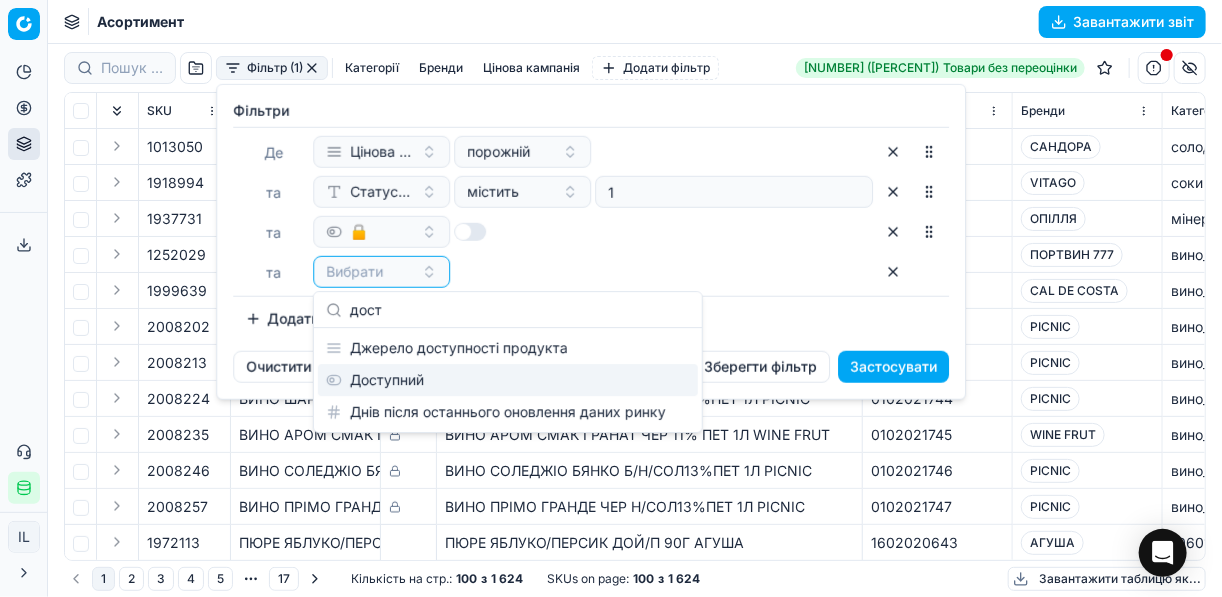 click on "Доступний" at bounding box center (508, 380) 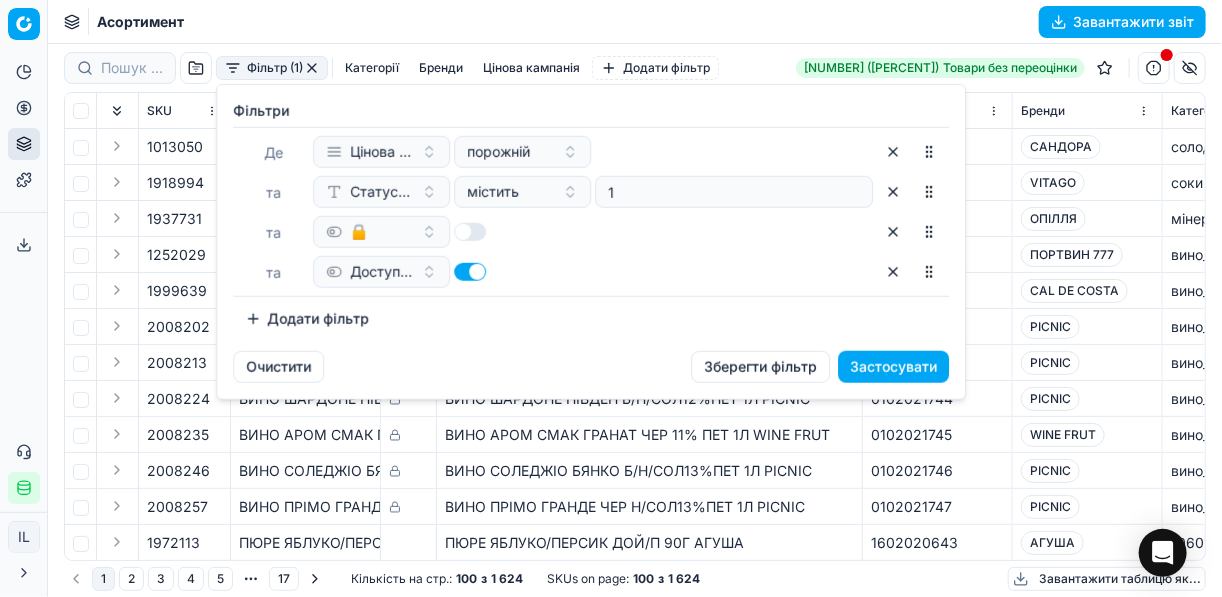 click on "Застосувати" at bounding box center (893, 367) 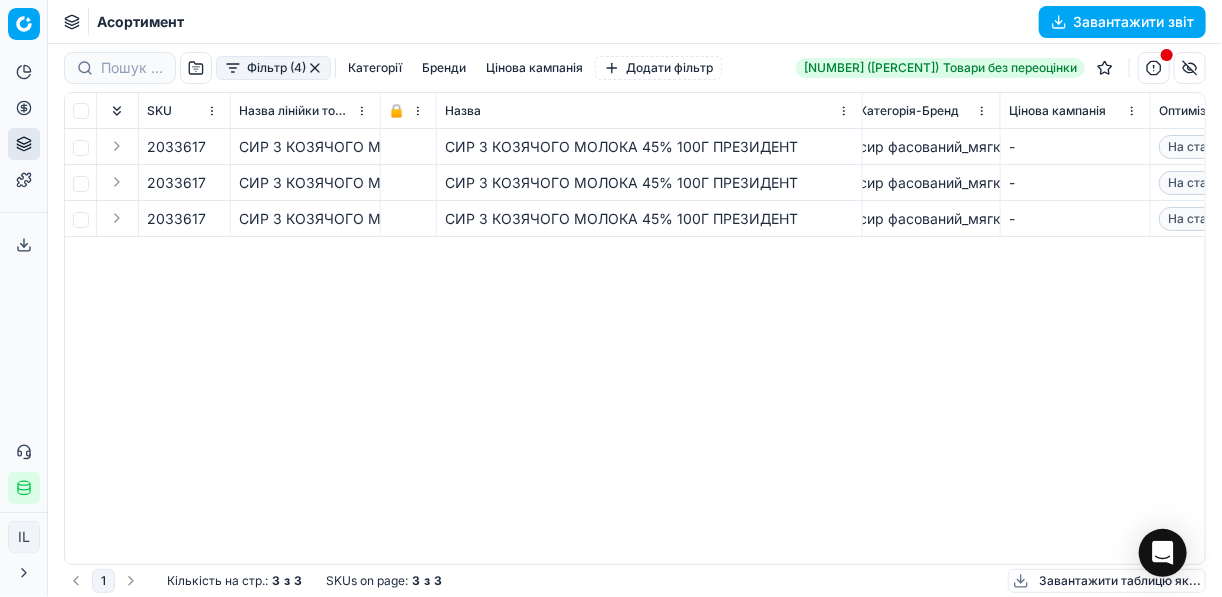 scroll, scrollTop: 0, scrollLeft: 290, axis: horizontal 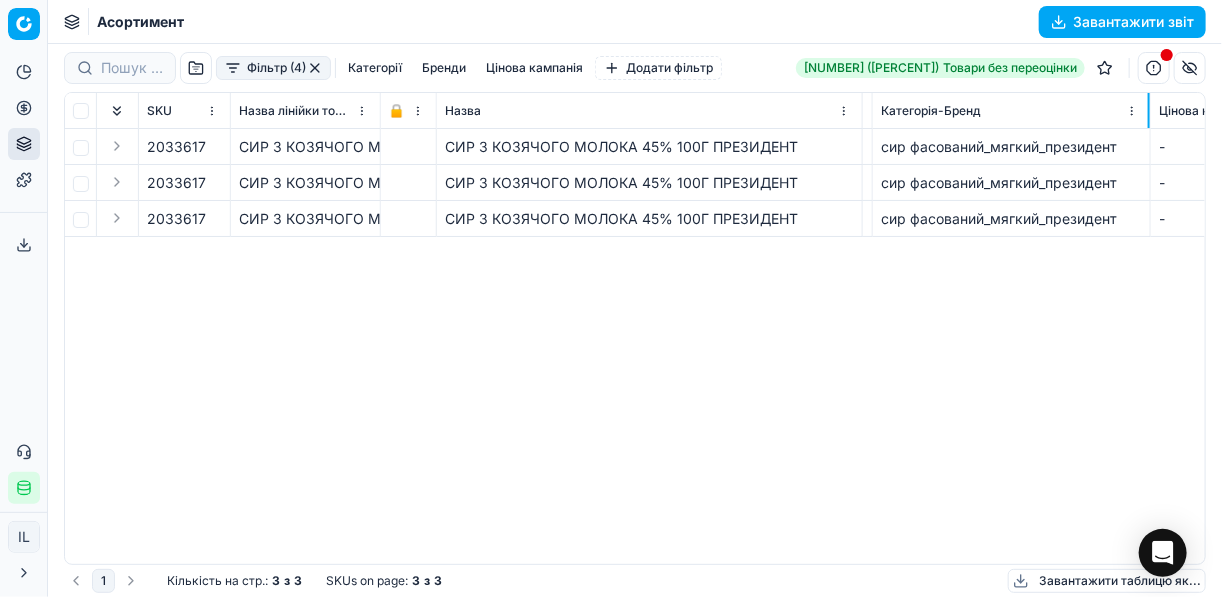 drag, startPoint x: 1019, startPoint y: 109, endPoint x: 1072, endPoint y: 132, distance: 57.77543 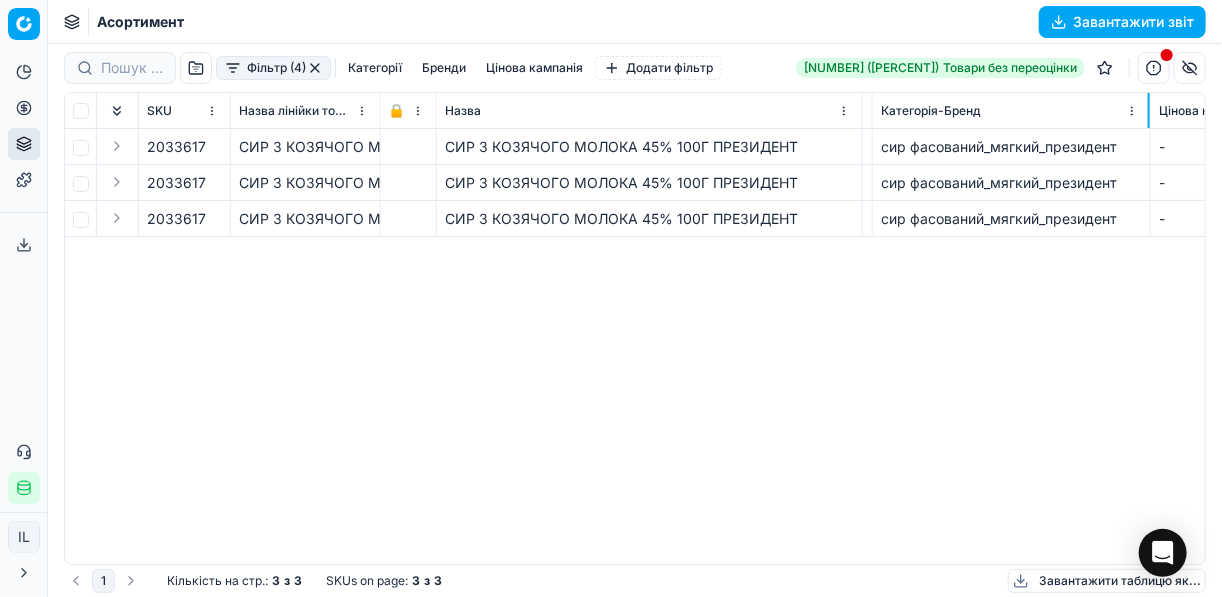 click at bounding box center (1149, 110) 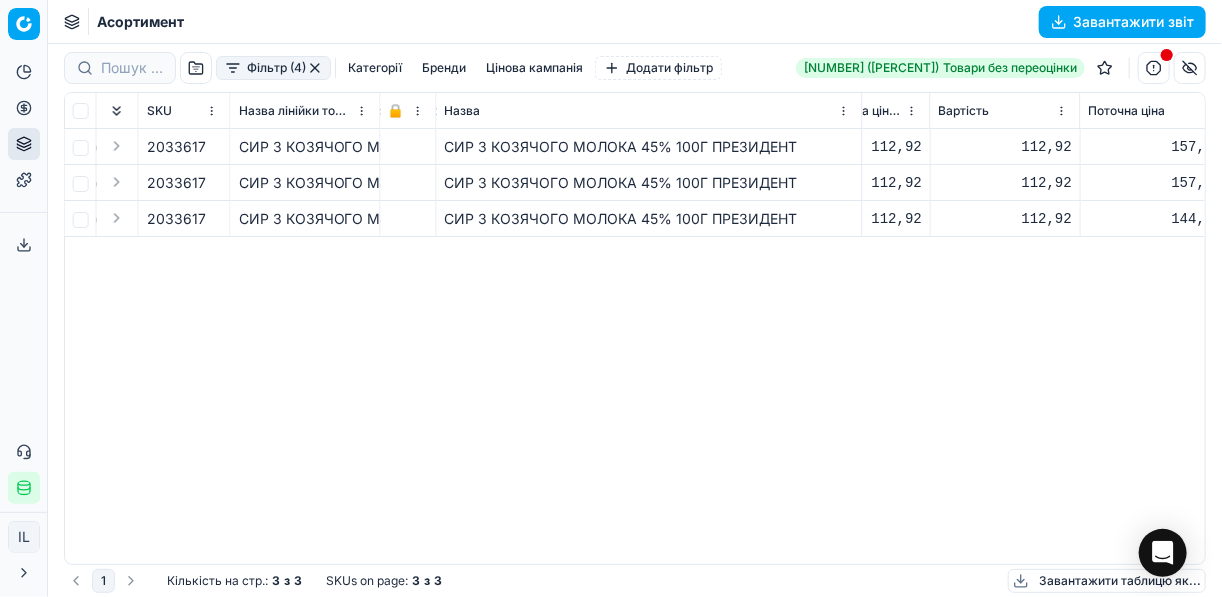 scroll, scrollTop: 0, scrollLeft: 1283, axis: horizontal 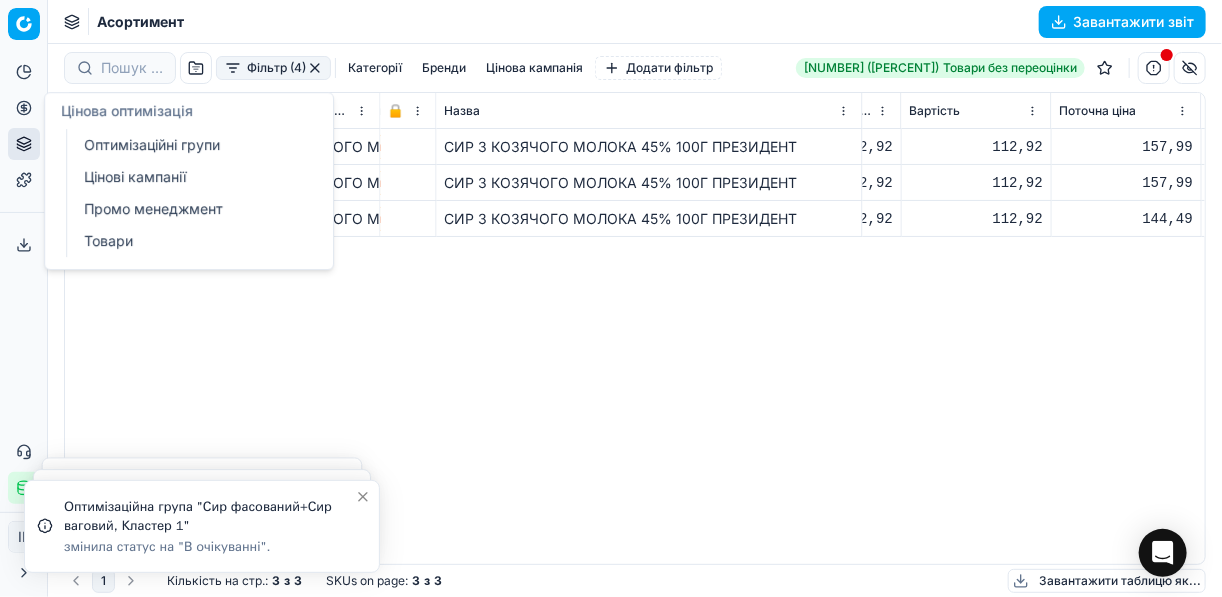click 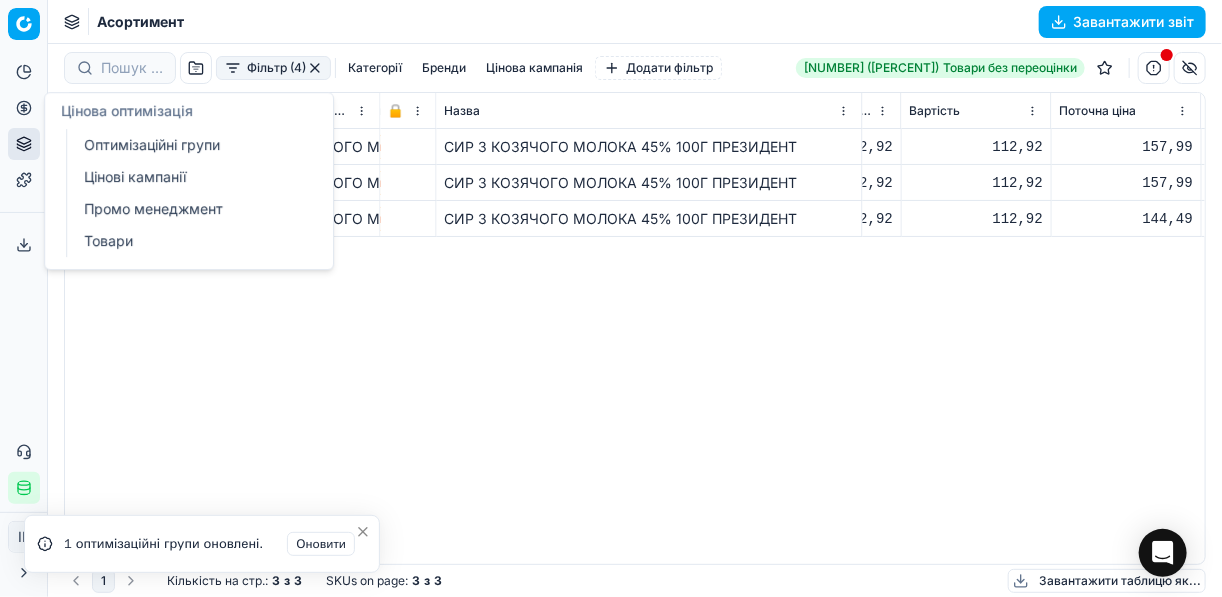 click on "Оптимізаційні групи" at bounding box center [192, 145] 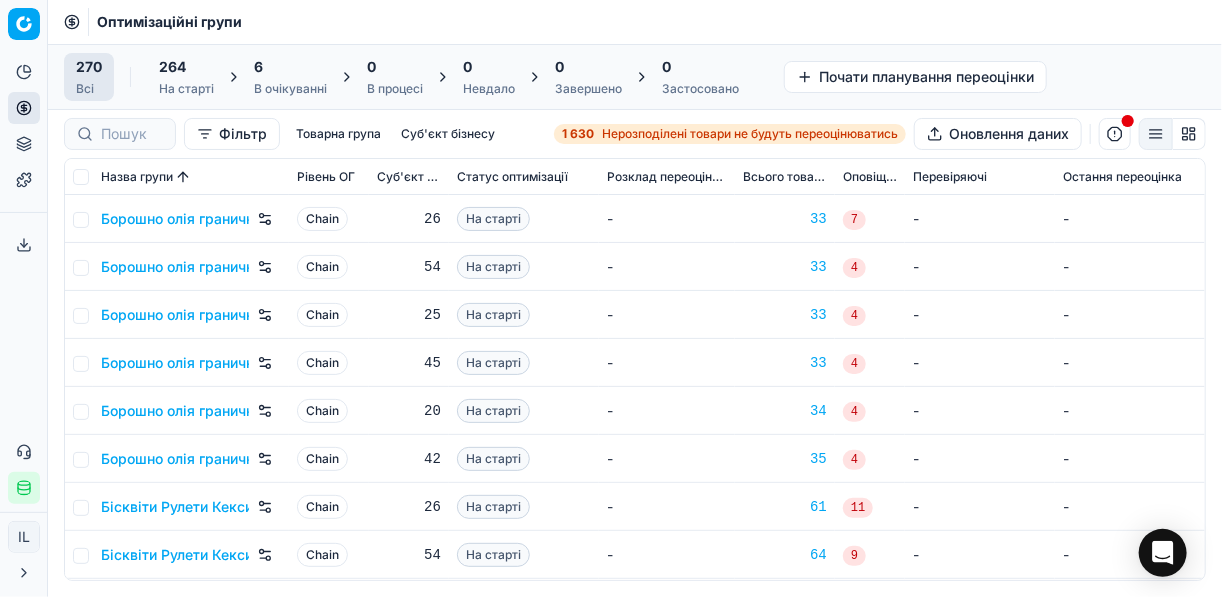 click on "В очікуванні" at bounding box center (290, 89) 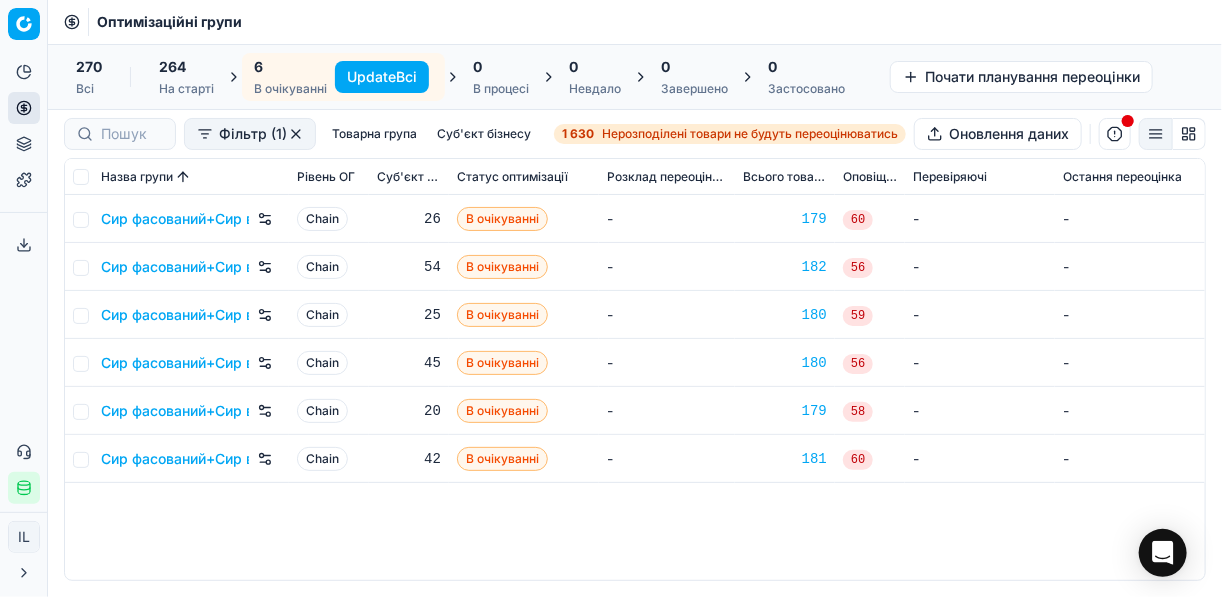 click on "Update  Всі" at bounding box center (382, 77) 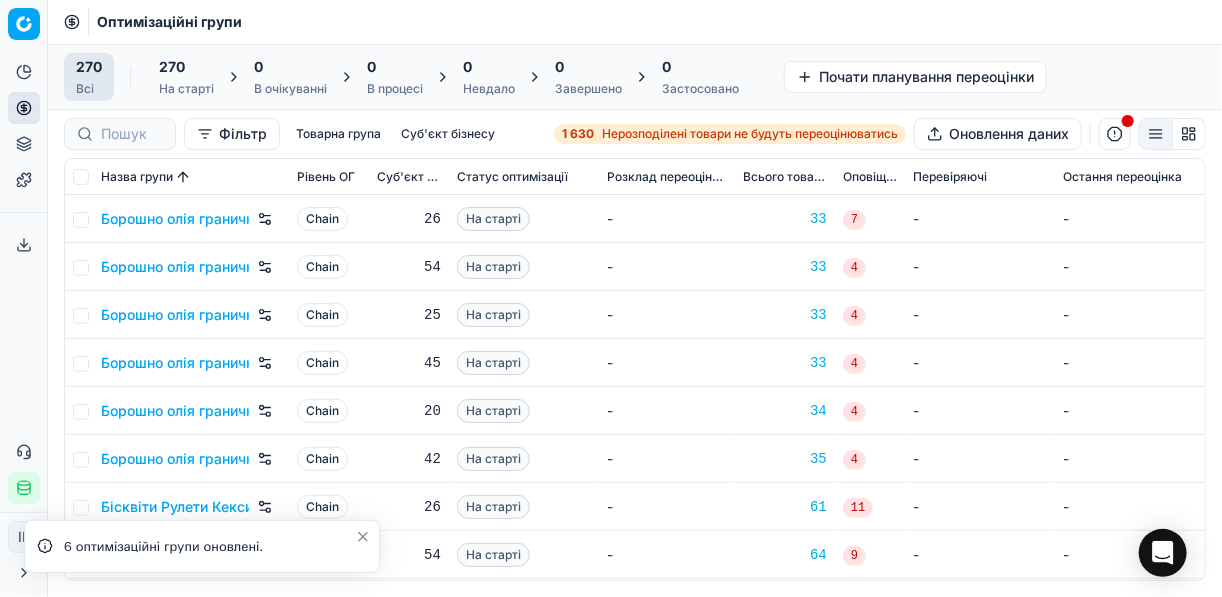 click on "Нерозподілені товари не будуть переоцінюватись" at bounding box center (750, 134) 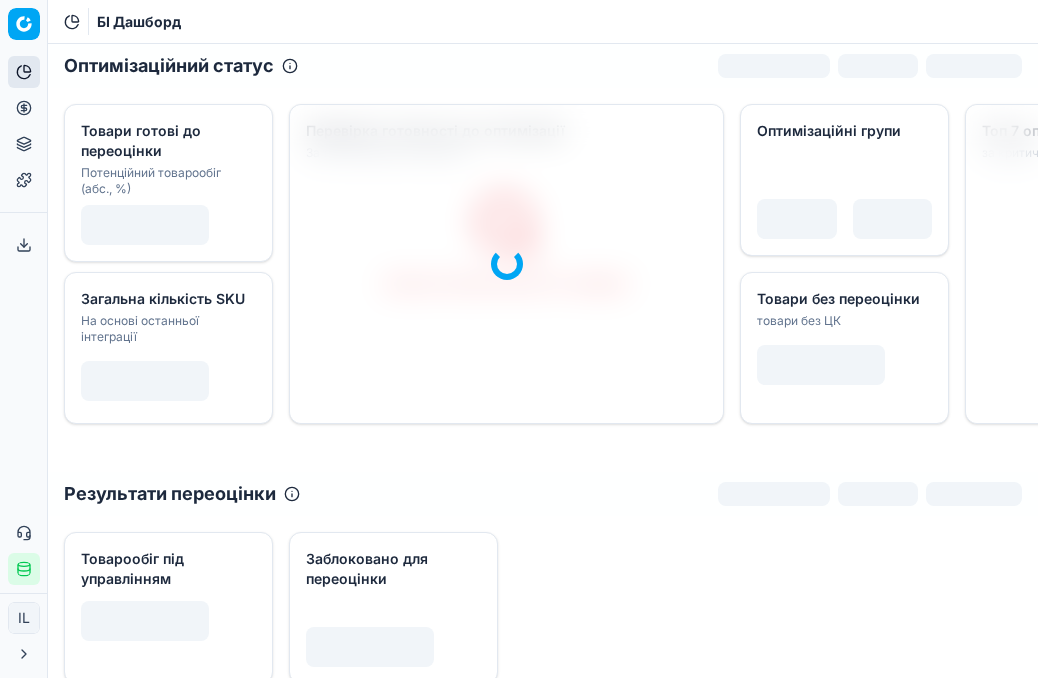 scroll, scrollTop: 0, scrollLeft: 0, axis: both 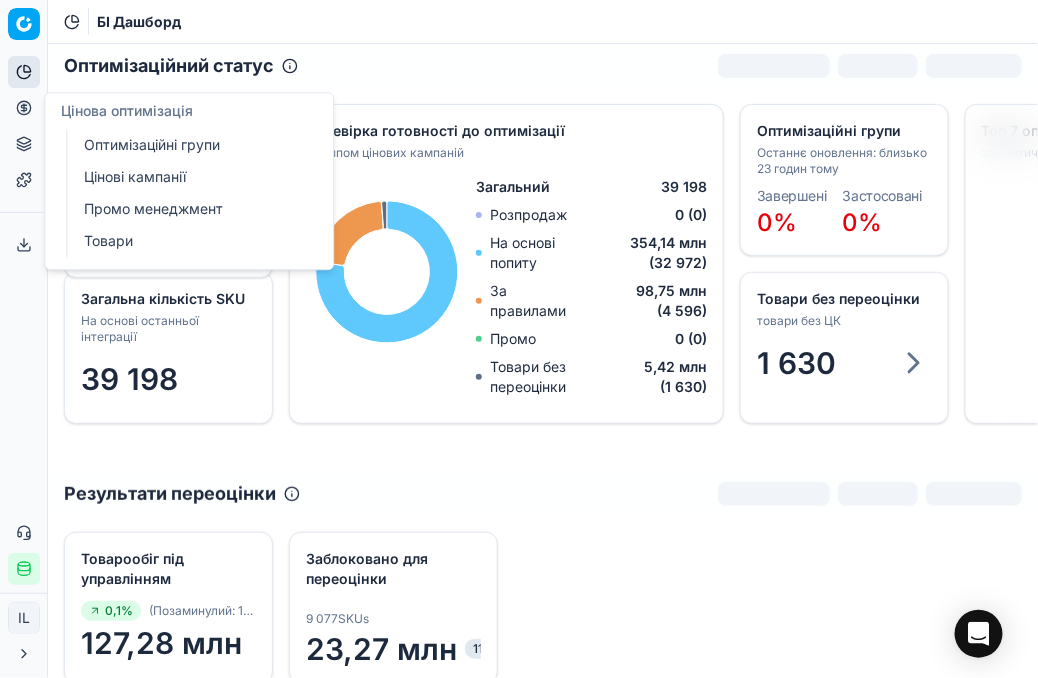 click 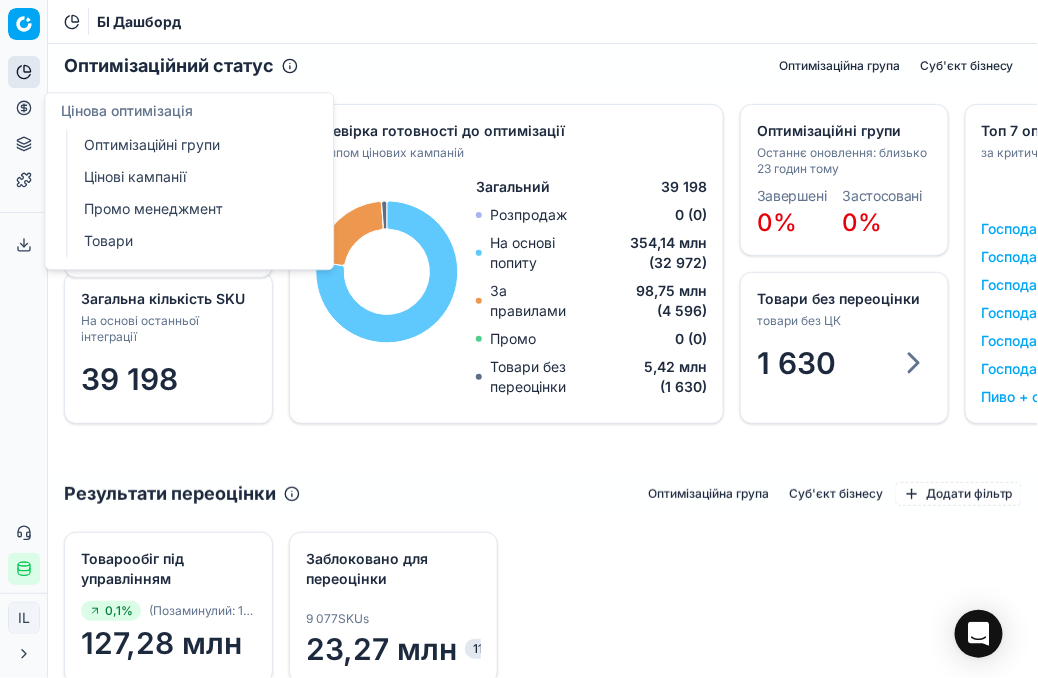 click 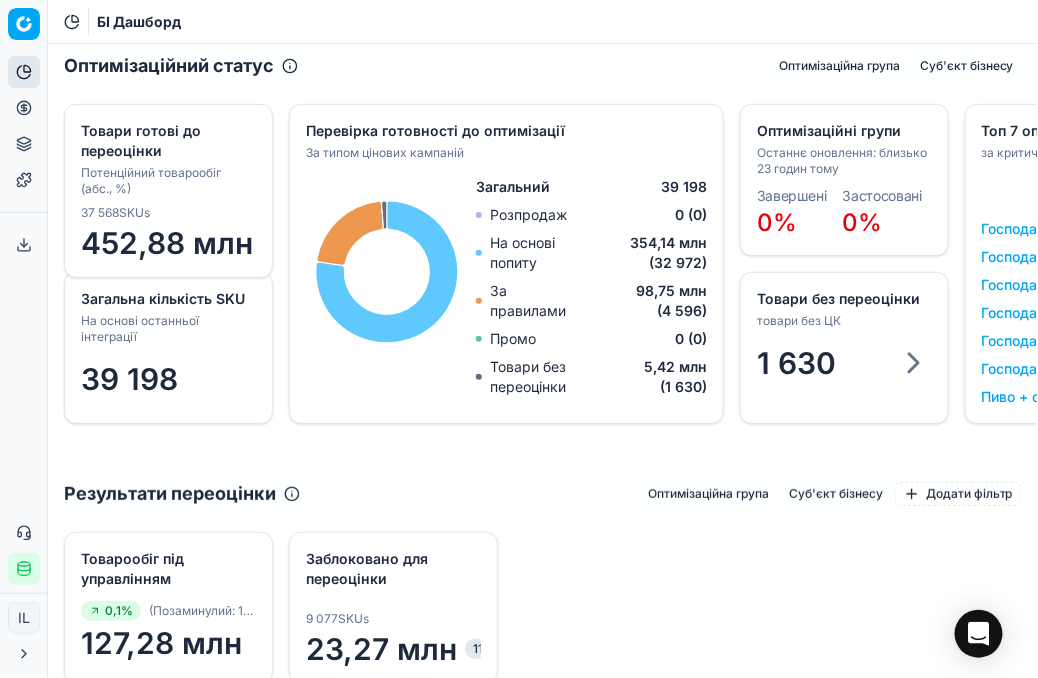 click 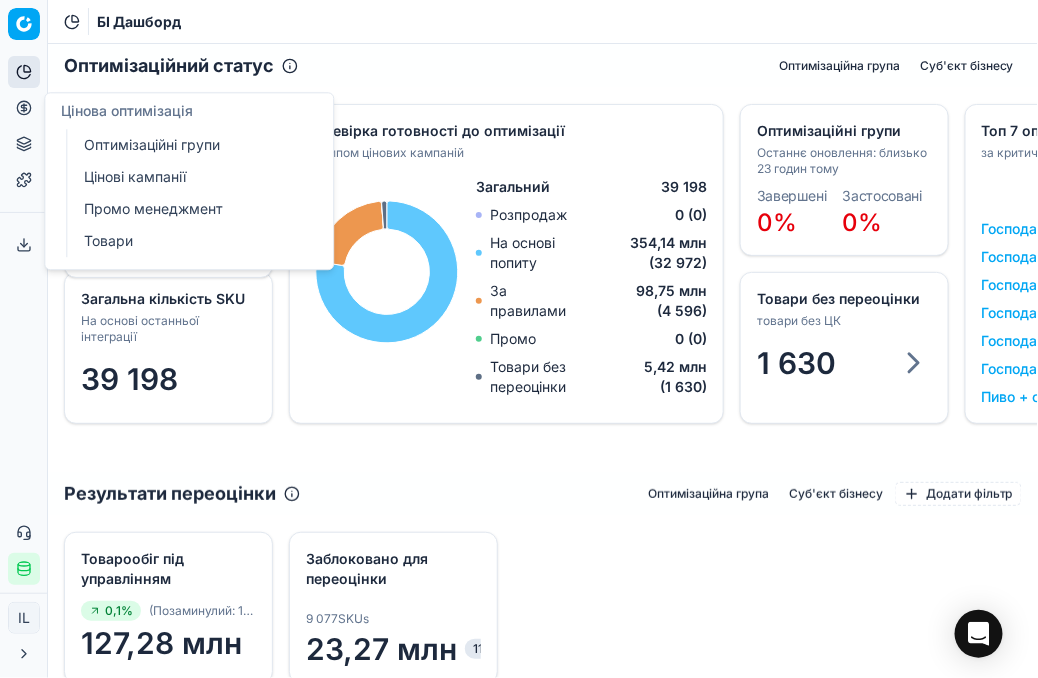 click on "Цінові кампанії" at bounding box center [192, 177] 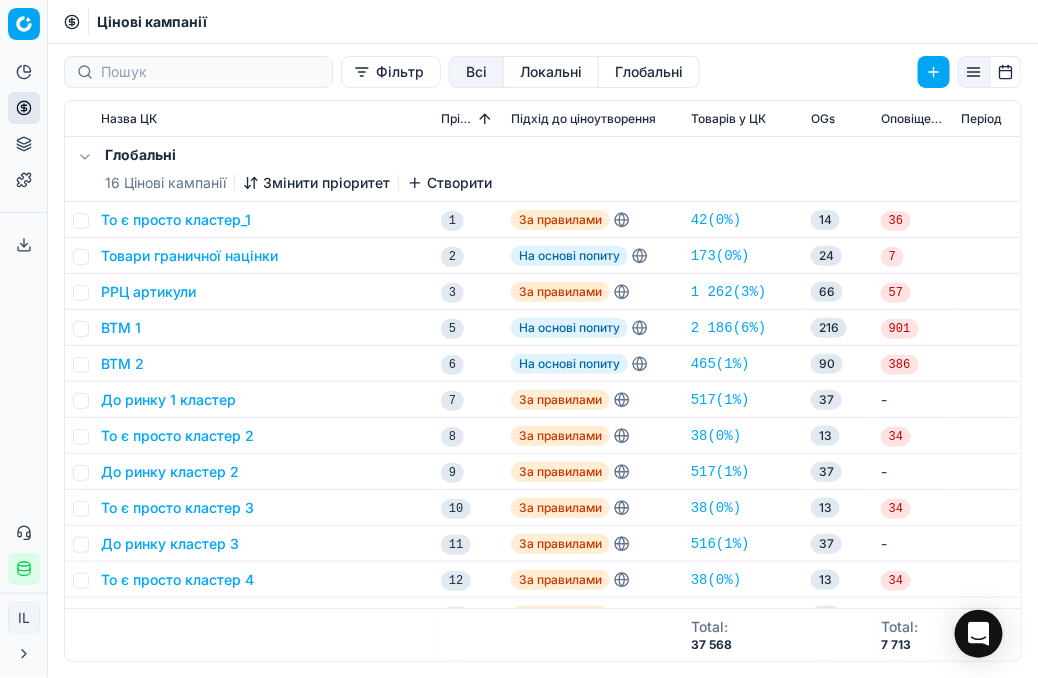 click on "Фільтр" at bounding box center [391, 72] 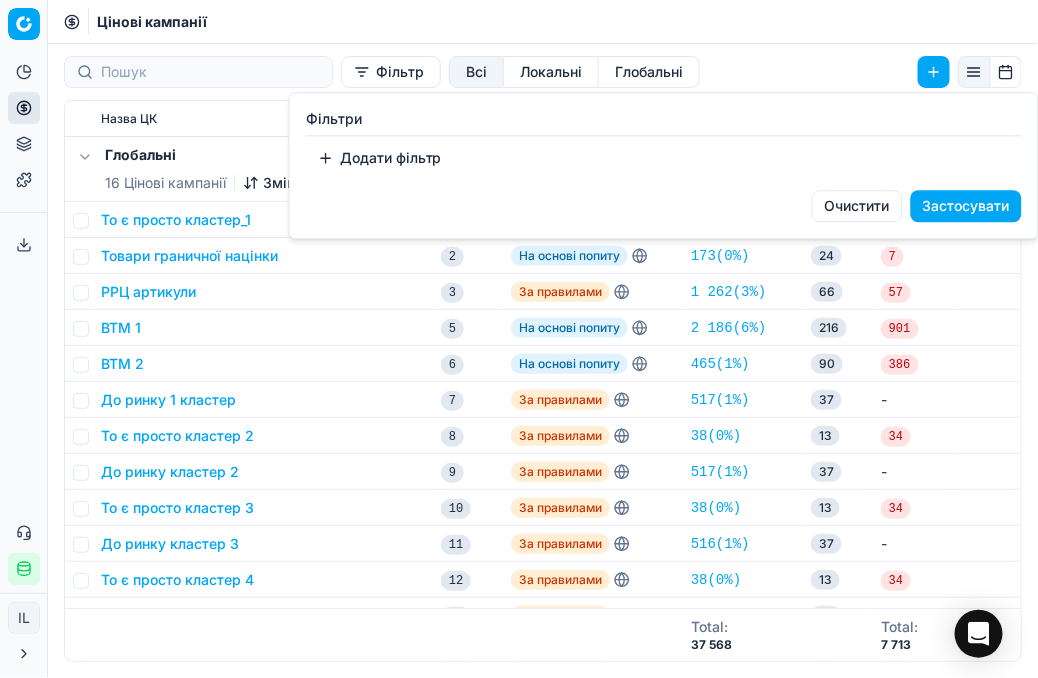 click on "Додати фільтр" at bounding box center (380, 158) 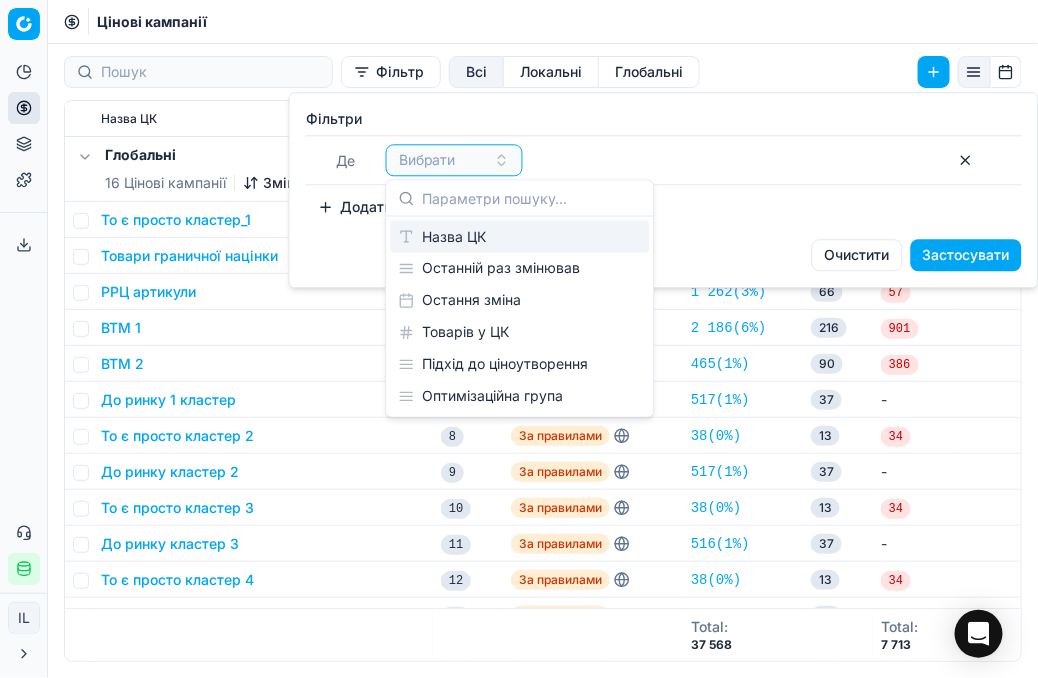 click on "Назва ЦК" at bounding box center (519, 237) 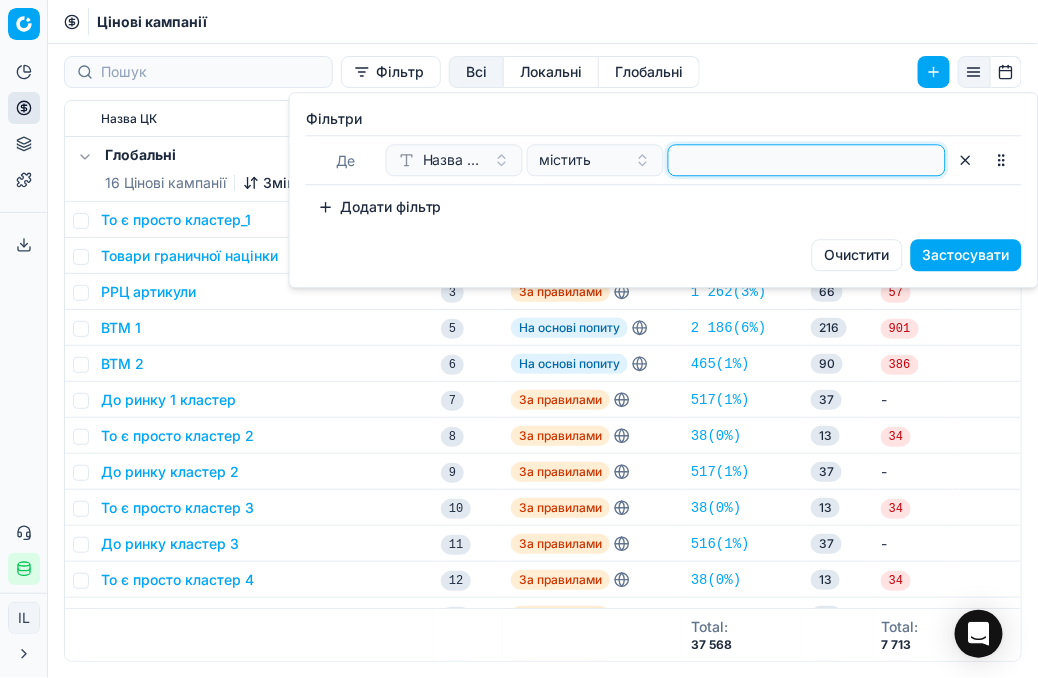 click at bounding box center [807, 160] 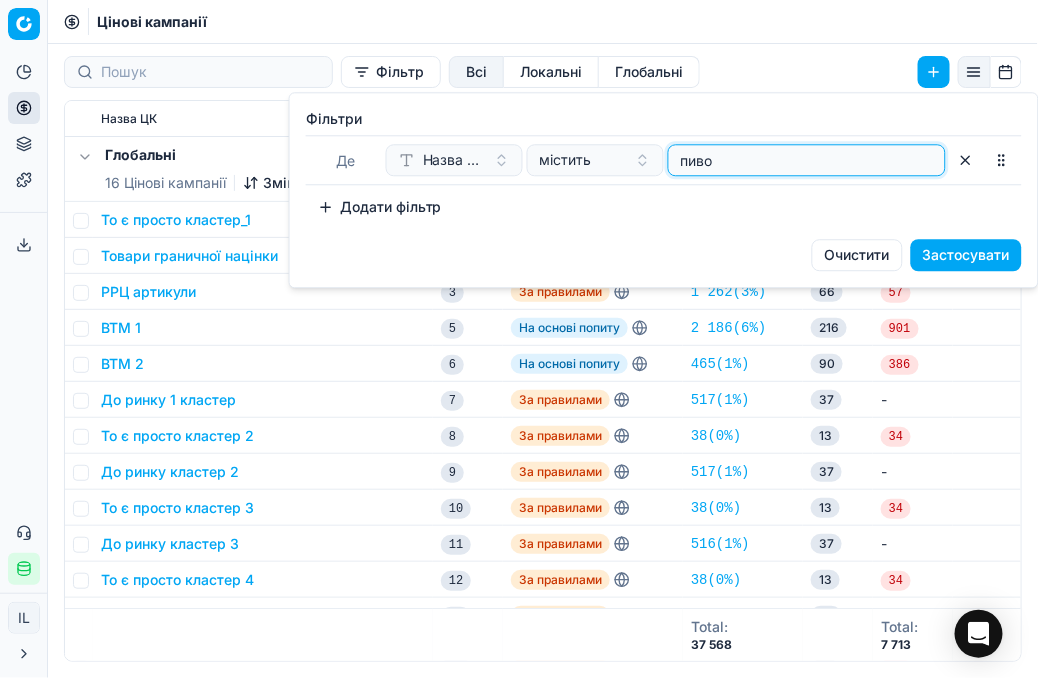 type on "пиво" 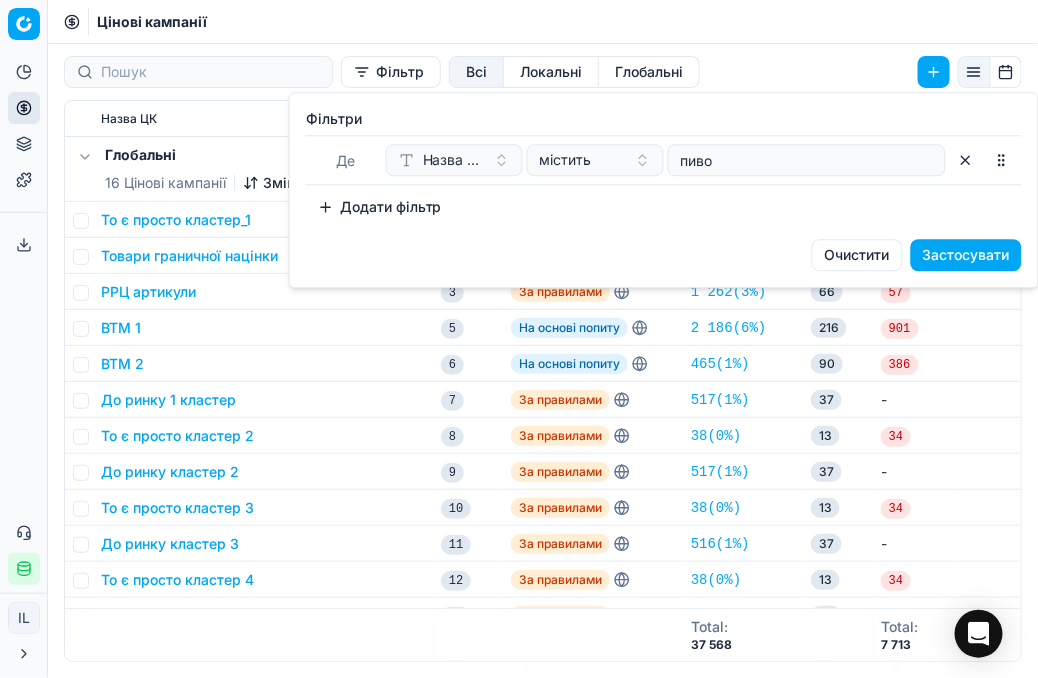 click on "Застосувати" at bounding box center [966, 255] 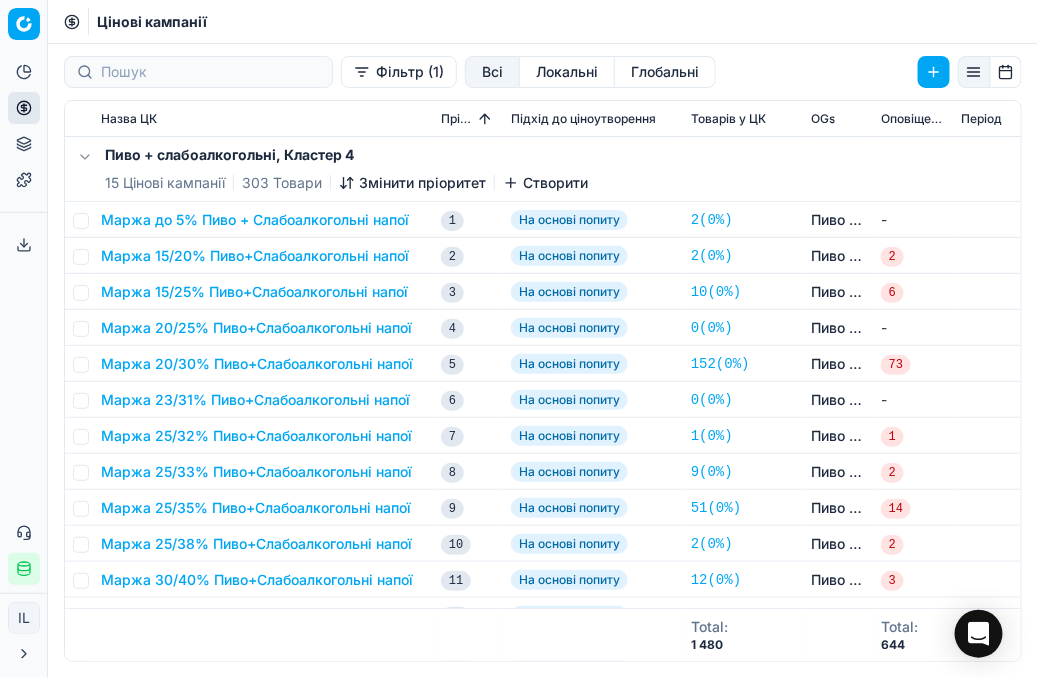 click on "Фільтр   (1)" at bounding box center (399, 72) 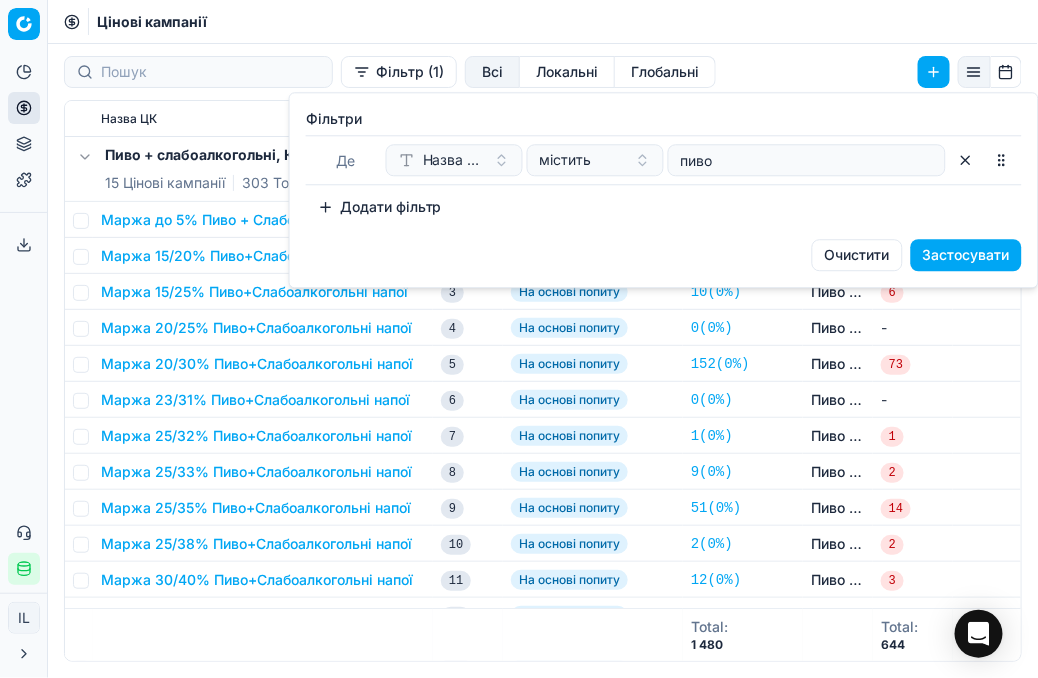 click on "Застосувати" at bounding box center [966, 255] 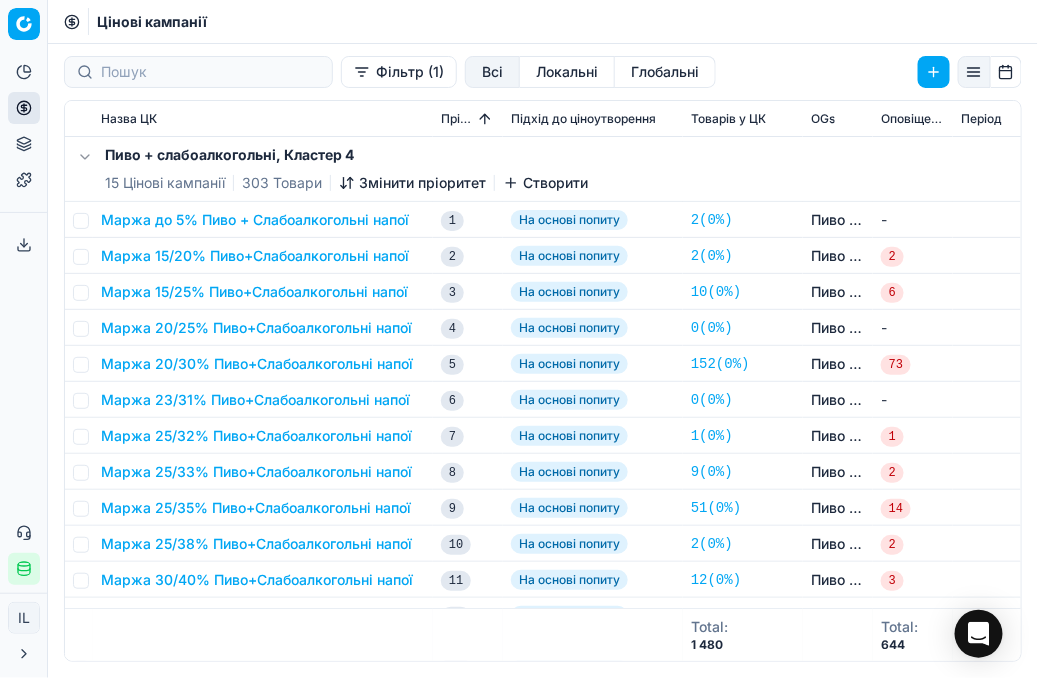 click on "Маржа 25/35% Пиво+Слабоалкогольні напої" at bounding box center [256, 508] 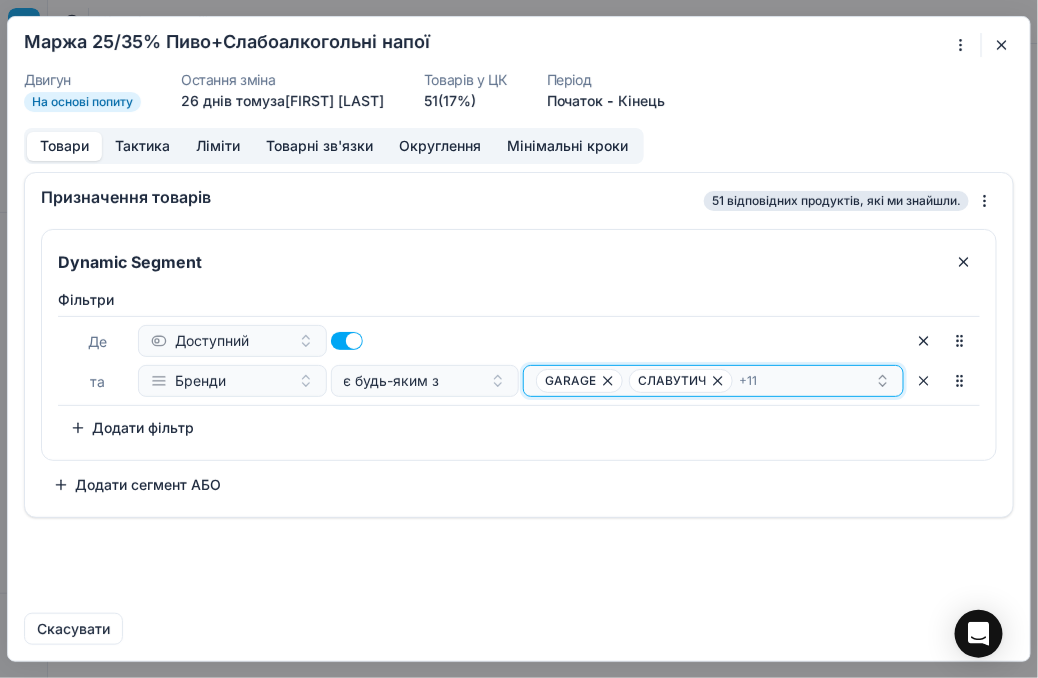 click 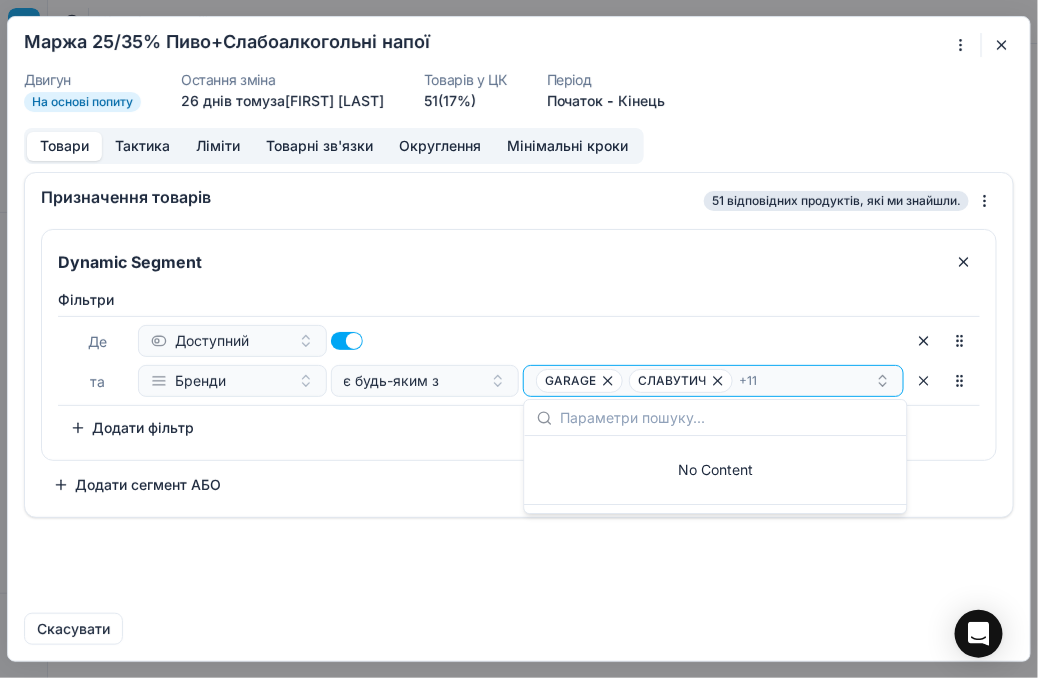 type on "BUMMER" 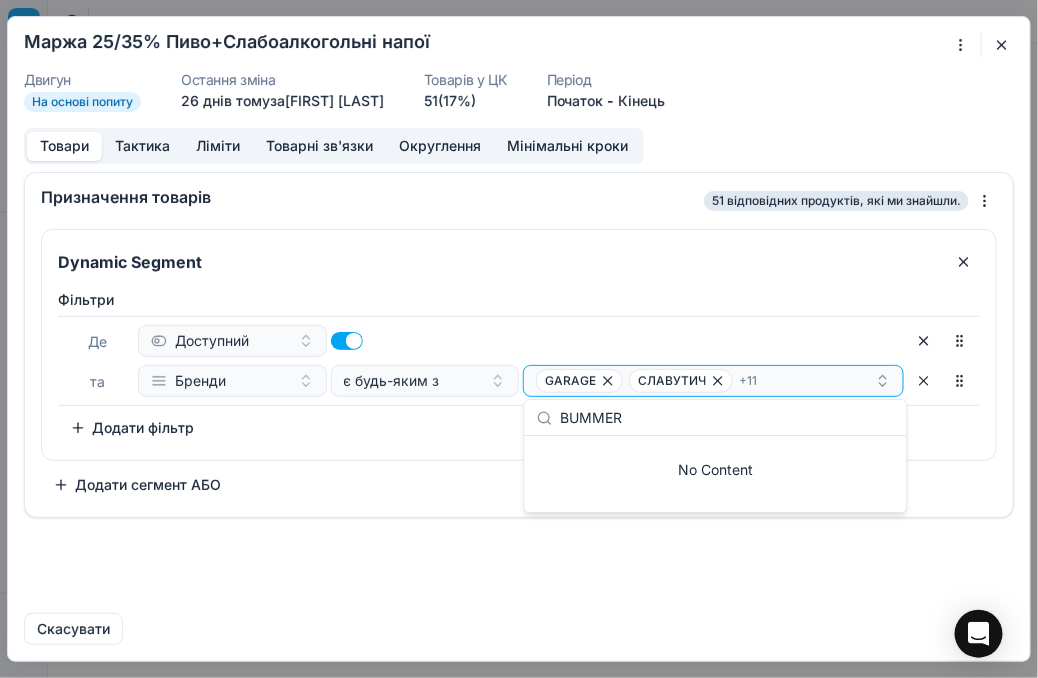 click on "Фiльтри Де Доступний та Бренди є будь-яким з GARAGE СЛАВУТИЧ + 11
To pick up a sortable item, press space or enter.
While dragging, use the up and down keys to move the item.
Press space or enter again to drop the item in its new position, or press escape to cancel.
Додати фільтр" at bounding box center (519, 367) 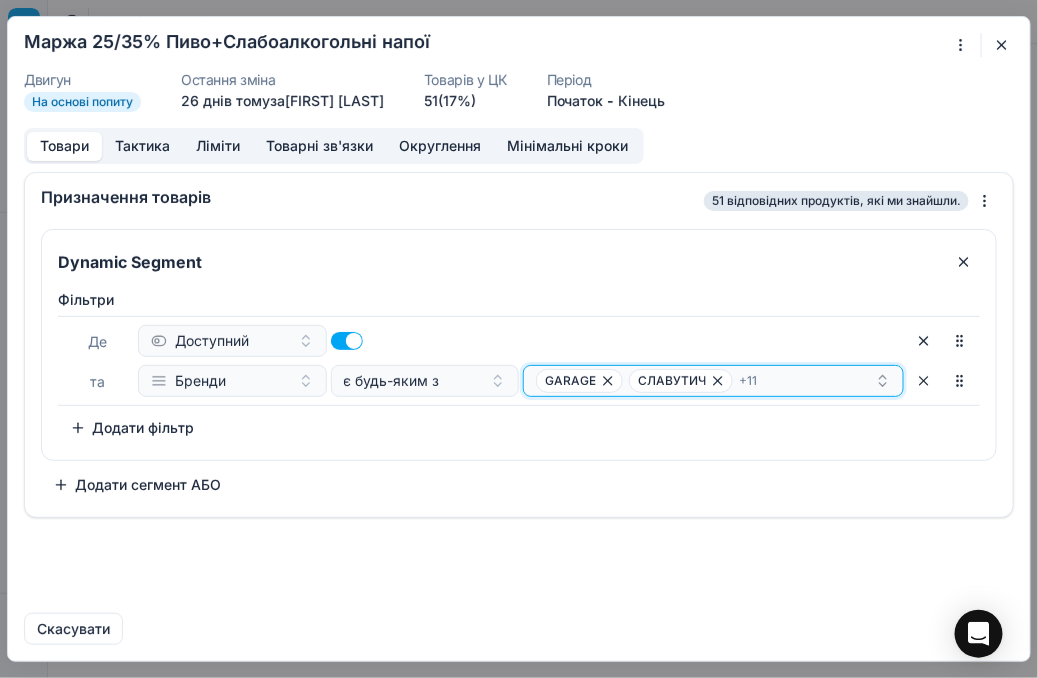click 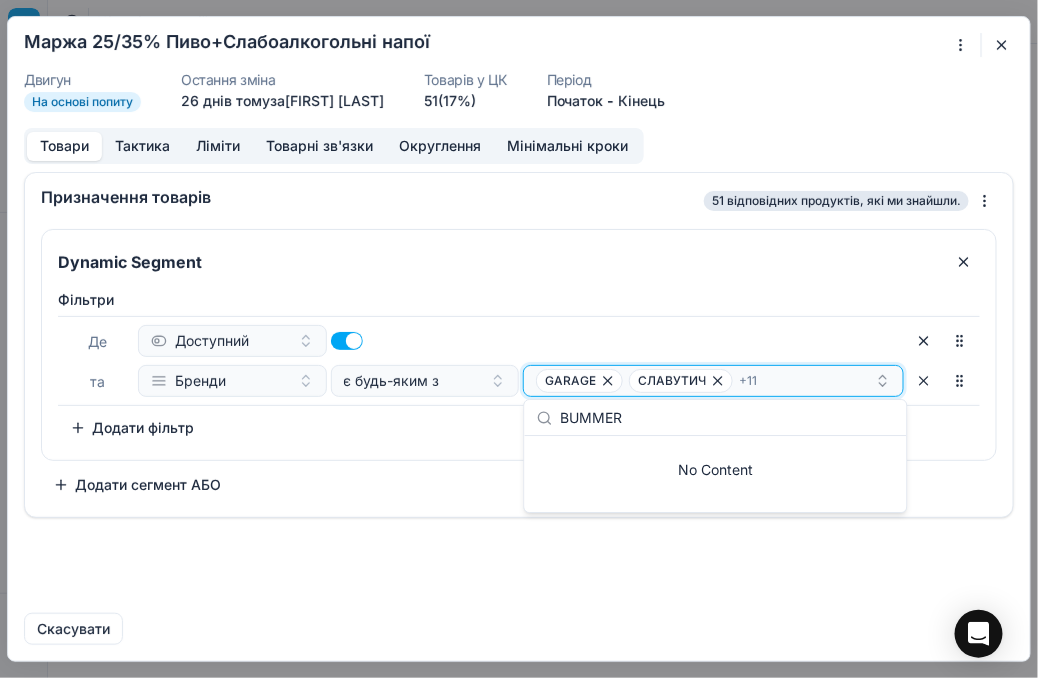 click 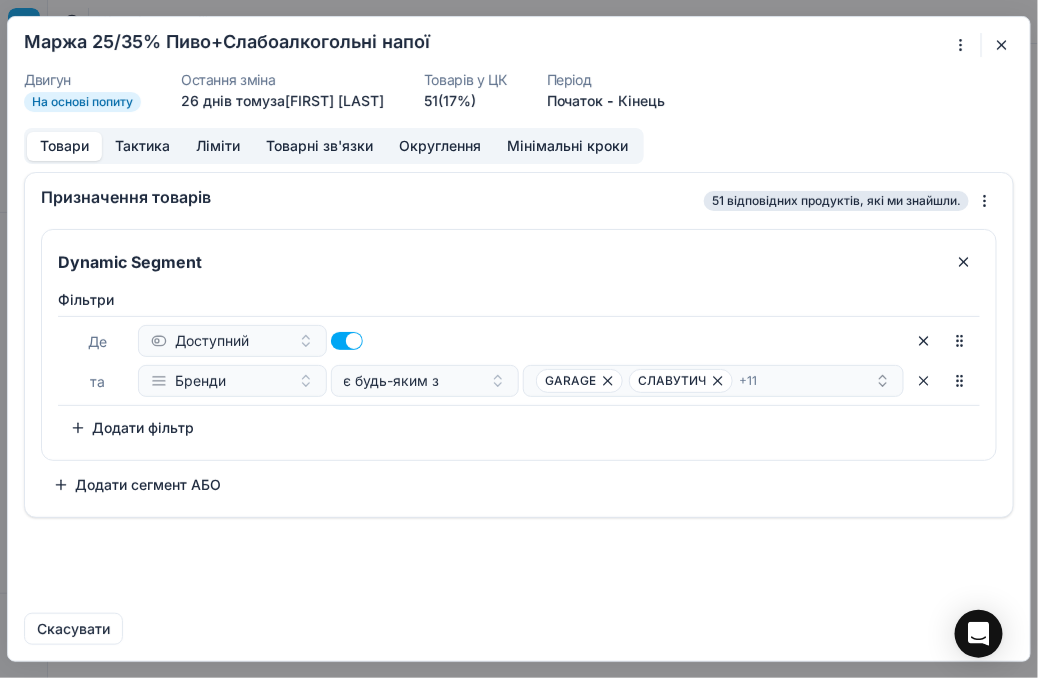 drag, startPoint x: 801, startPoint y: 446, endPoint x: 767, endPoint y: 426, distance: 39.446167 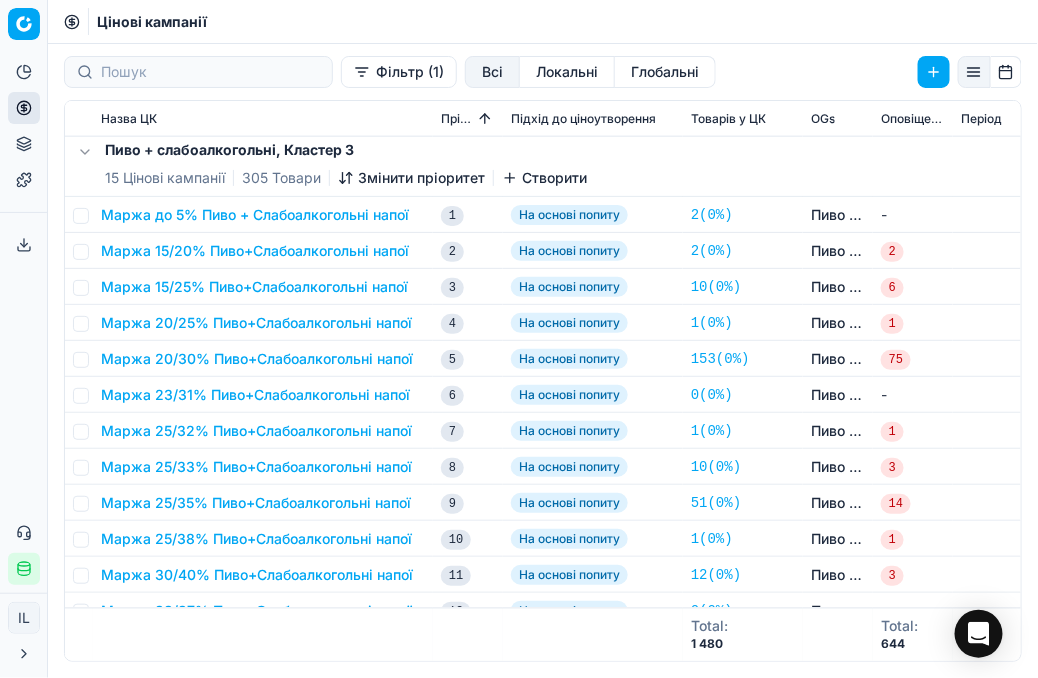 scroll, scrollTop: 636, scrollLeft: 0, axis: vertical 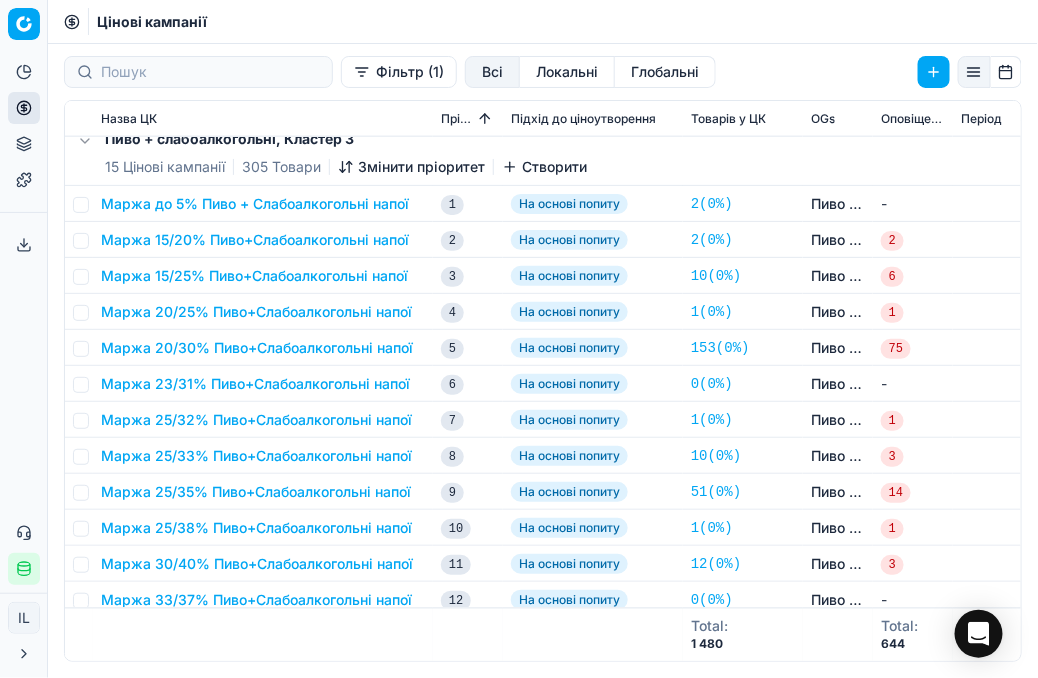 click on "Маржа 25/35% Пиво+Слабоалкогольні напої" at bounding box center [256, 492] 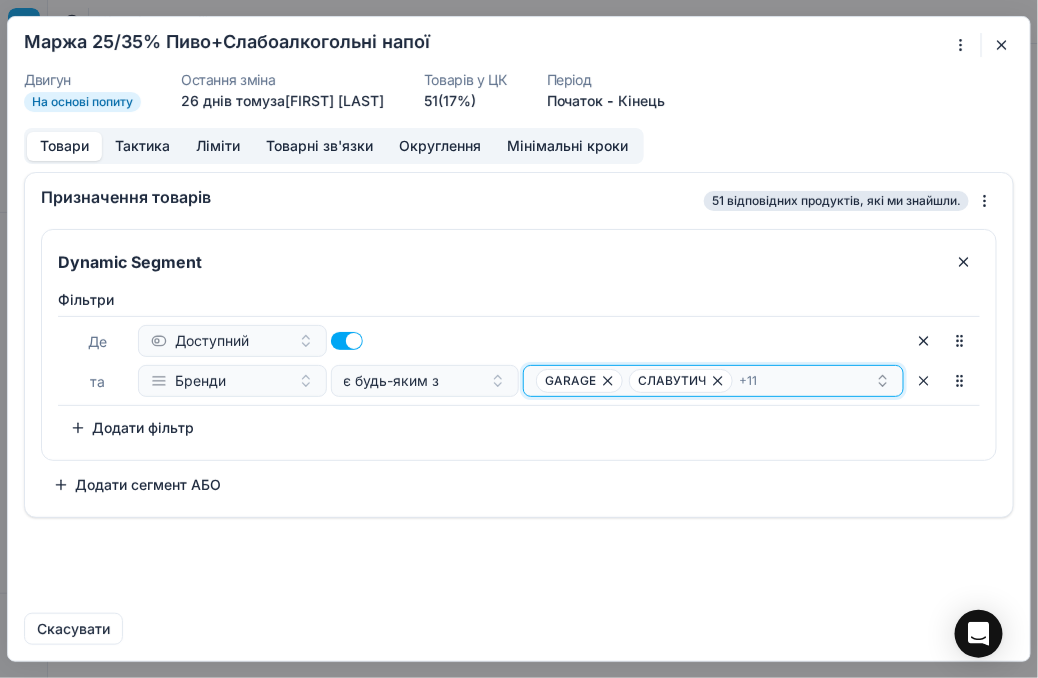click on "GARAGE СЛАВУТИЧ + 11" at bounding box center [705, 381] 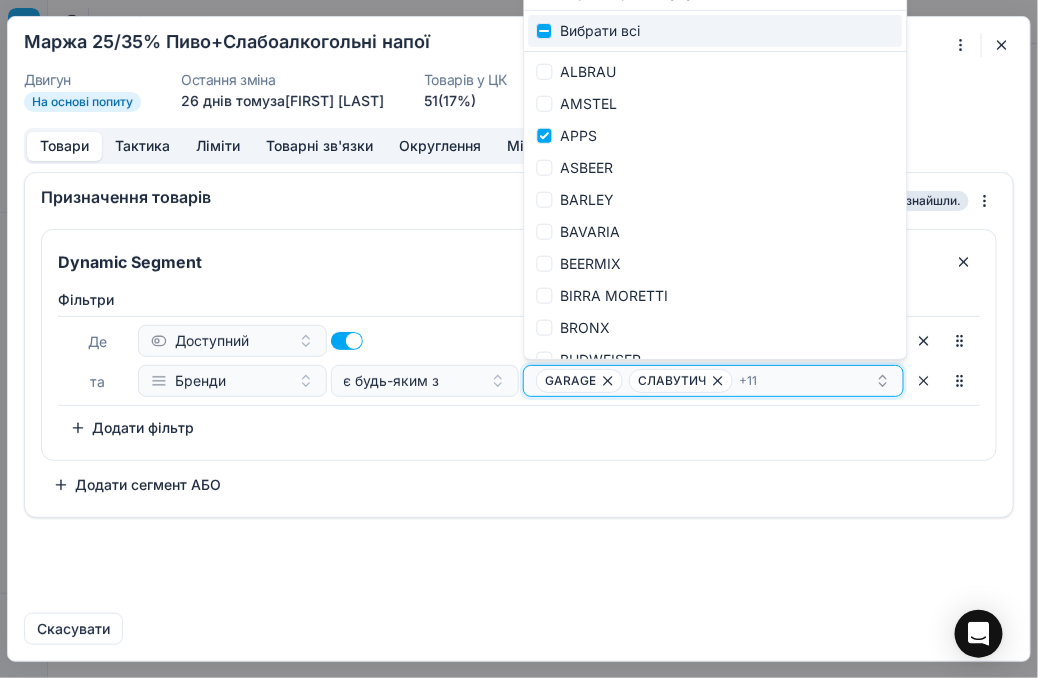 click on "GARAGE СЛАВУТИЧ + 11" at bounding box center (705, 381) 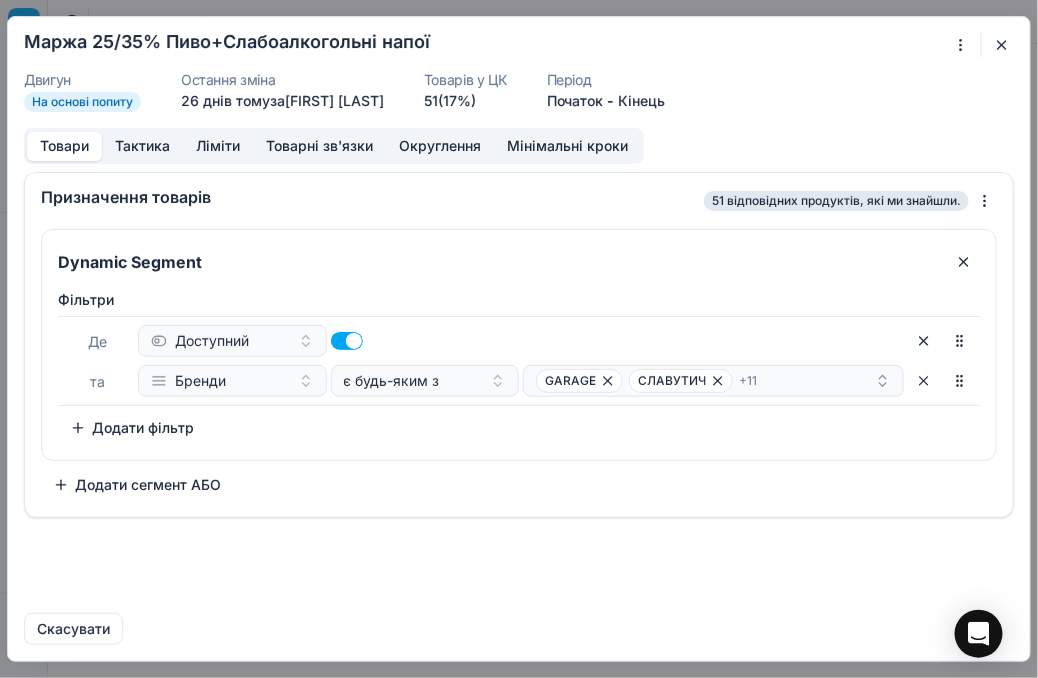 click at bounding box center (1002, 45) 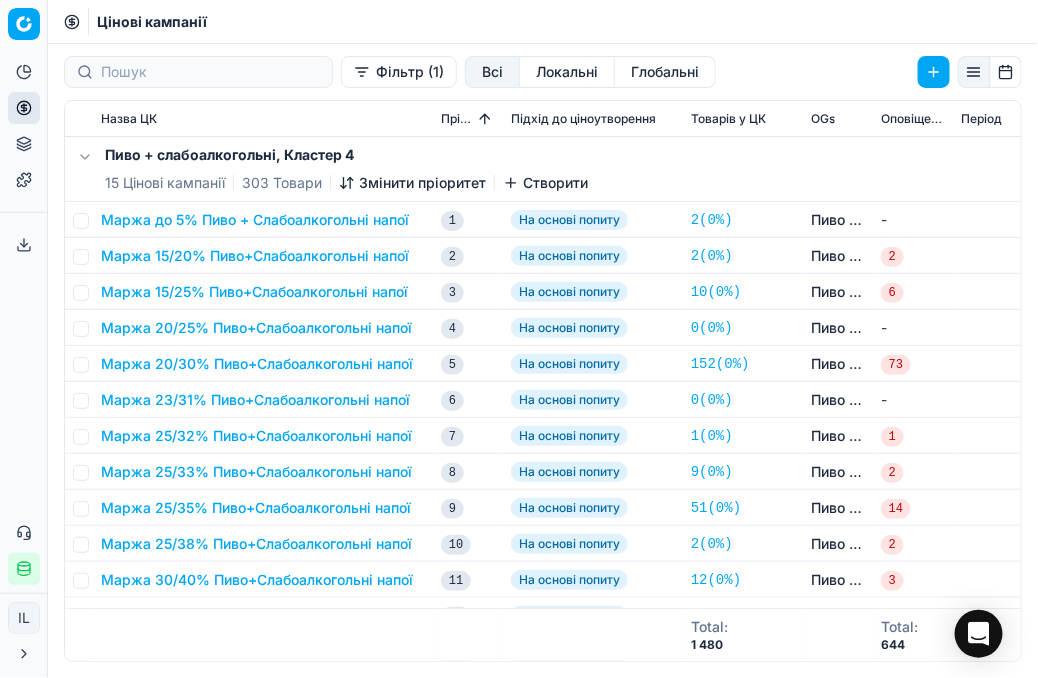 scroll, scrollTop: 0, scrollLeft: 0, axis: both 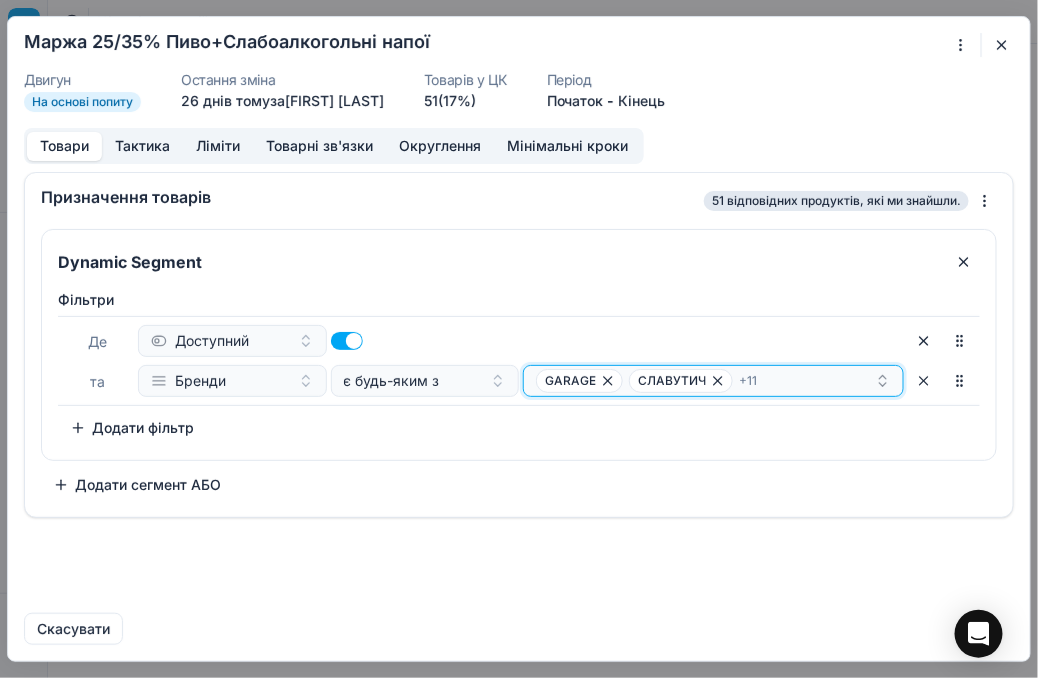 click on "GARAGE СЛАВУТИЧ + 11" at bounding box center (705, 381) 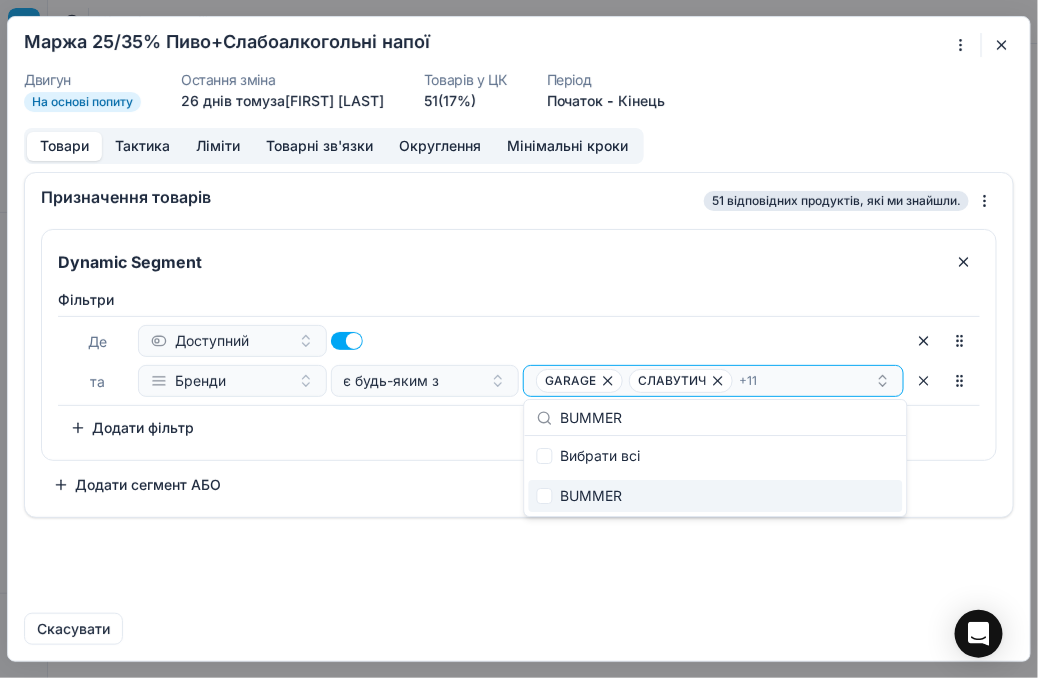 type on "BUMMER" 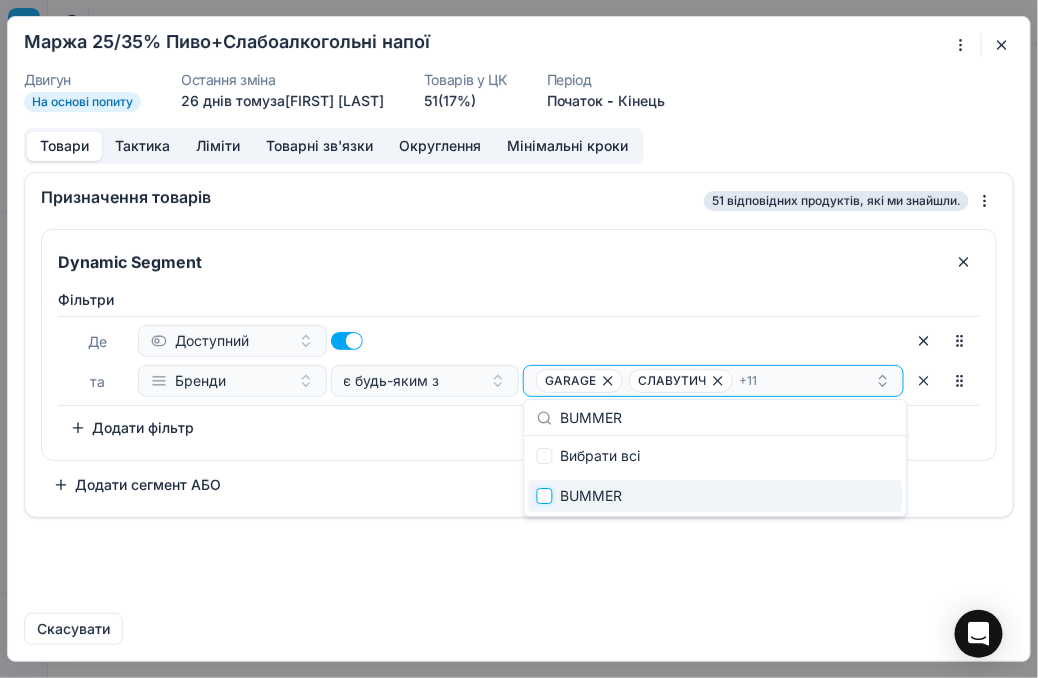 click at bounding box center [545, 496] 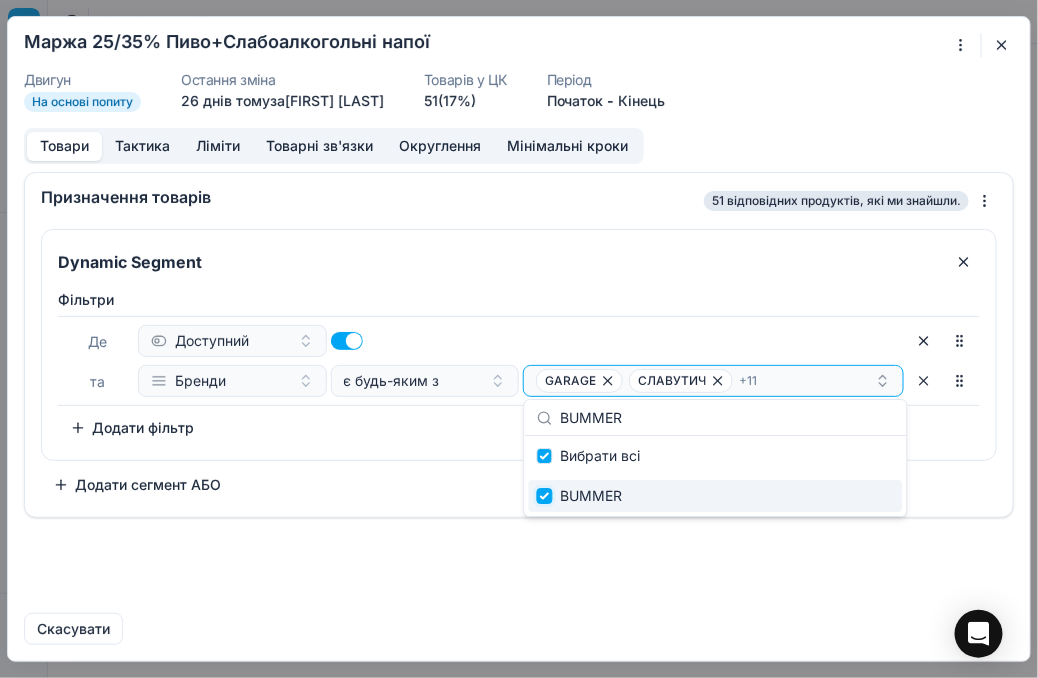 checkbox on "true" 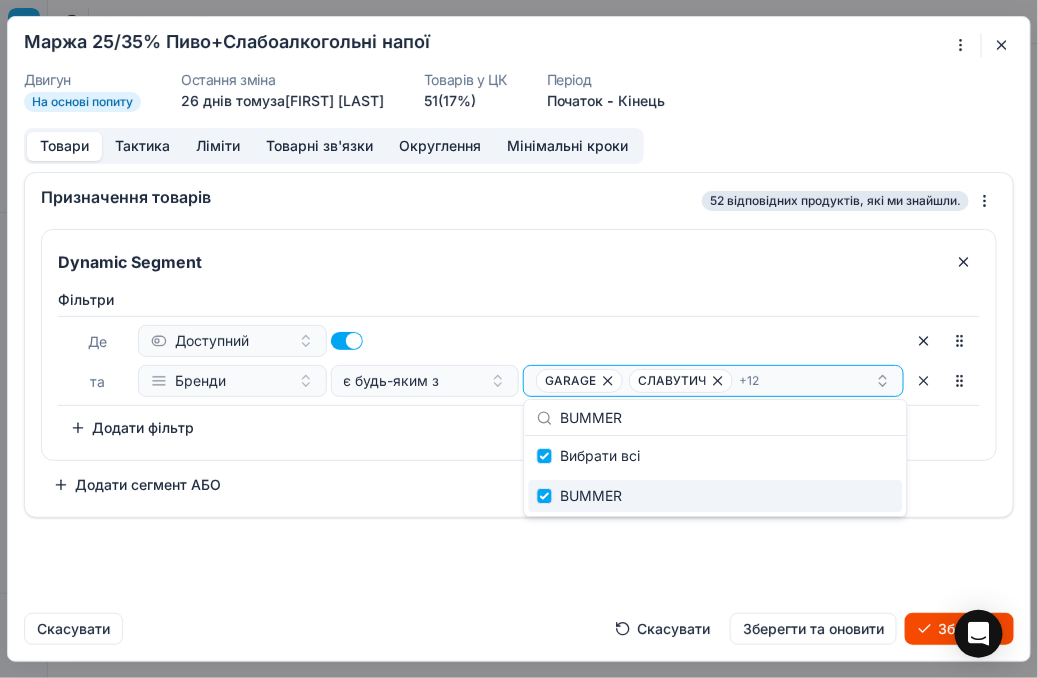click on "Зберегти" at bounding box center (959, 629) 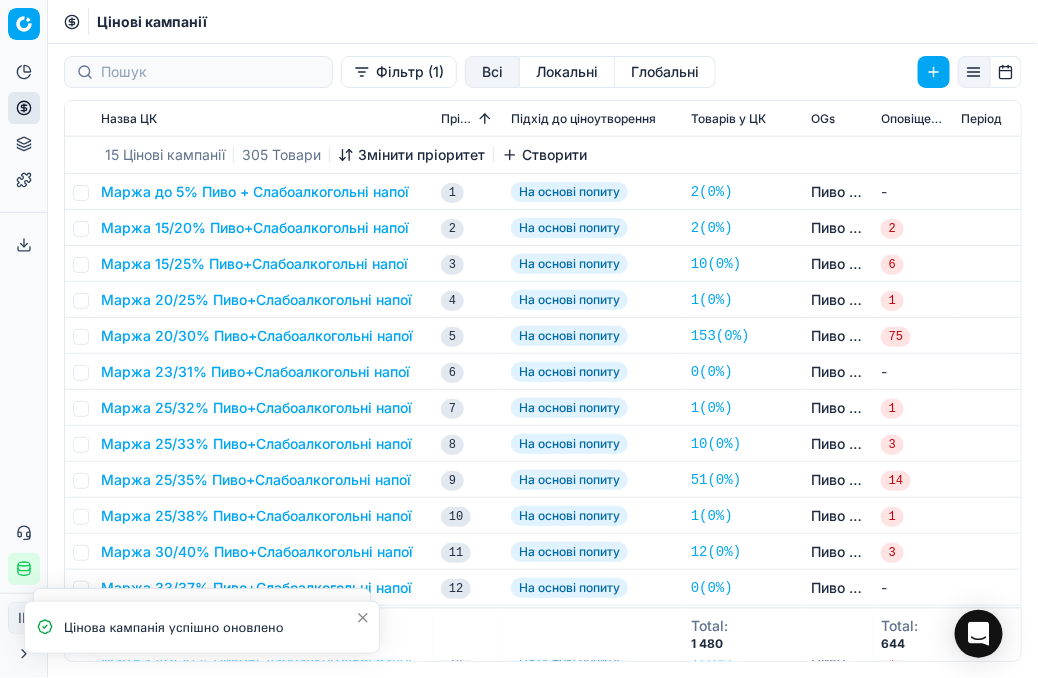 scroll, scrollTop: 727, scrollLeft: 0, axis: vertical 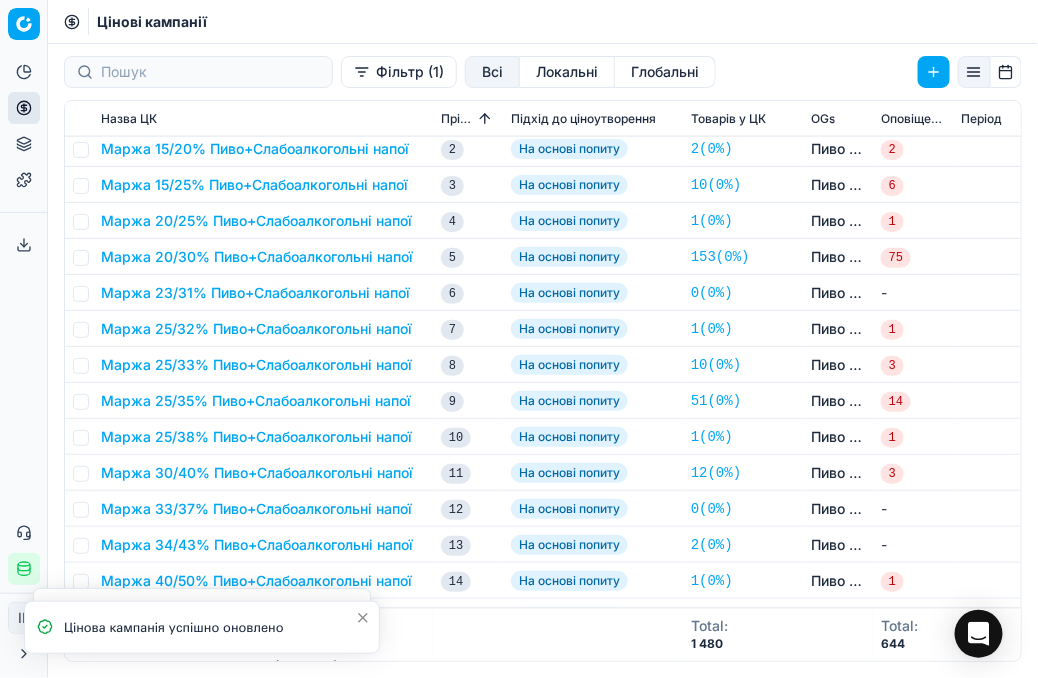 click on "Маржа 25/35% Пиво+Слабоалкогольні напої" at bounding box center [256, 401] 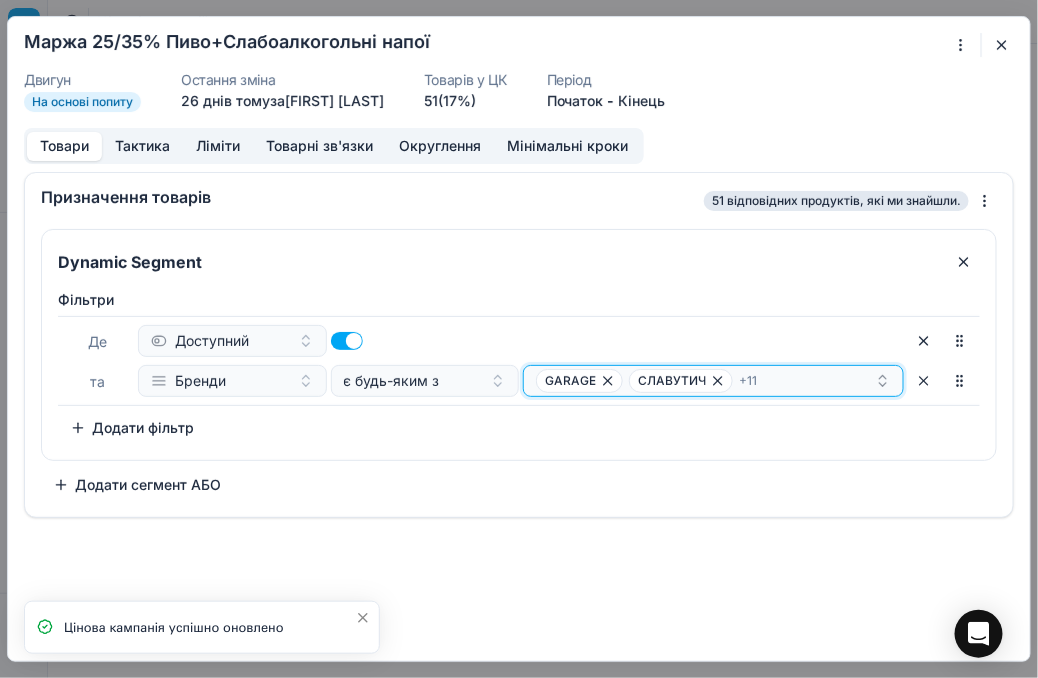 click on "GARAGE СЛАВУТИЧ + 11" at bounding box center [705, 381] 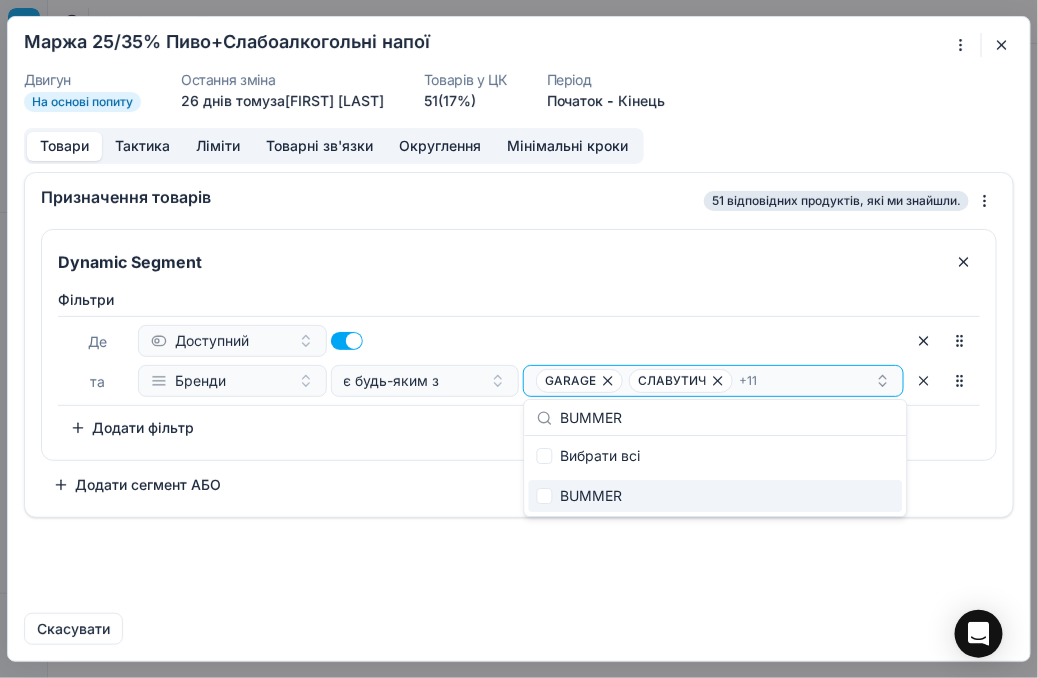 type on "BUMMER" 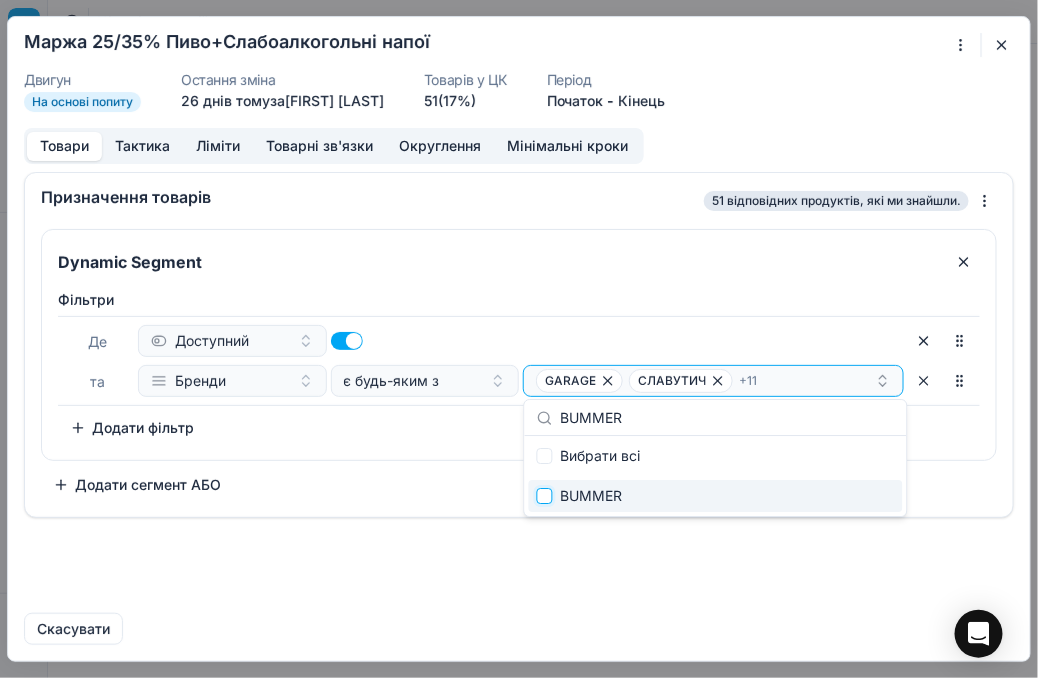 click at bounding box center [545, 496] 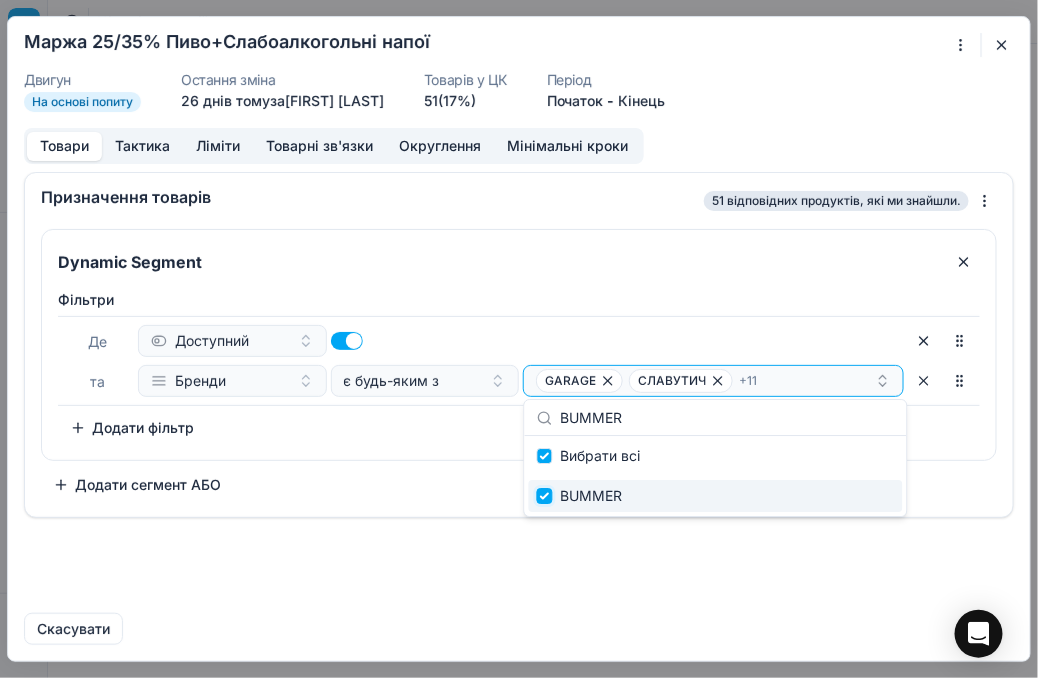 checkbox on "true" 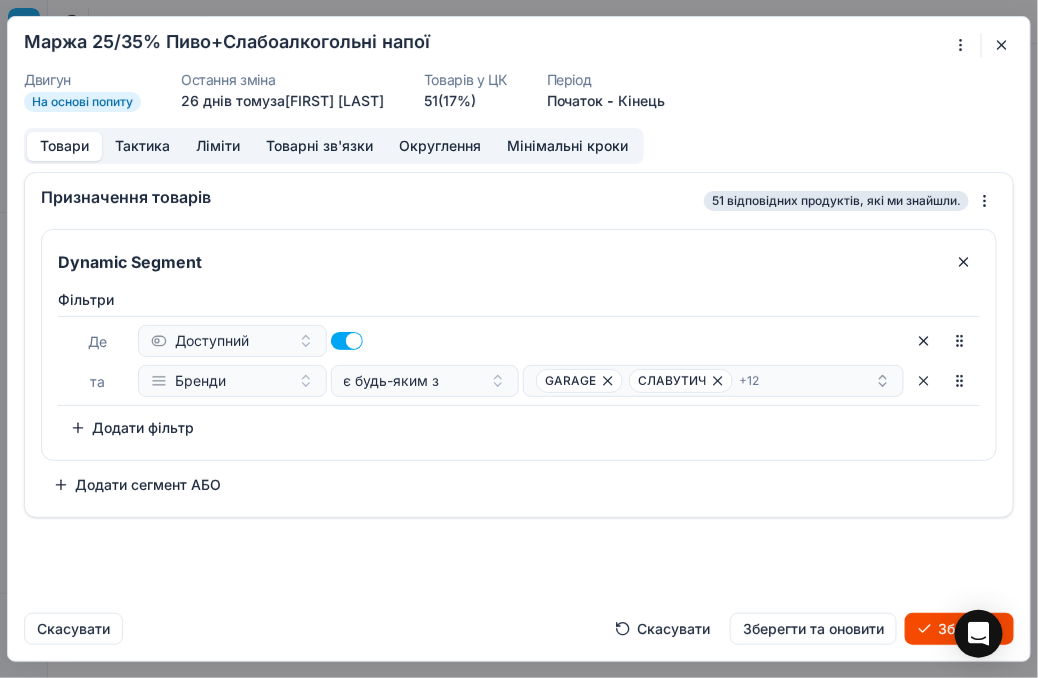 click on "Зберегти" at bounding box center (959, 629) 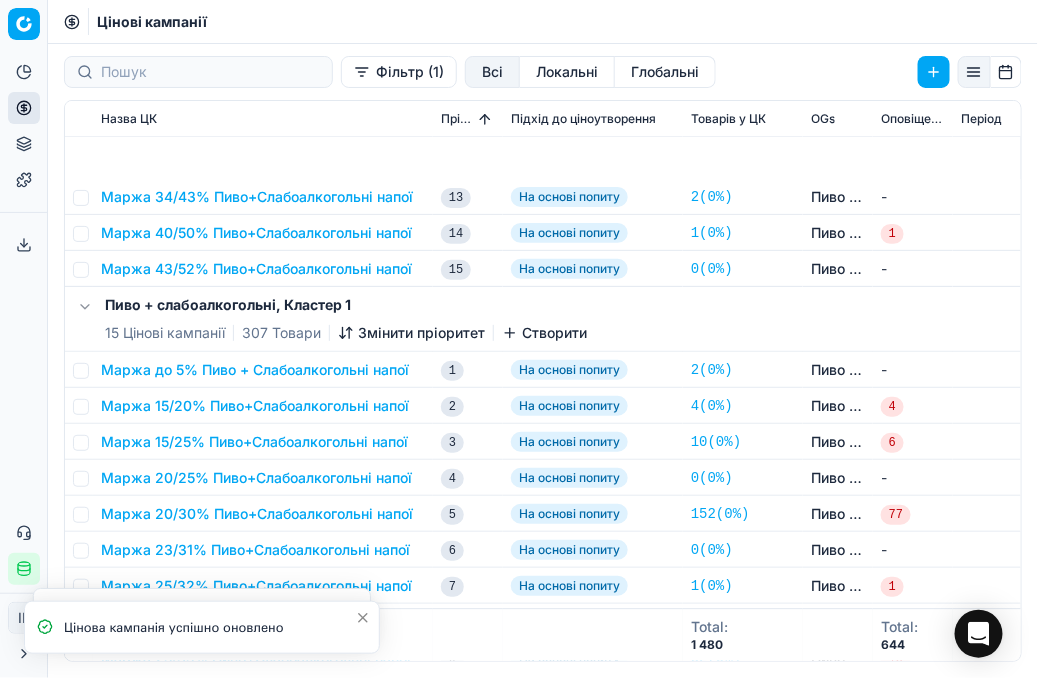 scroll, scrollTop: 1272, scrollLeft: 0, axis: vertical 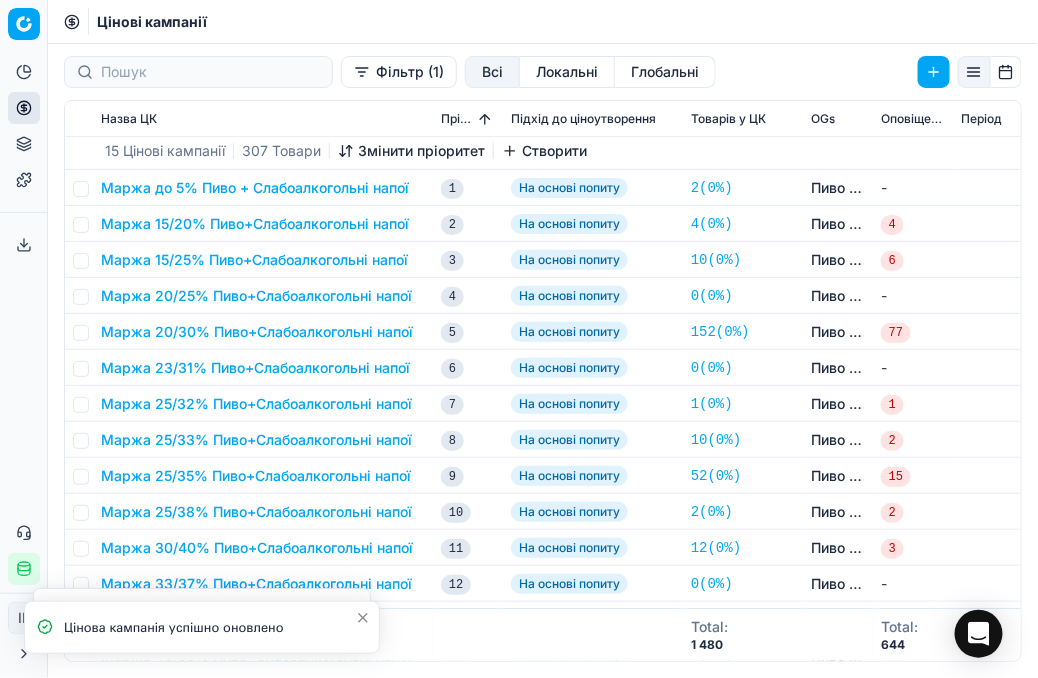 click on "Маржа 25/35% Пиво+Слабоалкогольні напої" at bounding box center [256, 476] 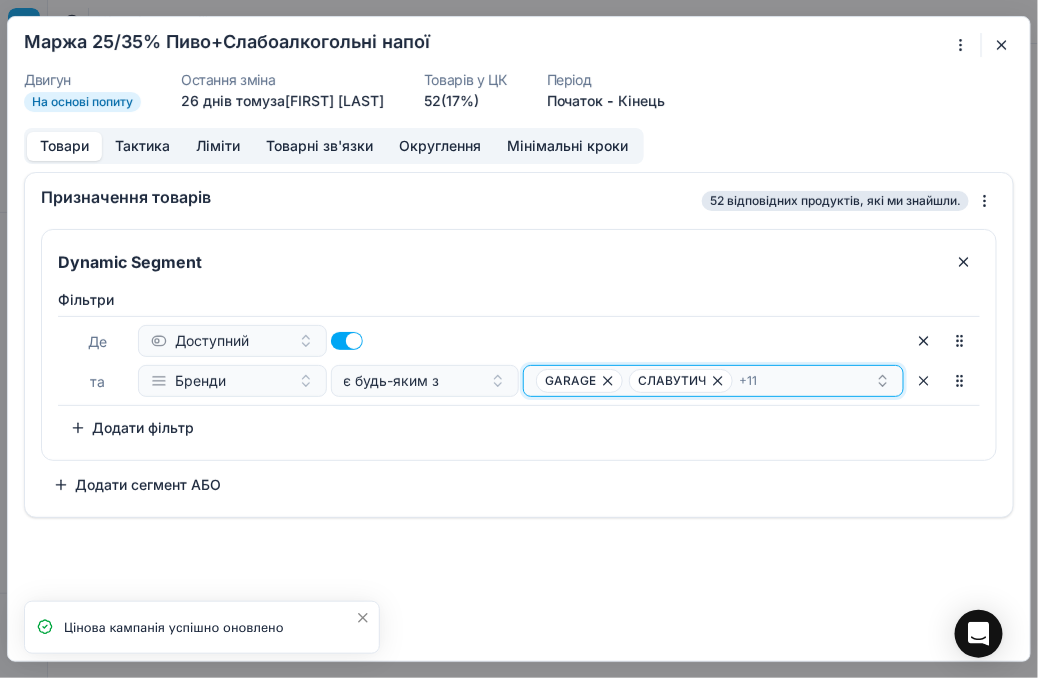 click on "GARAGE СЛАВУТИЧ + 11" at bounding box center [705, 381] 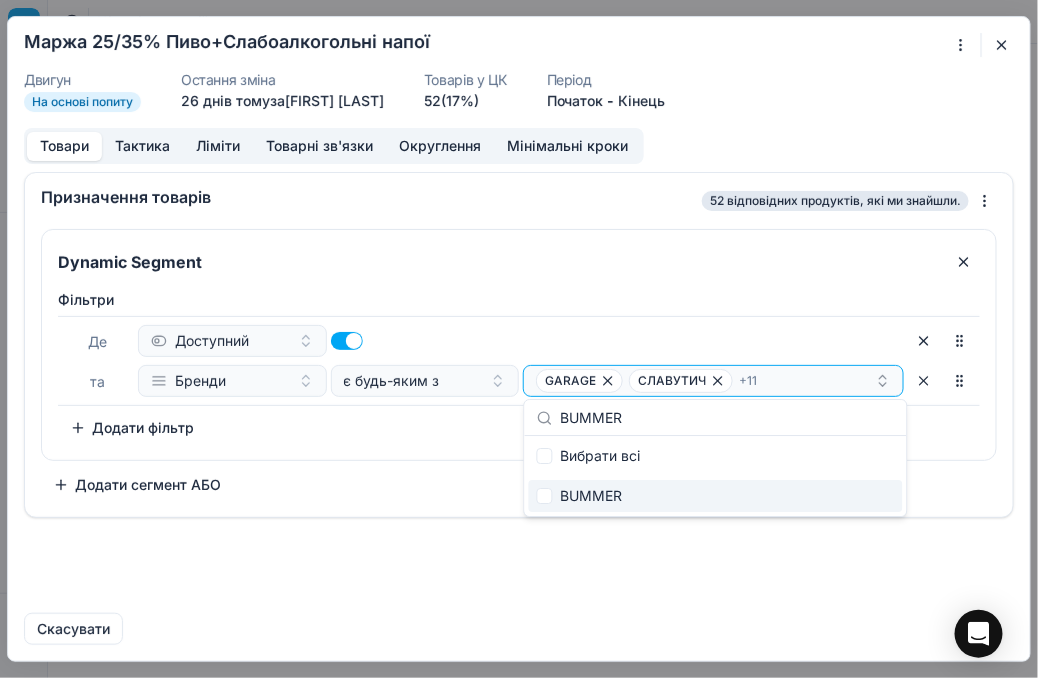 type on "BUMMER" 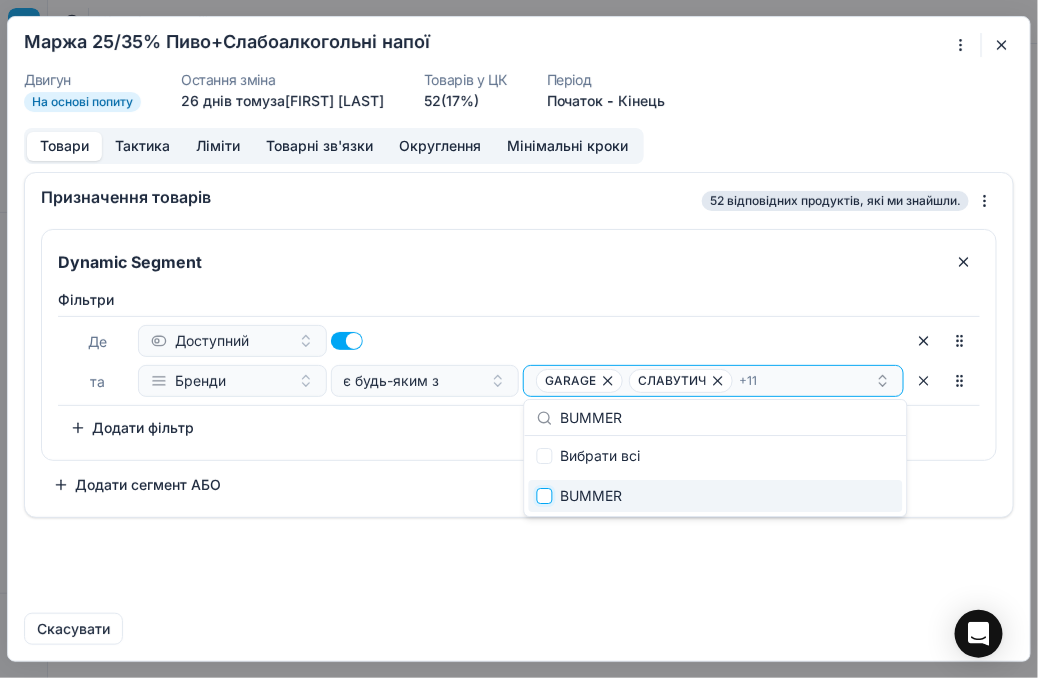 click at bounding box center [545, 496] 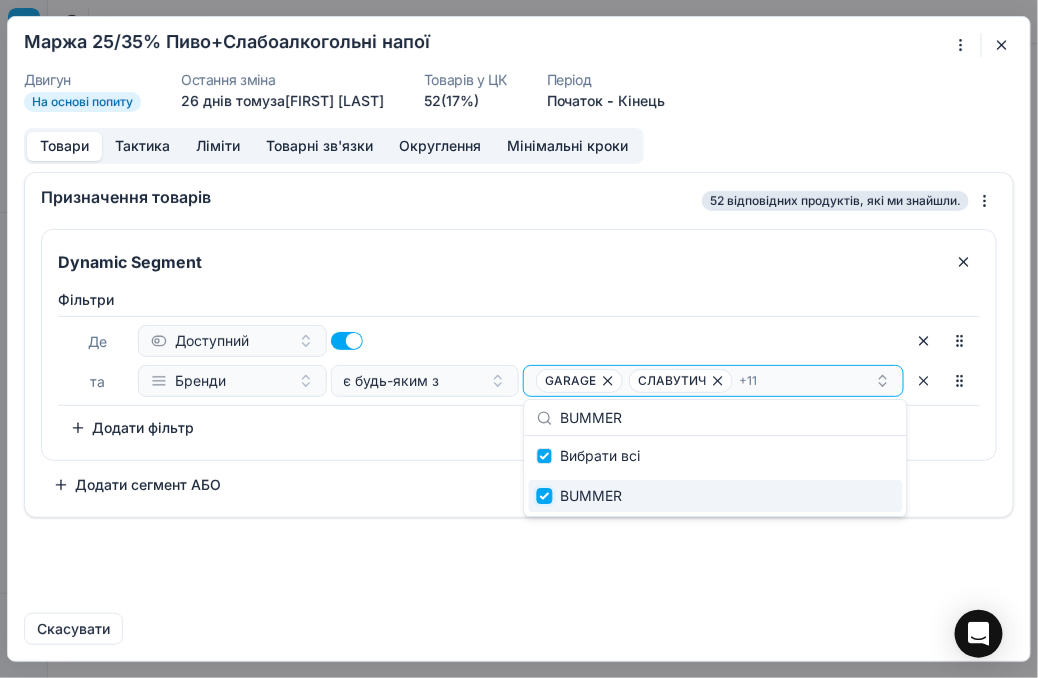 checkbox on "true" 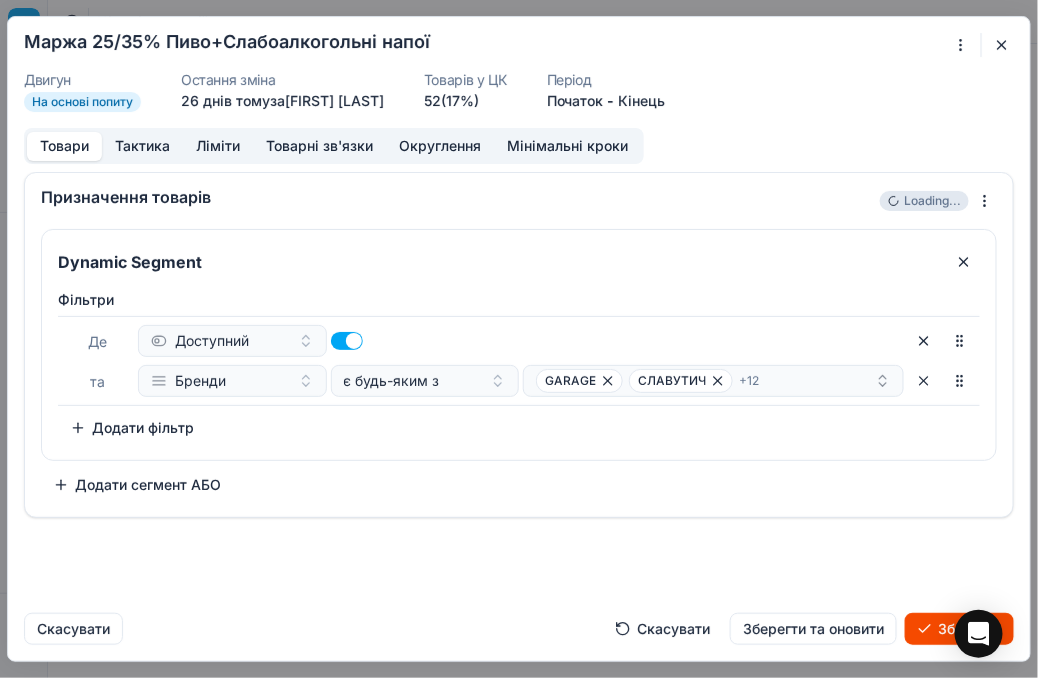 click on "Зберегти" at bounding box center (959, 629) 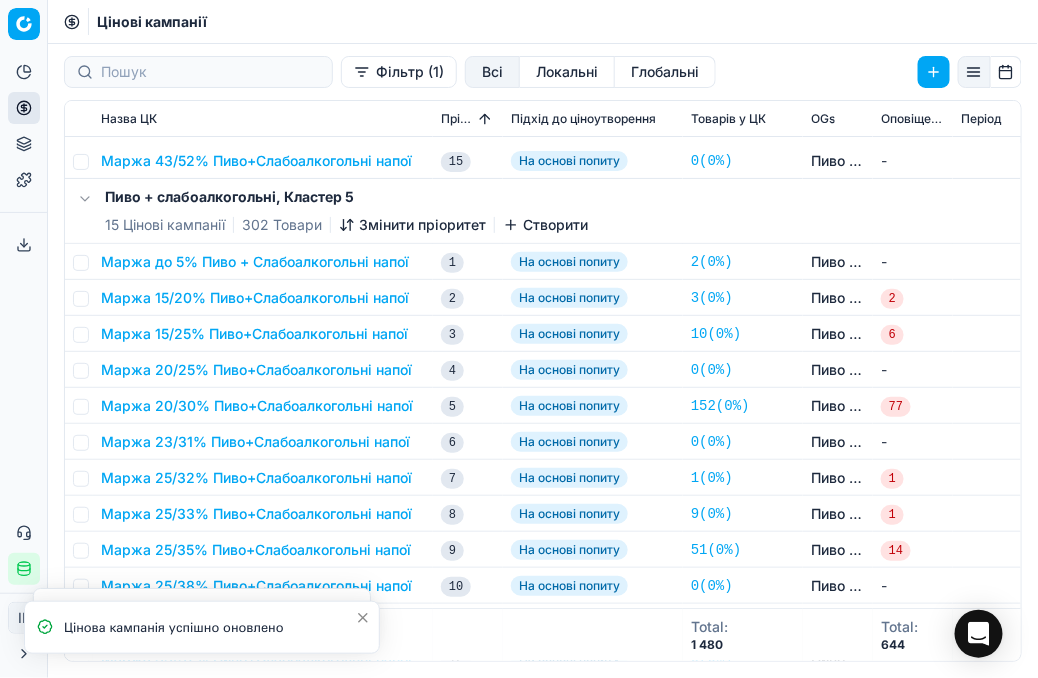 scroll, scrollTop: 2000, scrollLeft: 0, axis: vertical 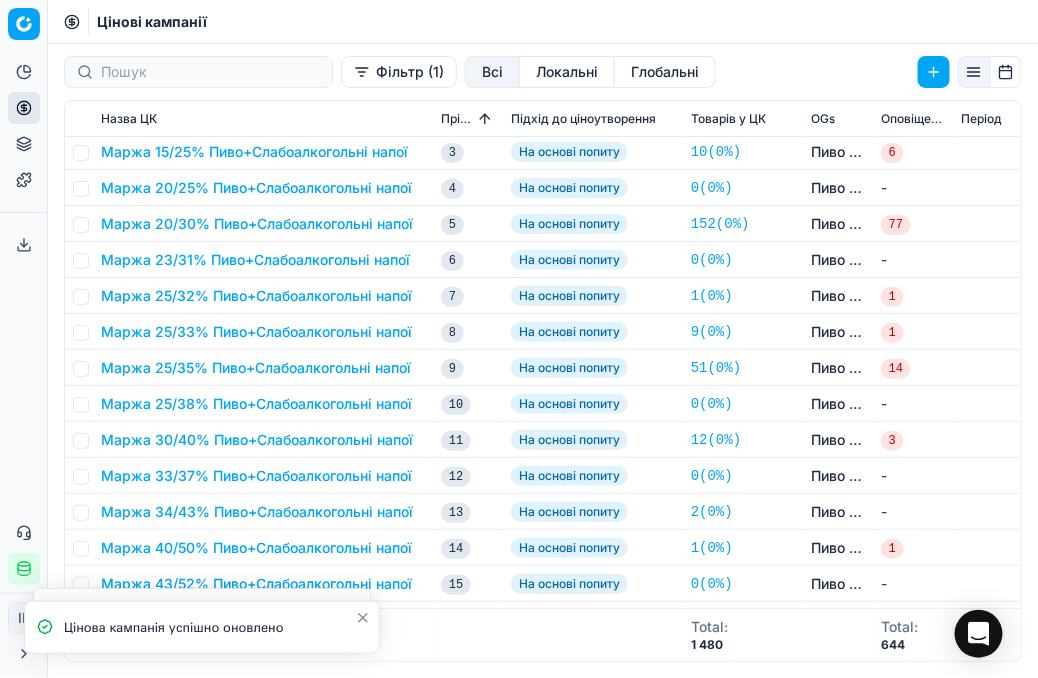 click on "Маржа 25/35% Пиво+Слабоалкогольні напої" at bounding box center (256, 368) 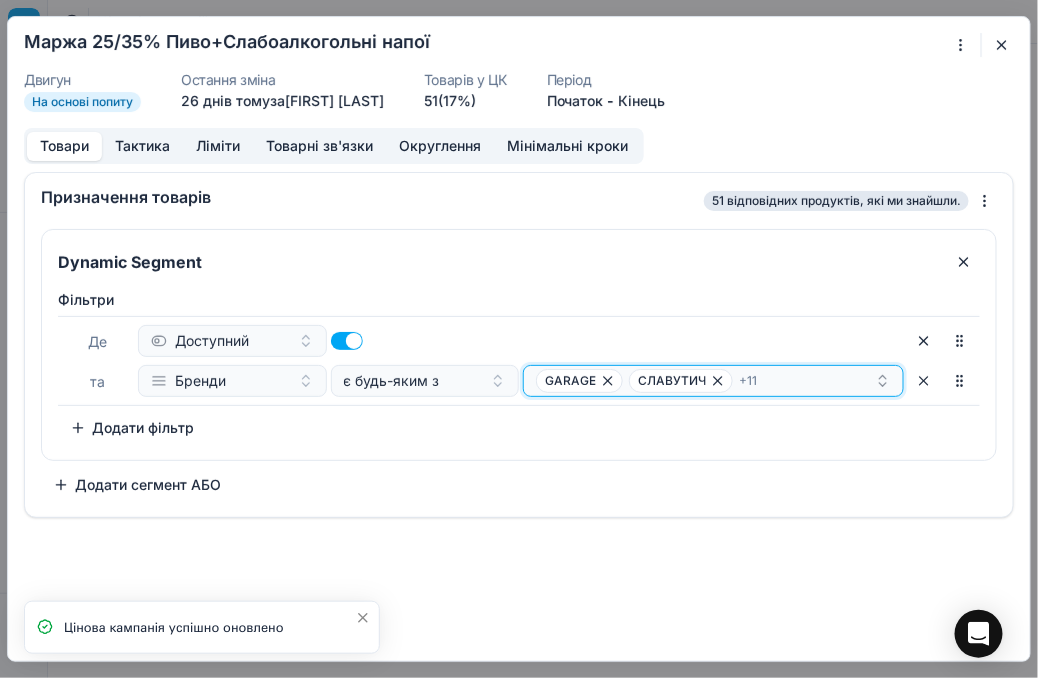 click on "GARAGE СЛАВУТИЧ + 11" at bounding box center (705, 381) 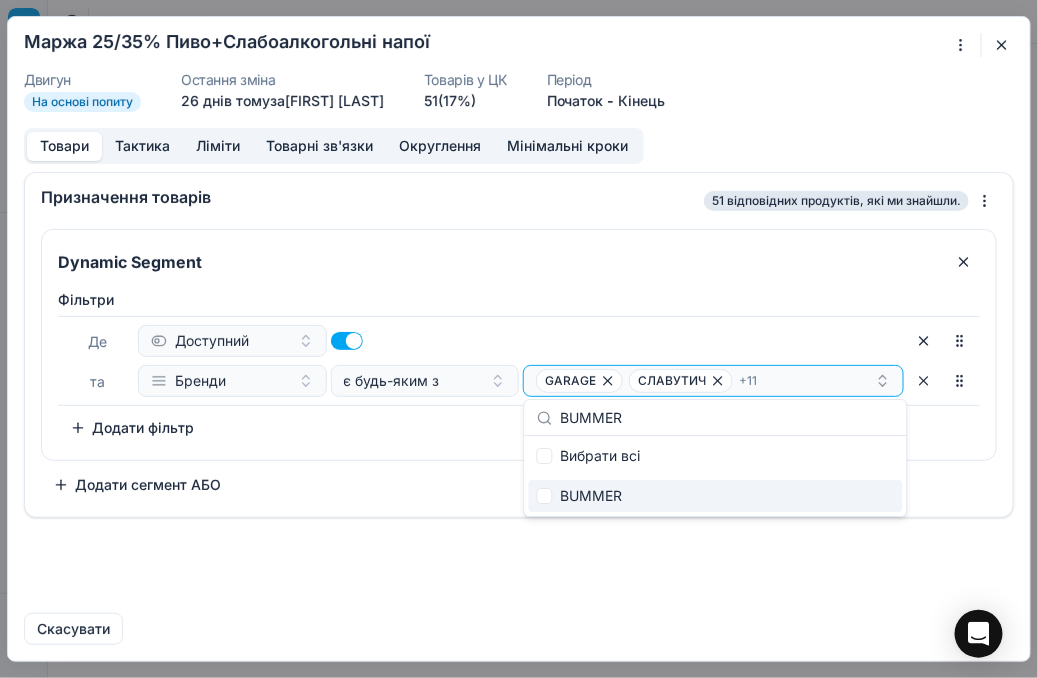 type on "BUMMER" 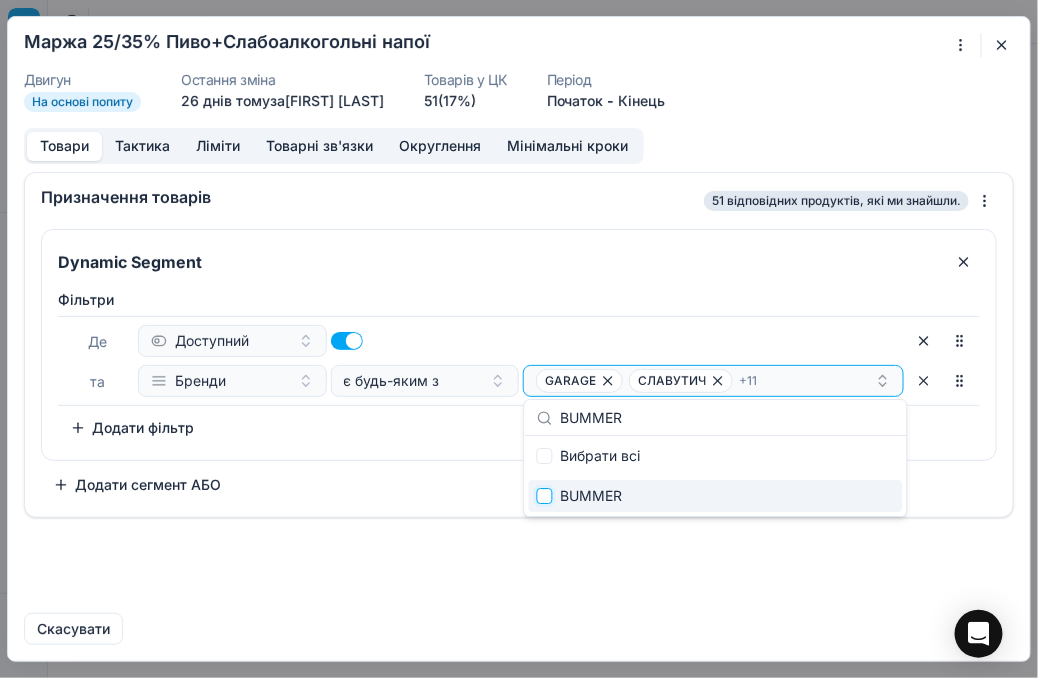 click at bounding box center (545, 496) 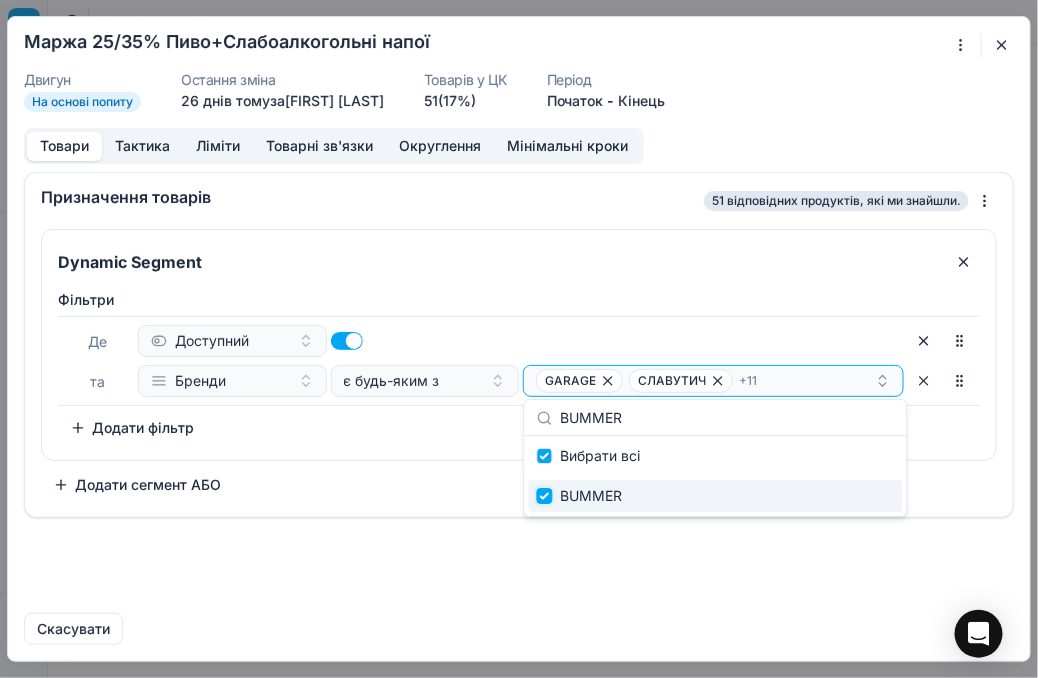 checkbox on "true" 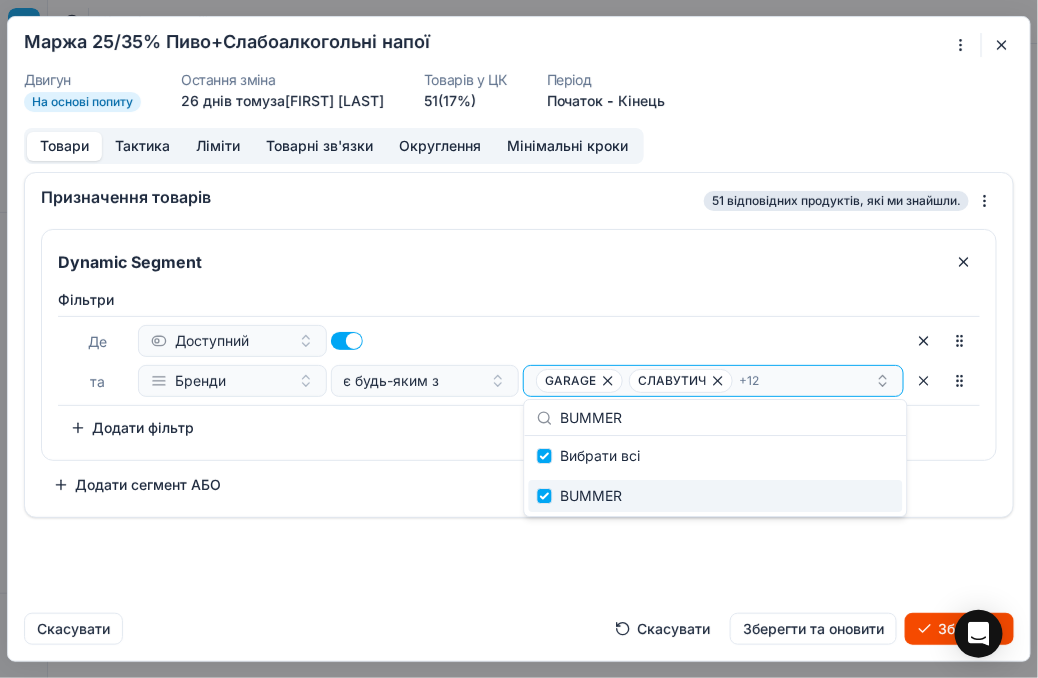 click on "Зберегти" at bounding box center (959, 629) 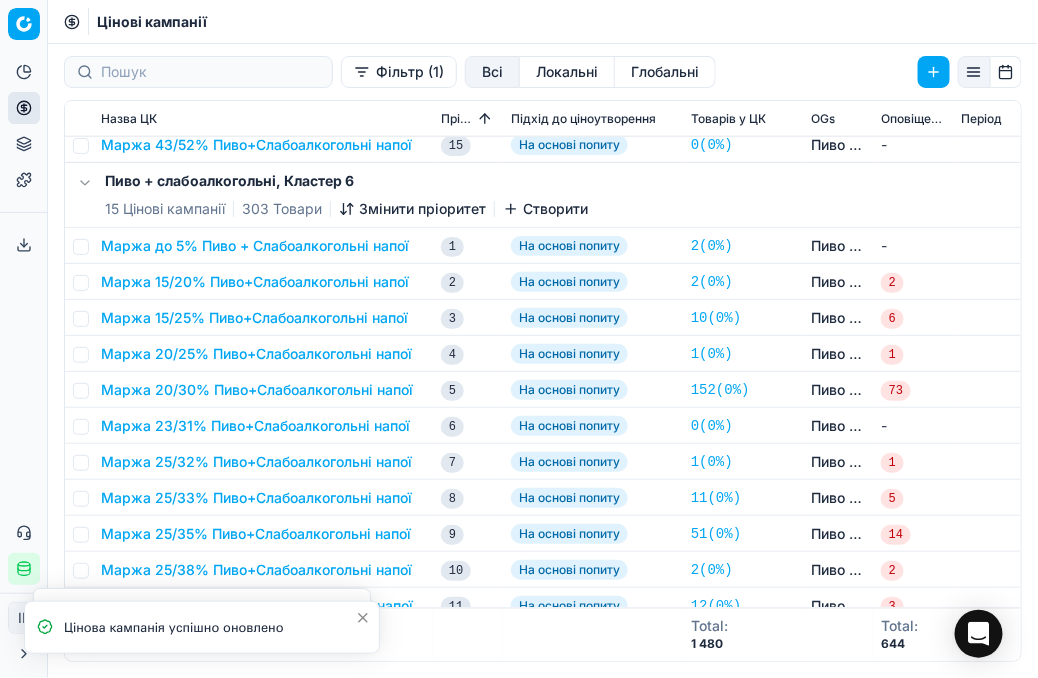 scroll, scrollTop: 2545, scrollLeft: 0, axis: vertical 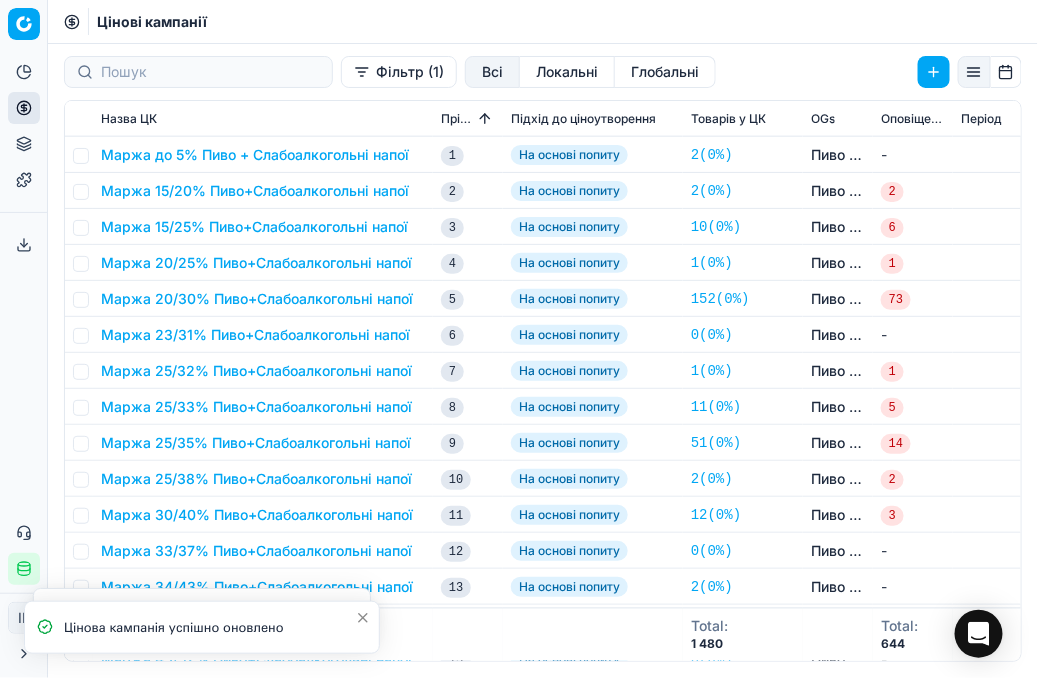 click on "Маржа 25/35% Пиво+Слабоалкогольні напої" at bounding box center [256, 443] 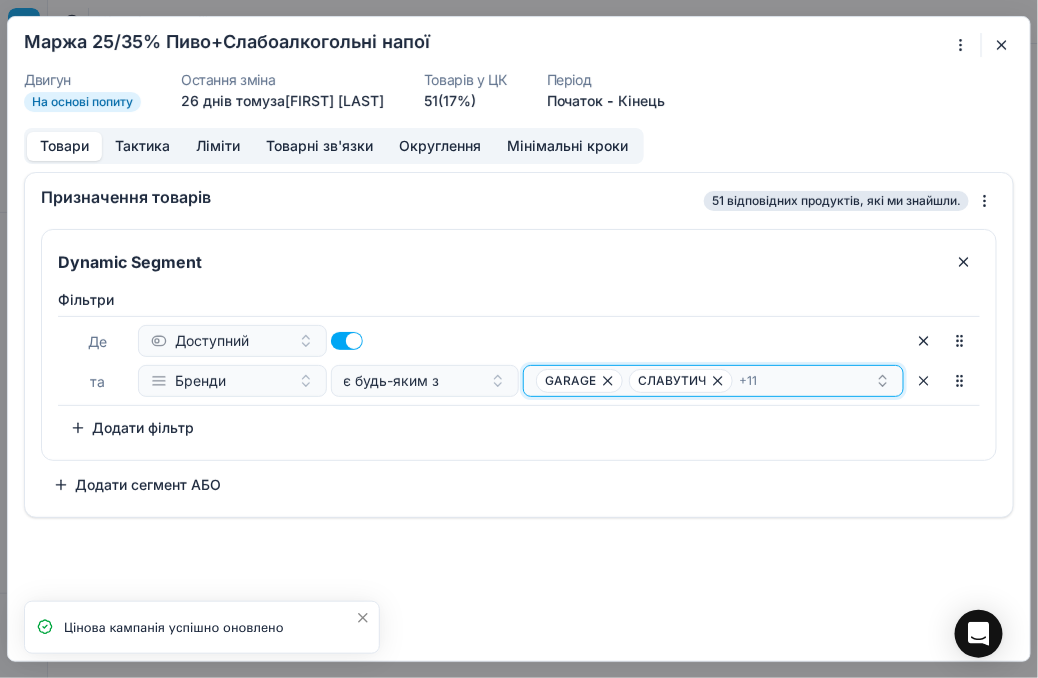 click on "GARAGE СЛАВУТИЧ + 11" at bounding box center (705, 381) 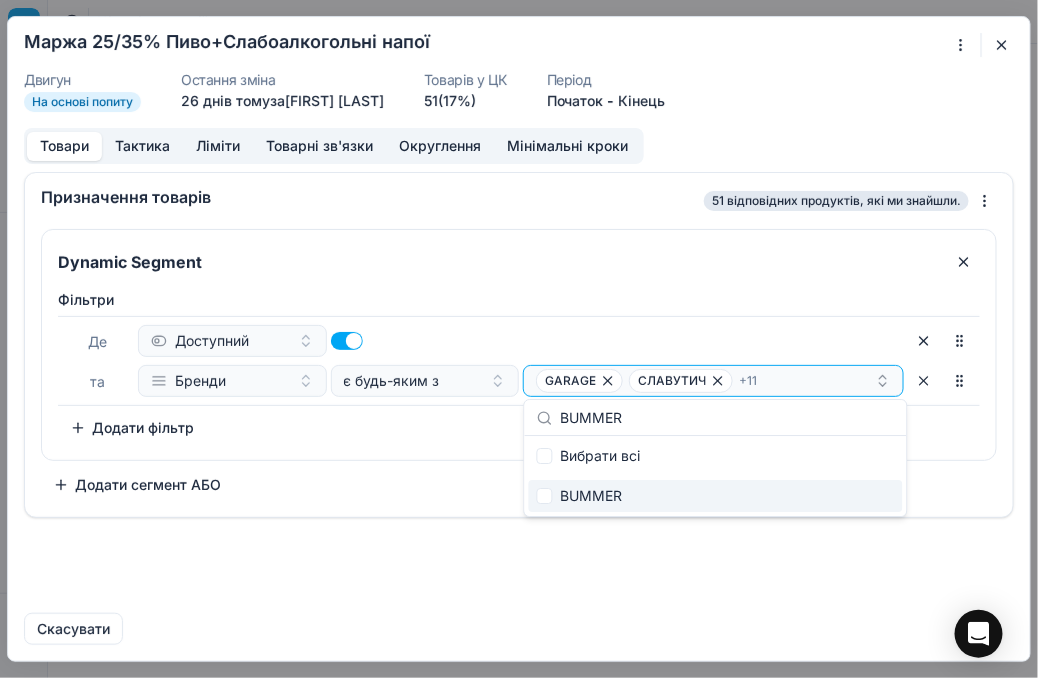 type on "BUMMER" 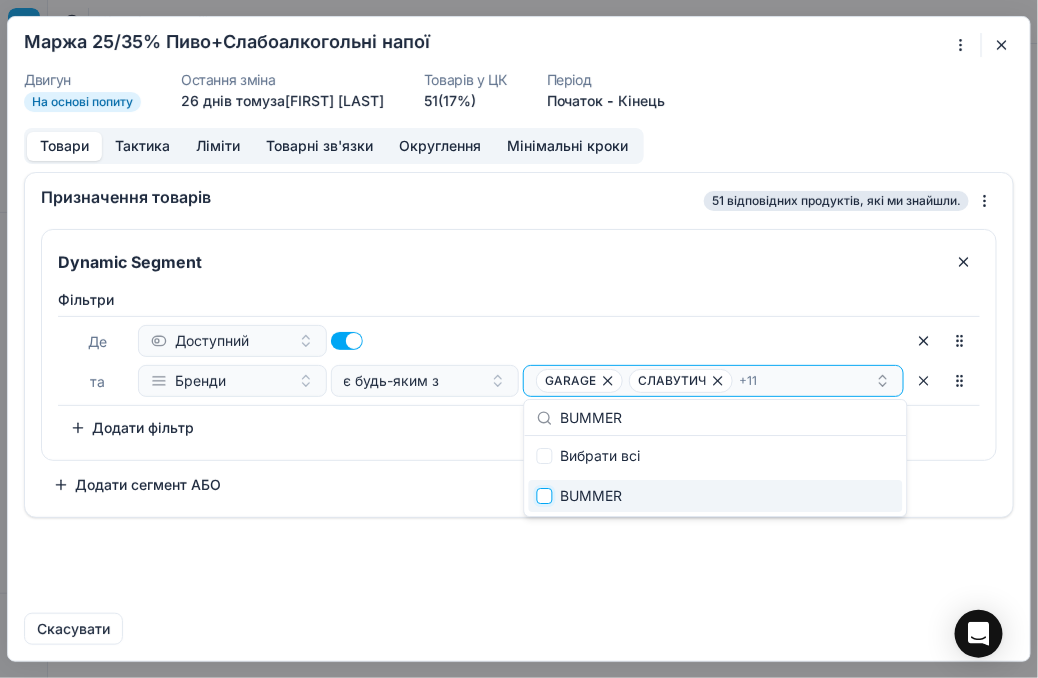 click at bounding box center (545, 496) 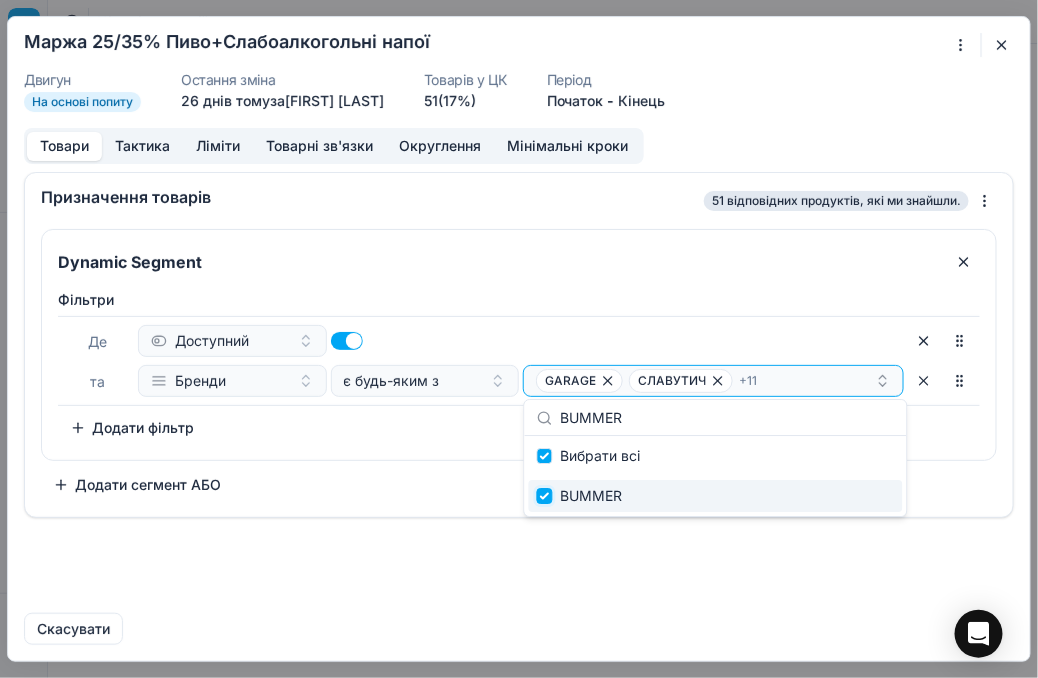 checkbox on "true" 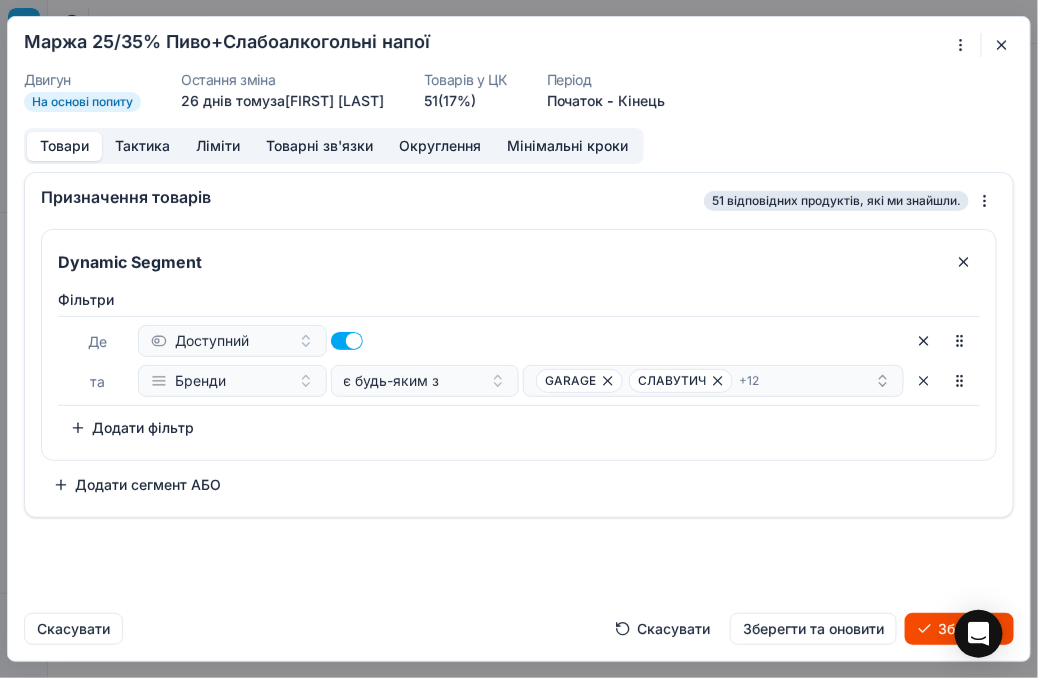 click on "Зберегти" at bounding box center [959, 629] 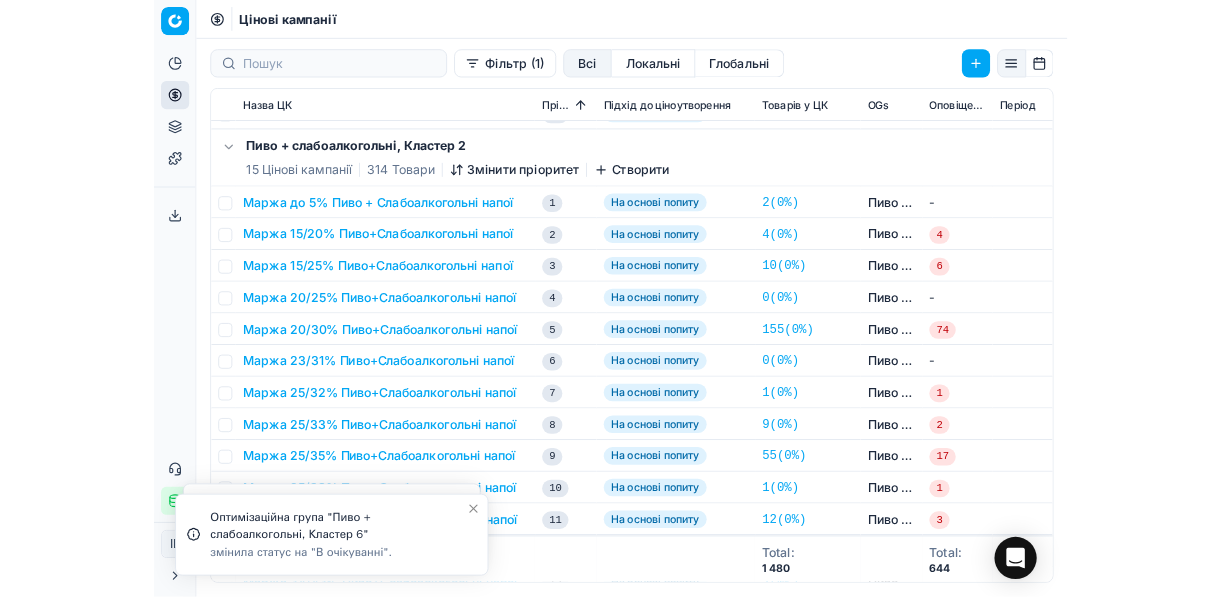 scroll, scrollTop: 3245, scrollLeft: 0, axis: vertical 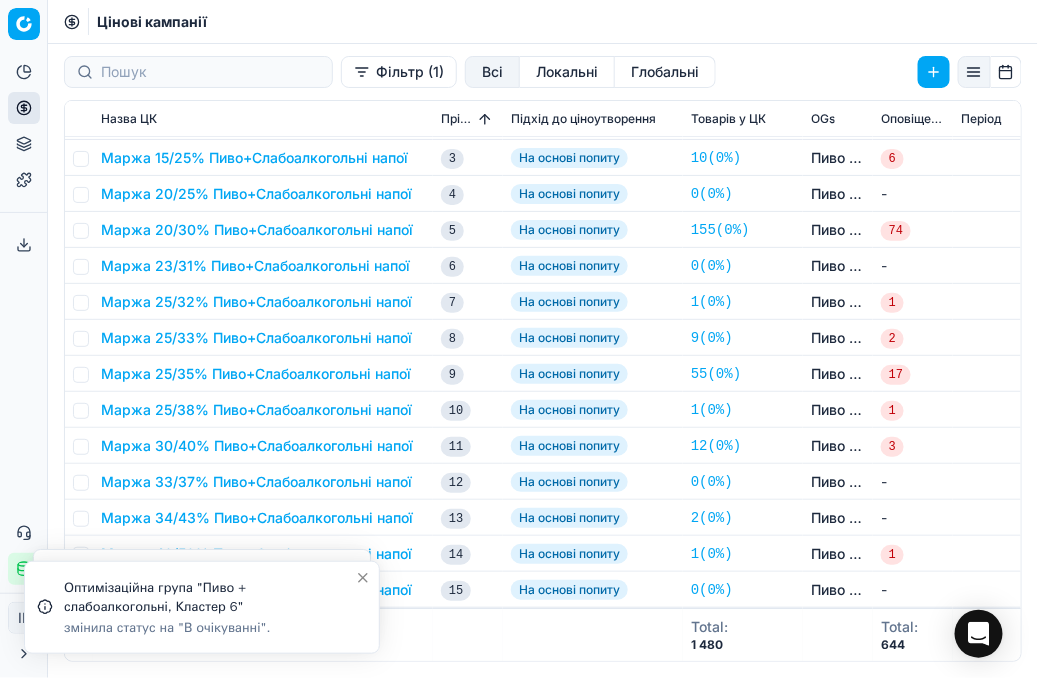 click on "Маржа 25/35% Пиво+Слабоалкогольні напої" at bounding box center [256, 374] 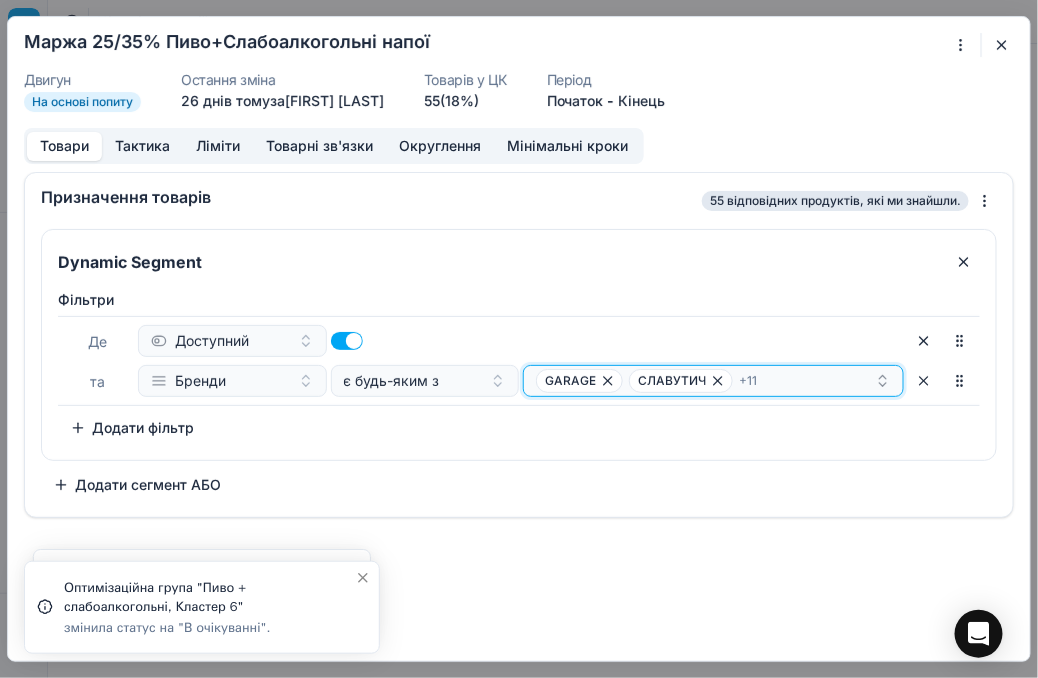 click on "GARAGE СЛАВУТИЧ + 11" at bounding box center [705, 381] 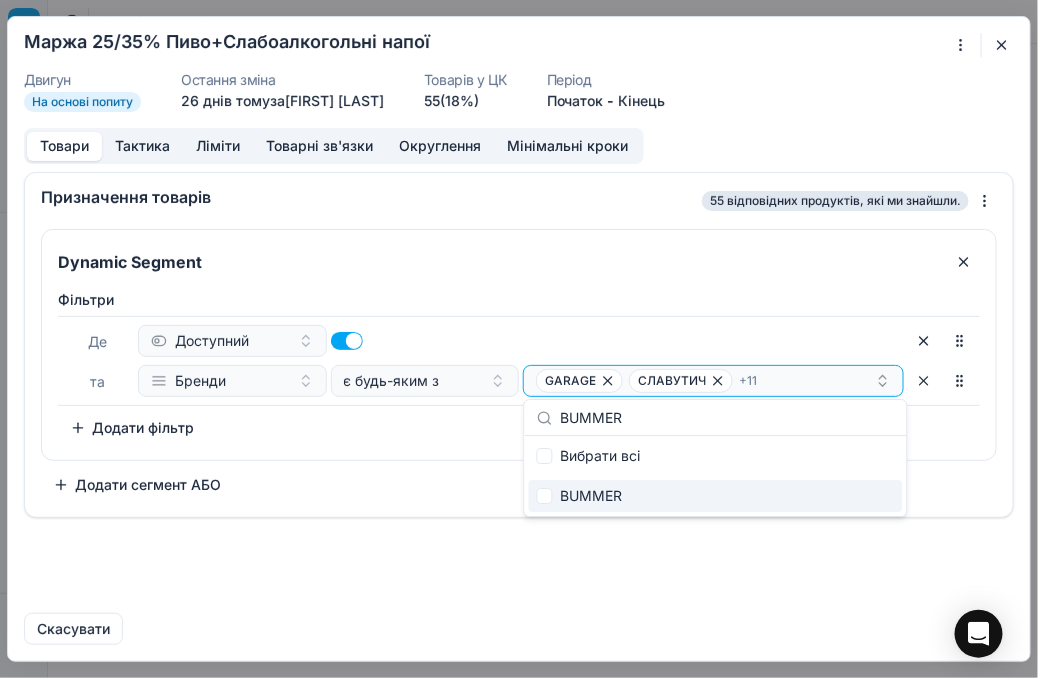 type on "BUMMER" 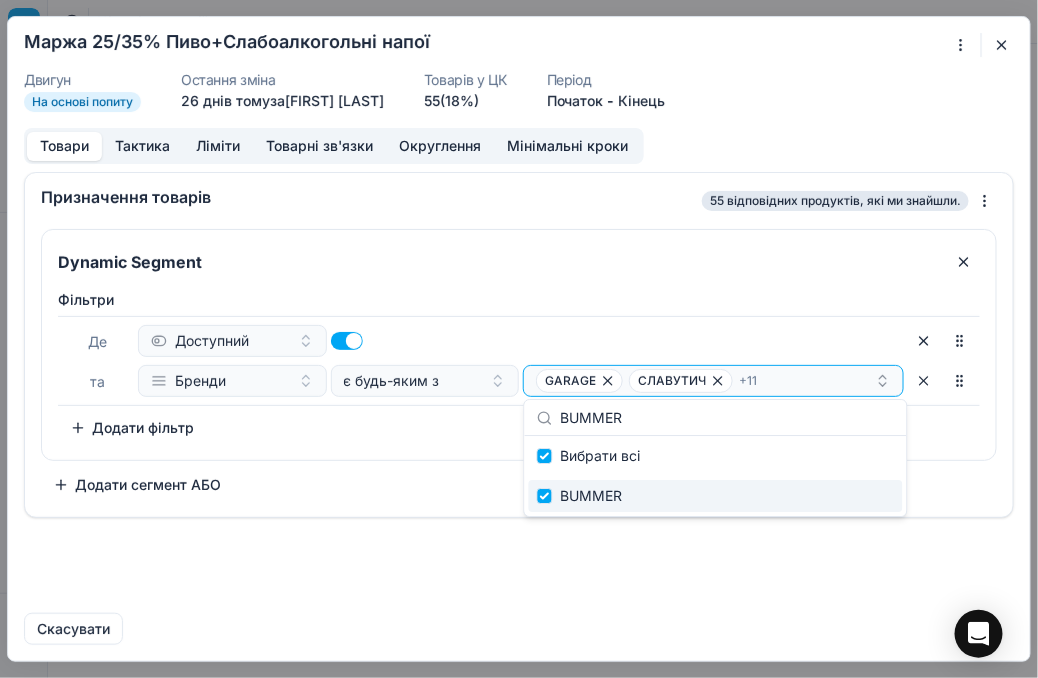 checkbox on "true" 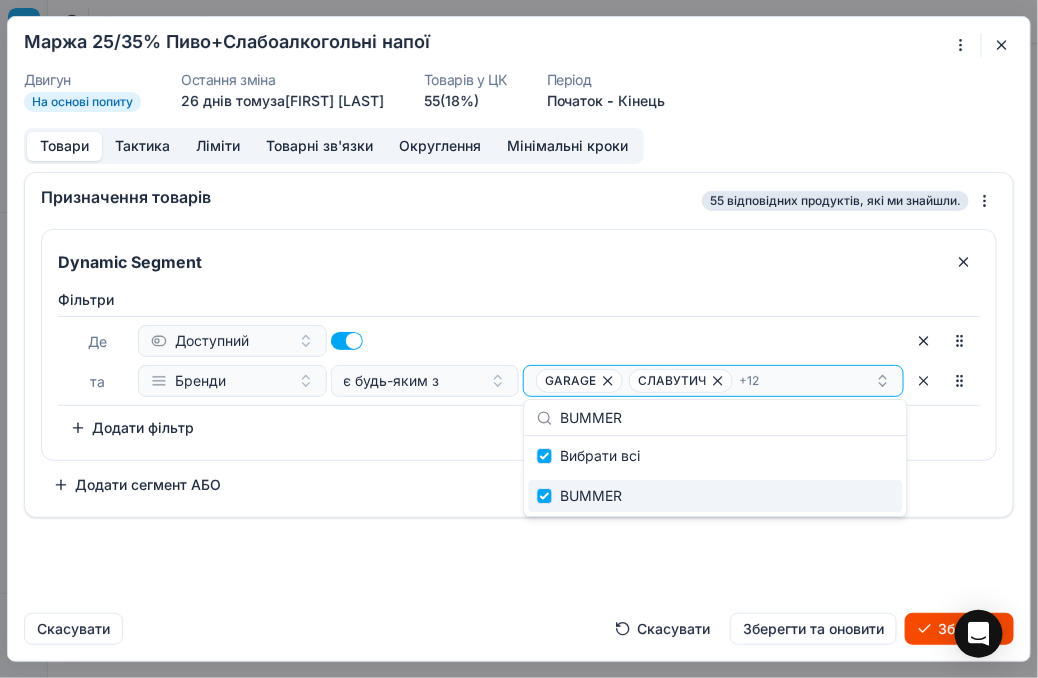 click on "Зберегти" at bounding box center (959, 629) 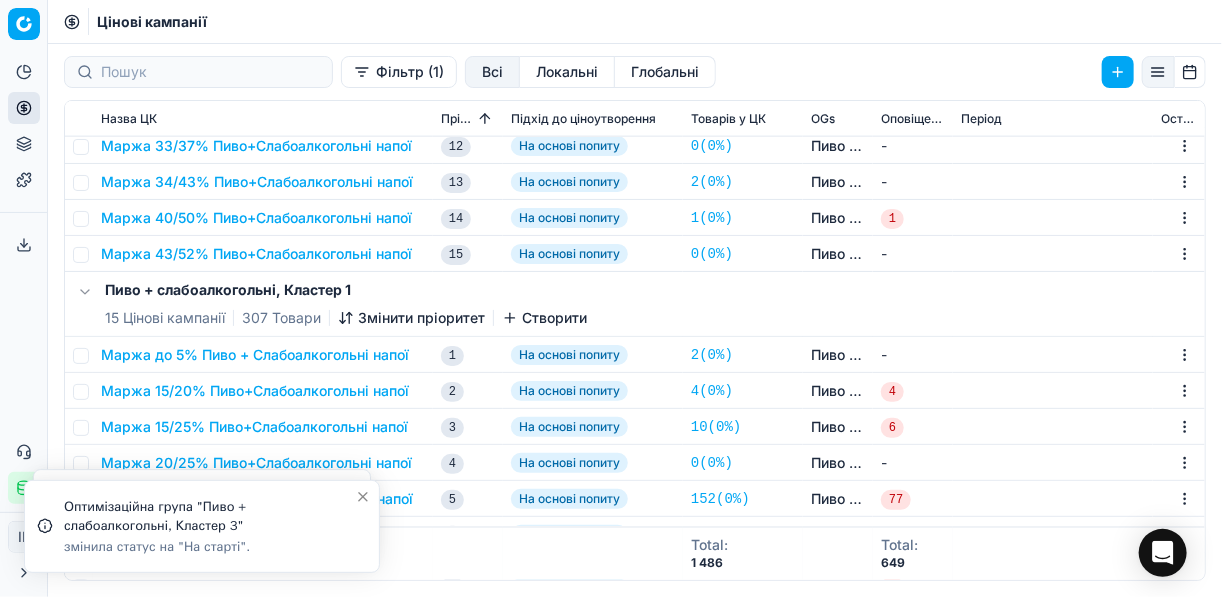 scroll, scrollTop: 1006, scrollLeft: 0, axis: vertical 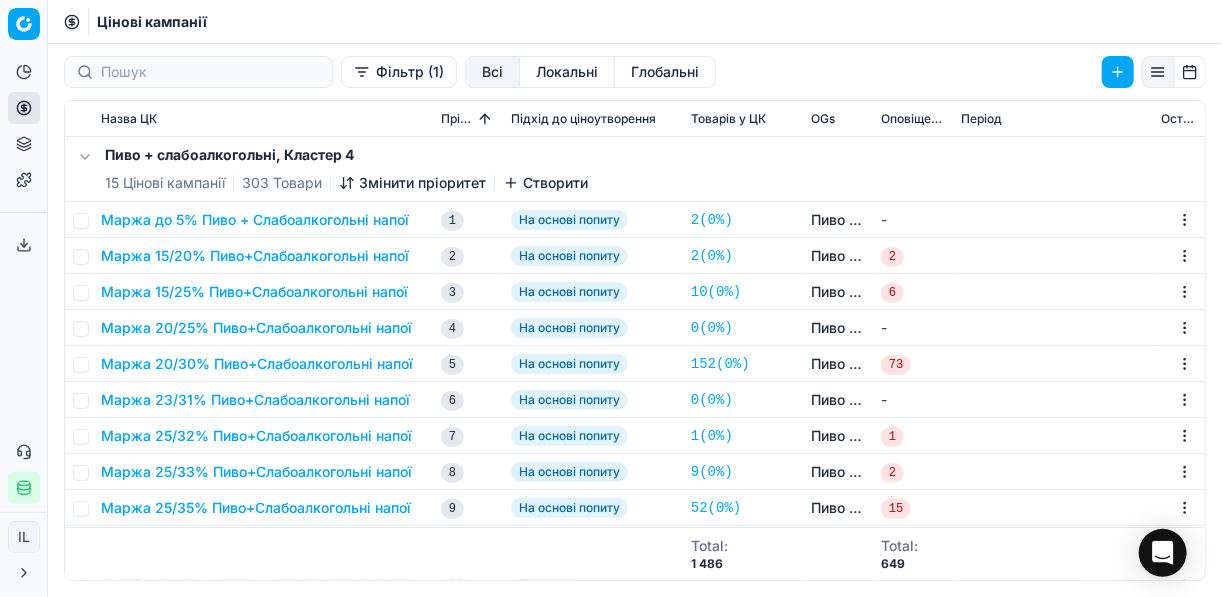 click on "Фільтр   (1)" at bounding box center (399, 72) 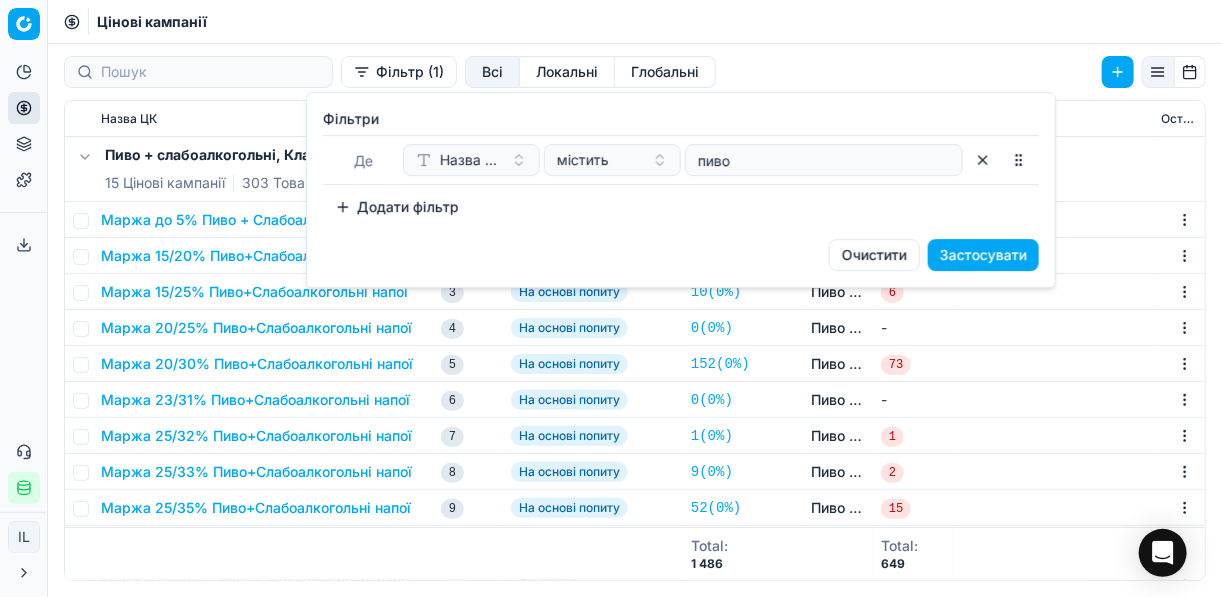 drag, startPoint x: 860, startPoint y: 250, endPoint x: 783, endPoint y: 246, distance: 77.10383 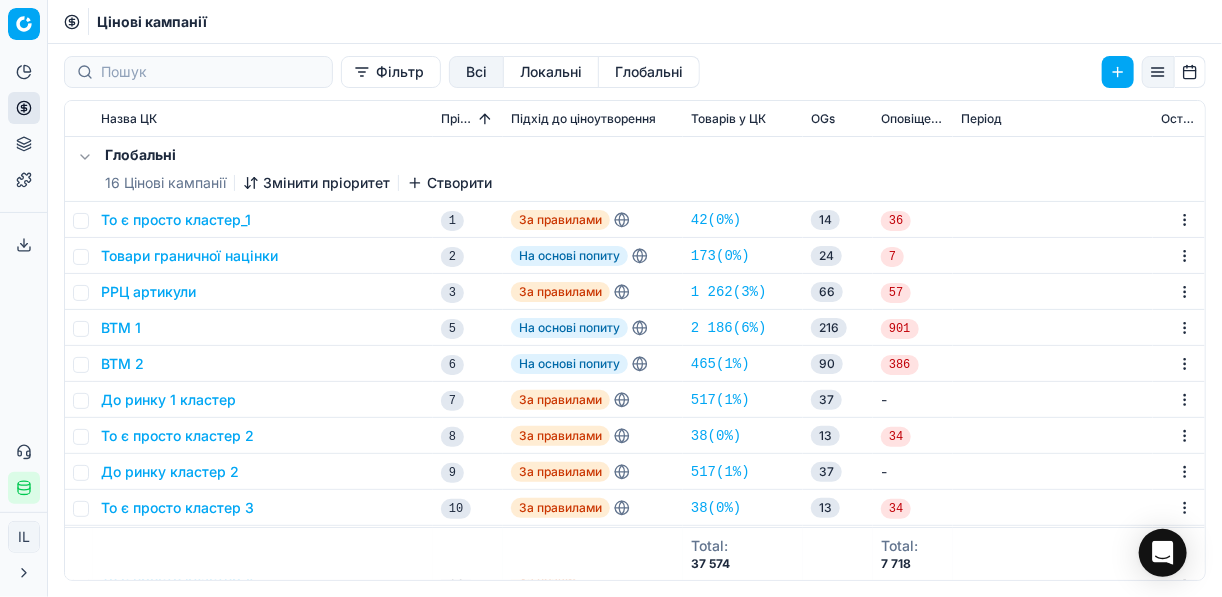 click on "Фільтр" at bounding box center (391, 72) 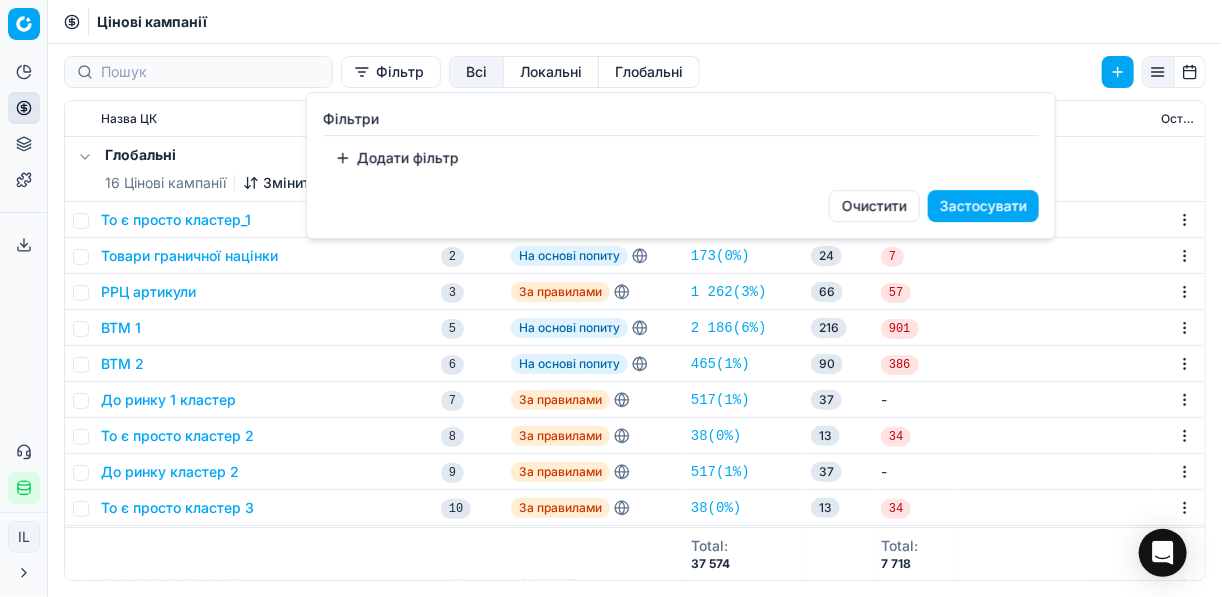 click on "Додати фільтр" at bounding box center [397, 158] 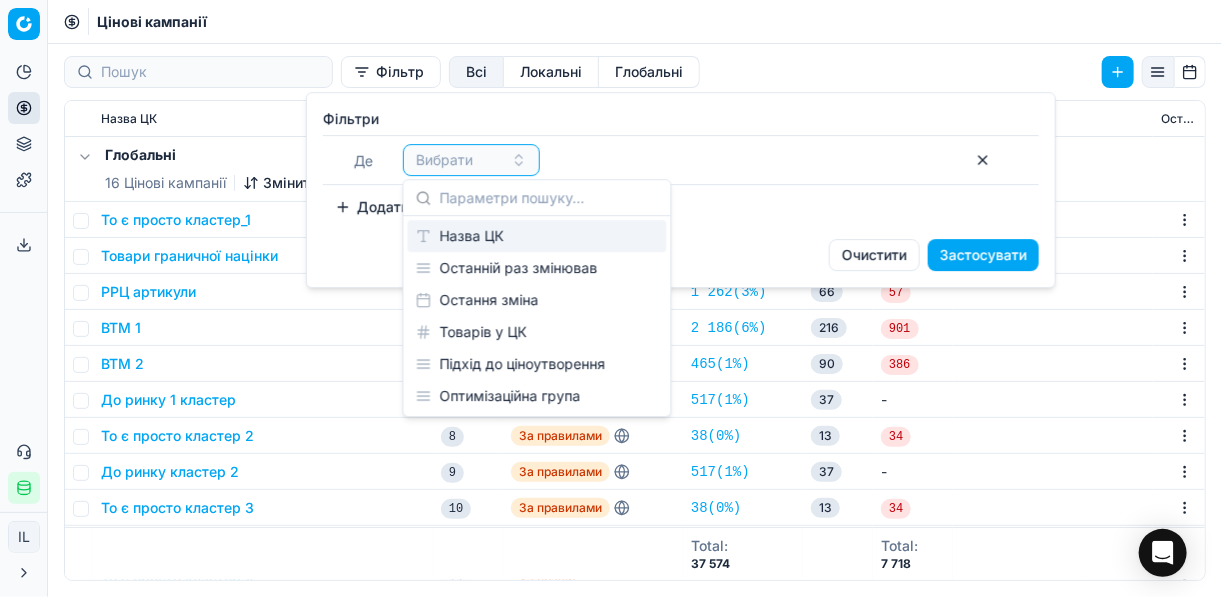 click on "Назва ЦК" at bounding box center (537, 236) 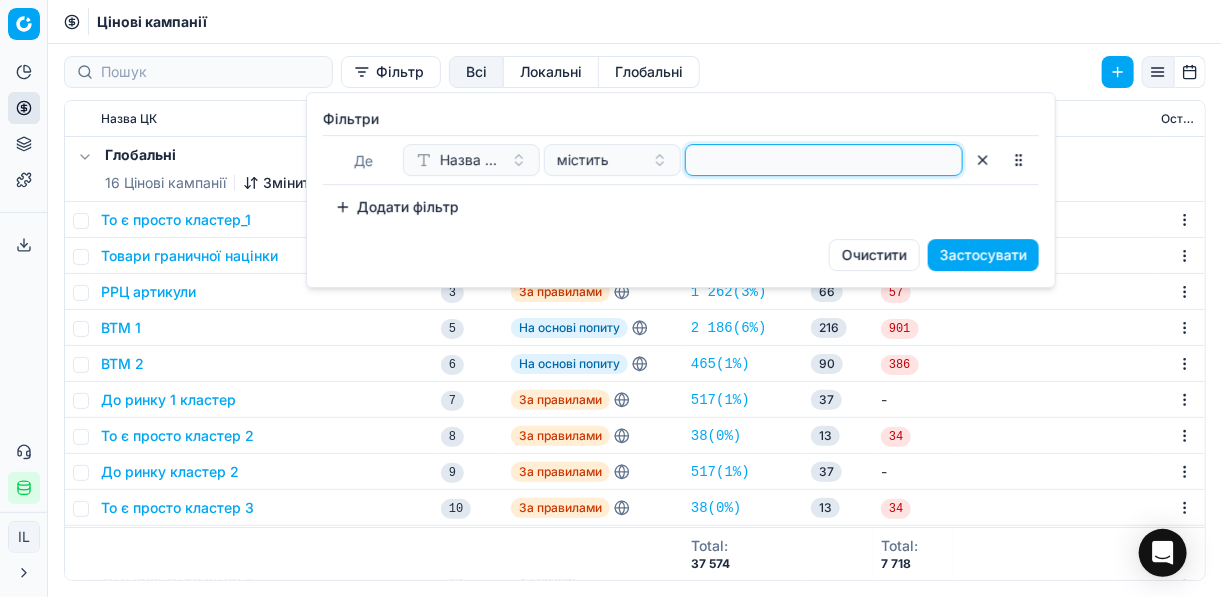 click at bounding box center [824, 160] 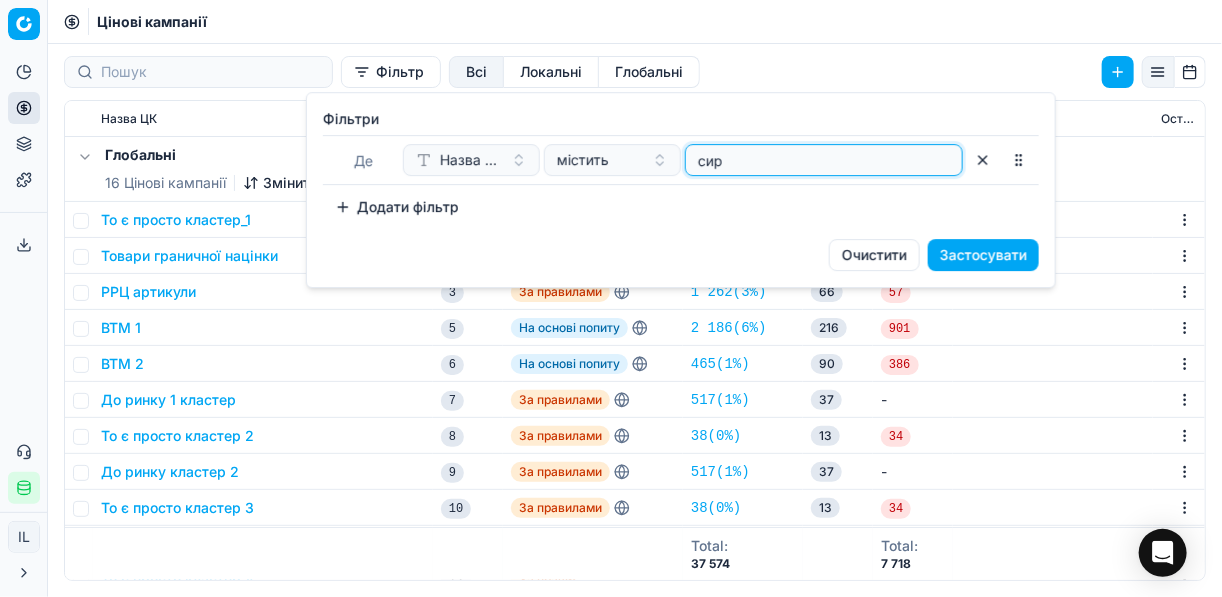 type on "сир" 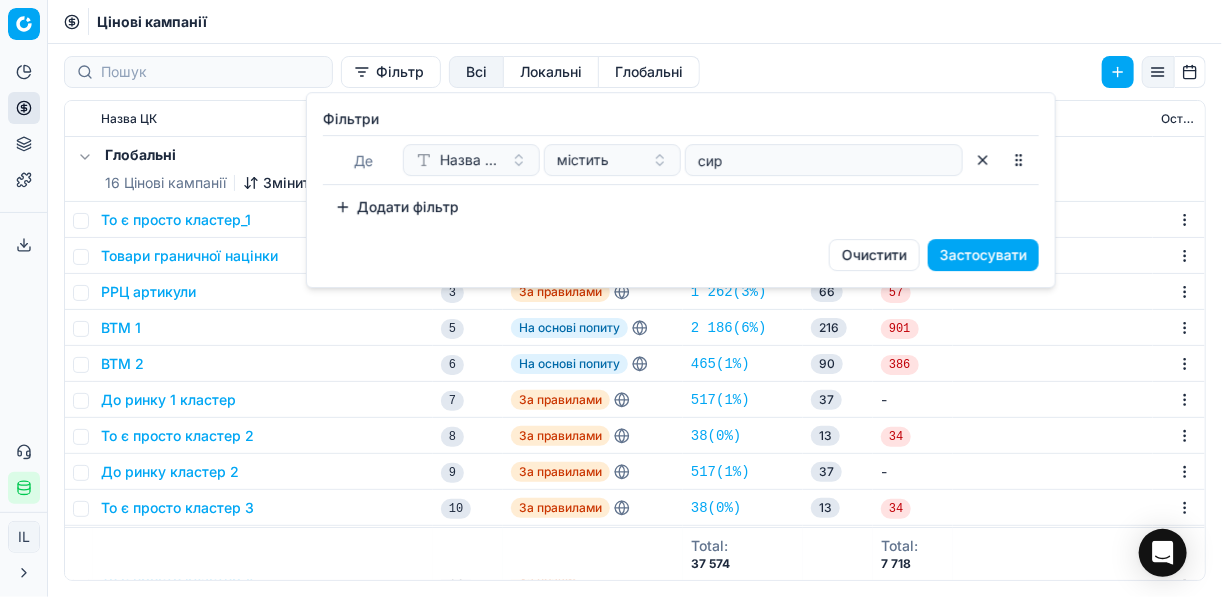 click on "Застосувати" at bounding box center [983, 255] 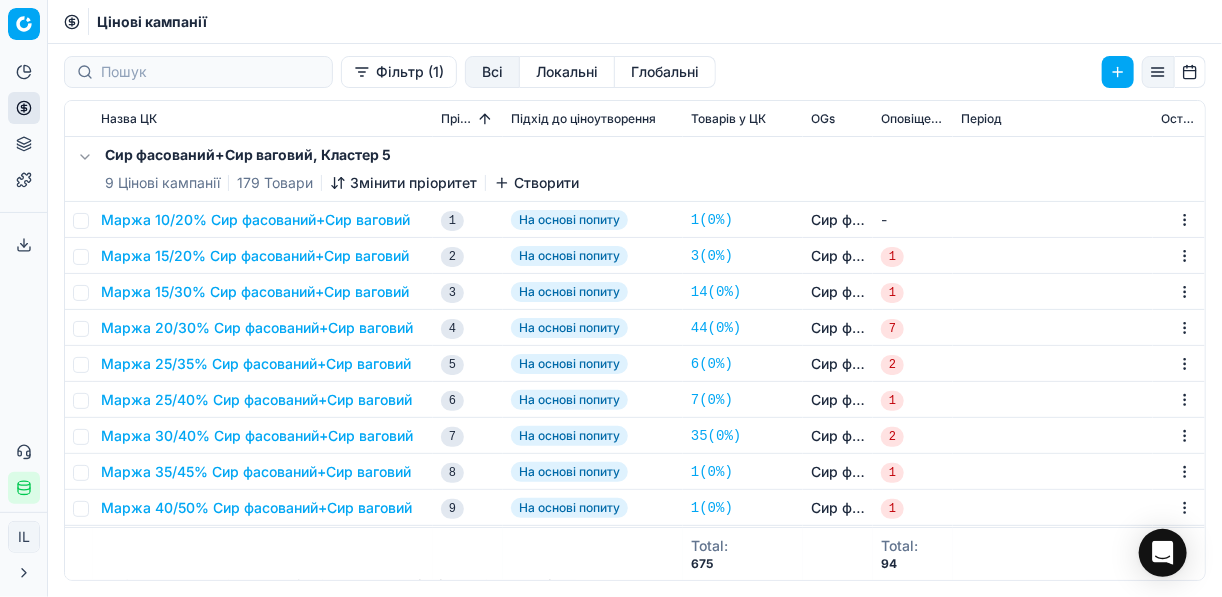 click on "Маржа 25/35% Сир фасований+Сир ваговий" at bounding box center (256, 364) 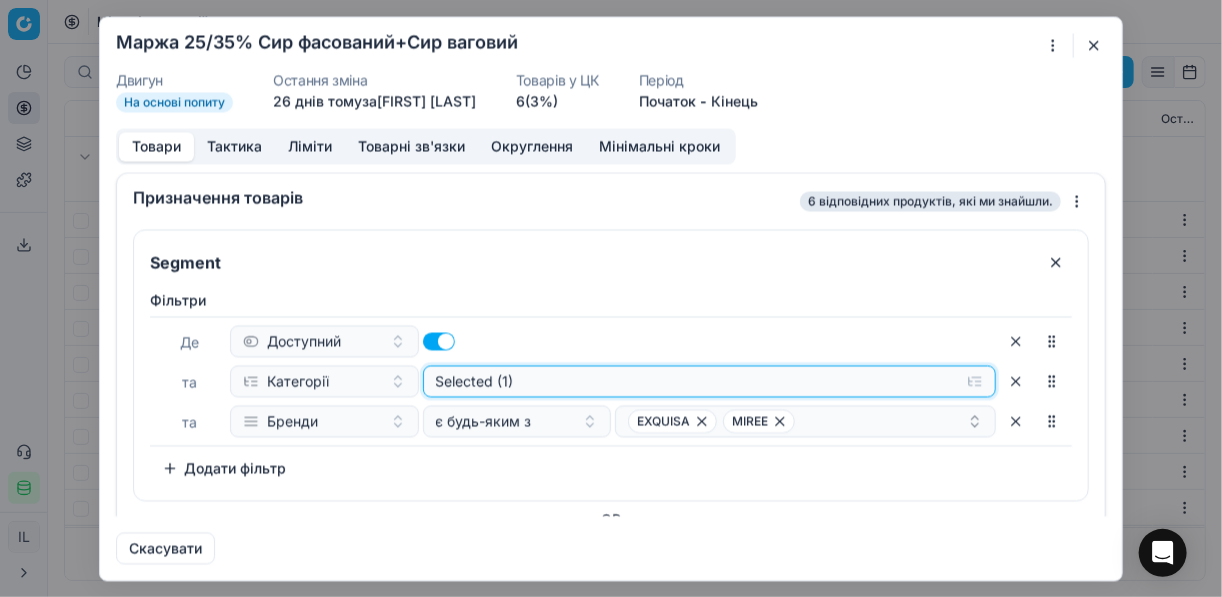 click on "Selected (1)" at bounding box center [710, 381] 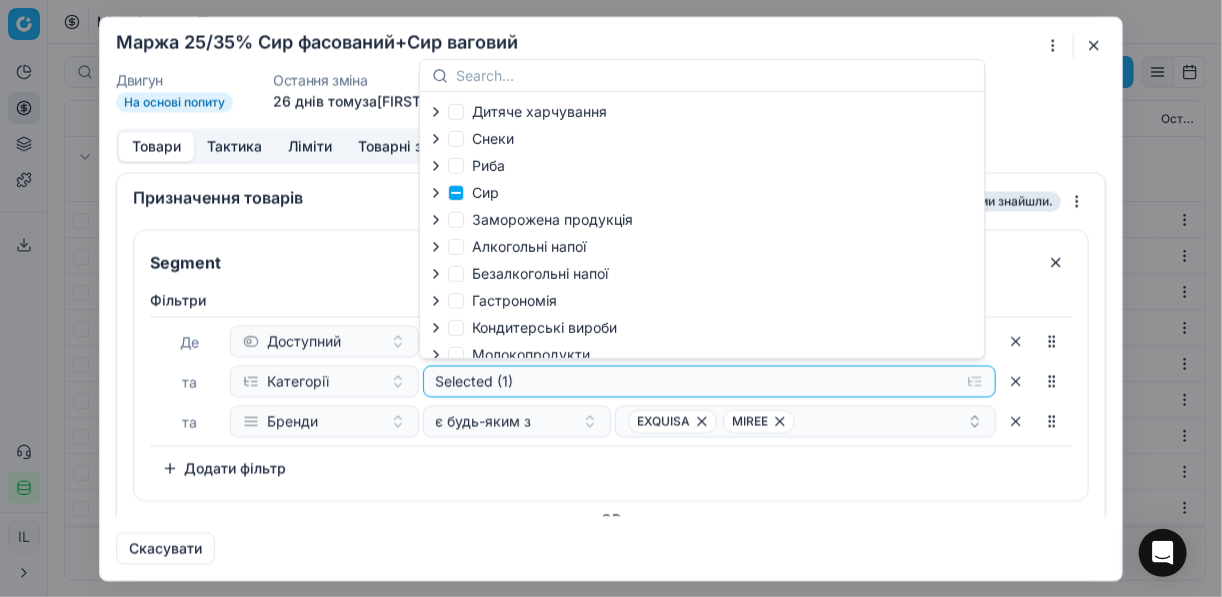 click 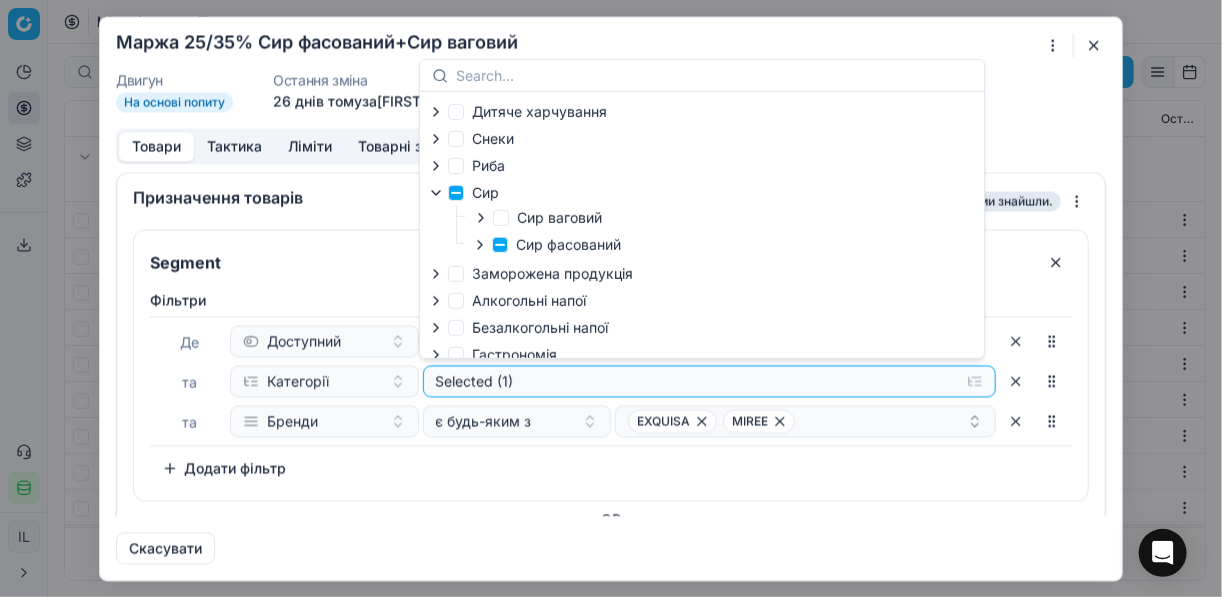 click 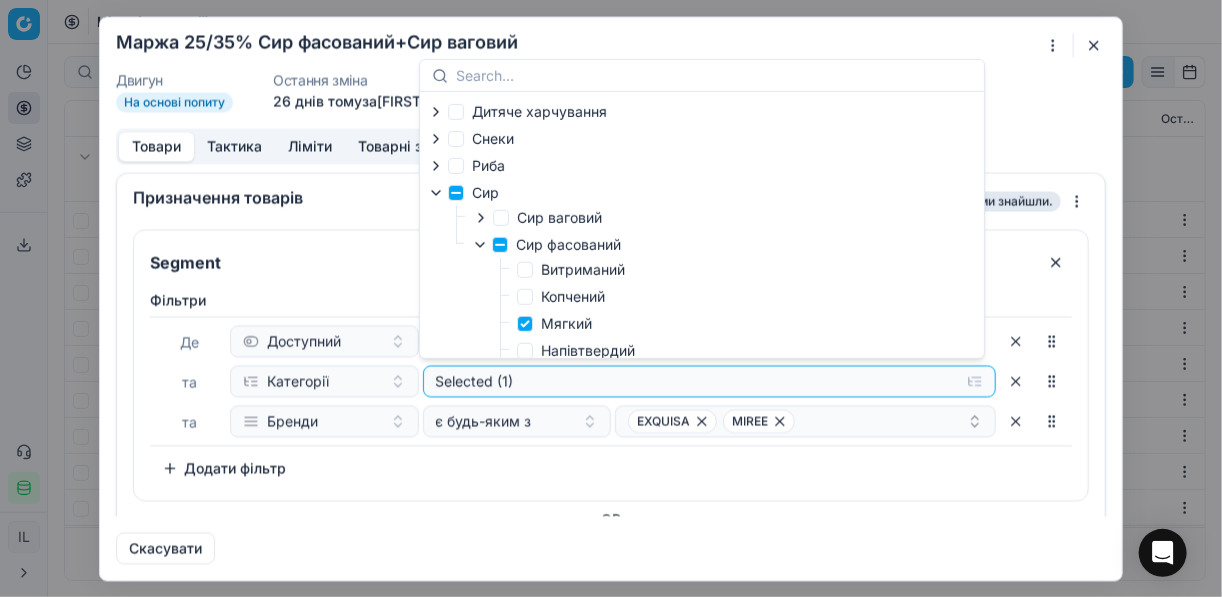 click on "Фiльтри Де Доступний та Категорії Selected (1) та Бренди є будь-яким з EXQUISA MIREE
To pick up a sortable item, press space or enter.
While dragging, use the up and down keys to move the item.
Press space or enter again to drop the item in its new position, or press escape to cancel.
Додати фільтр" at bounding box center [611, 387] 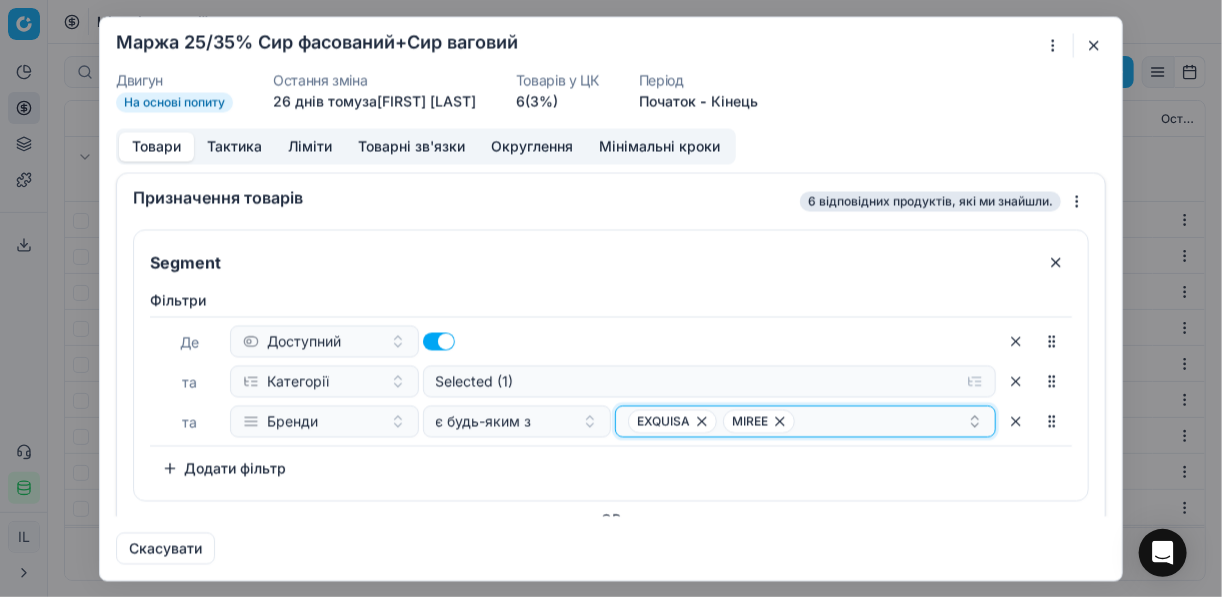 click on "EXQUISA MIREE" at bounding box center (797, 421) 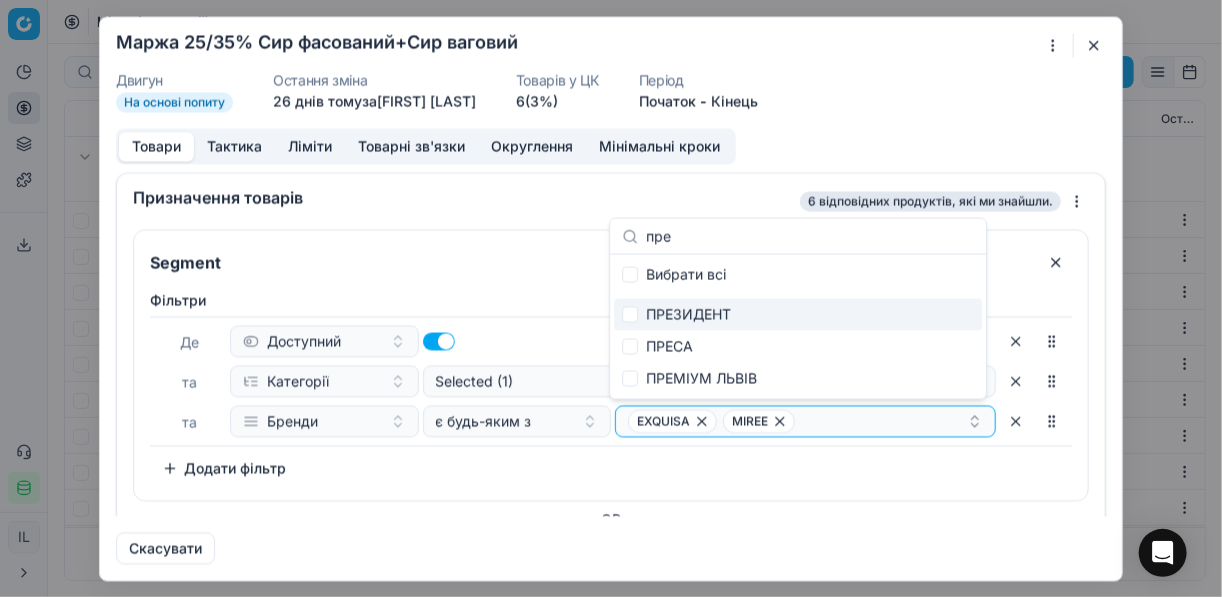 type on "пре" 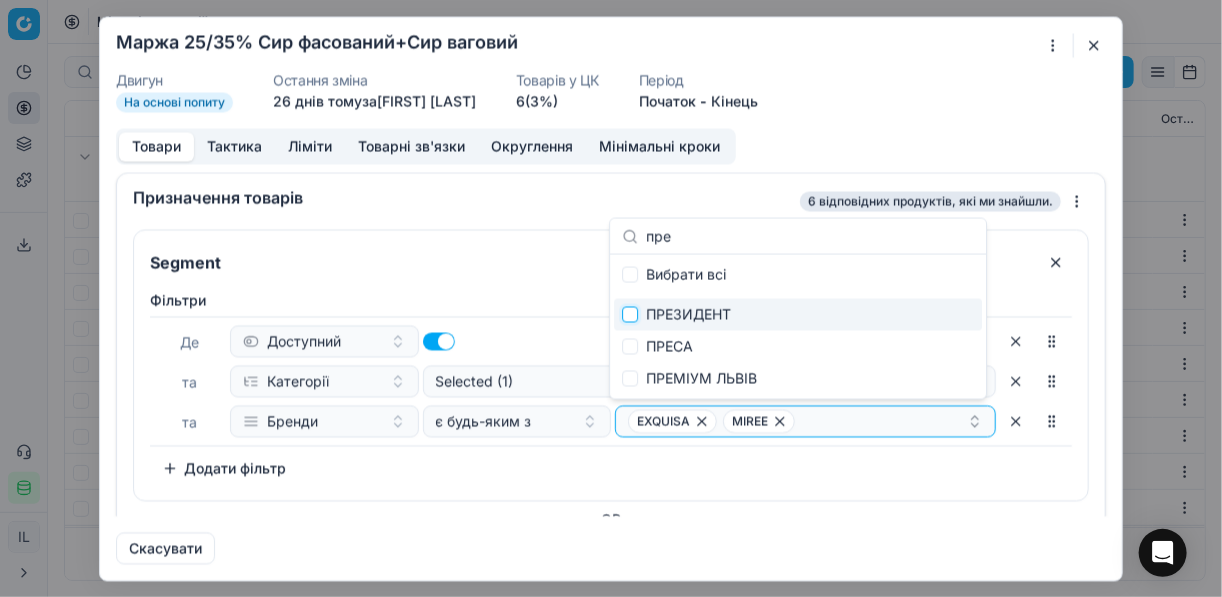 click at bounding box center [630, 315] 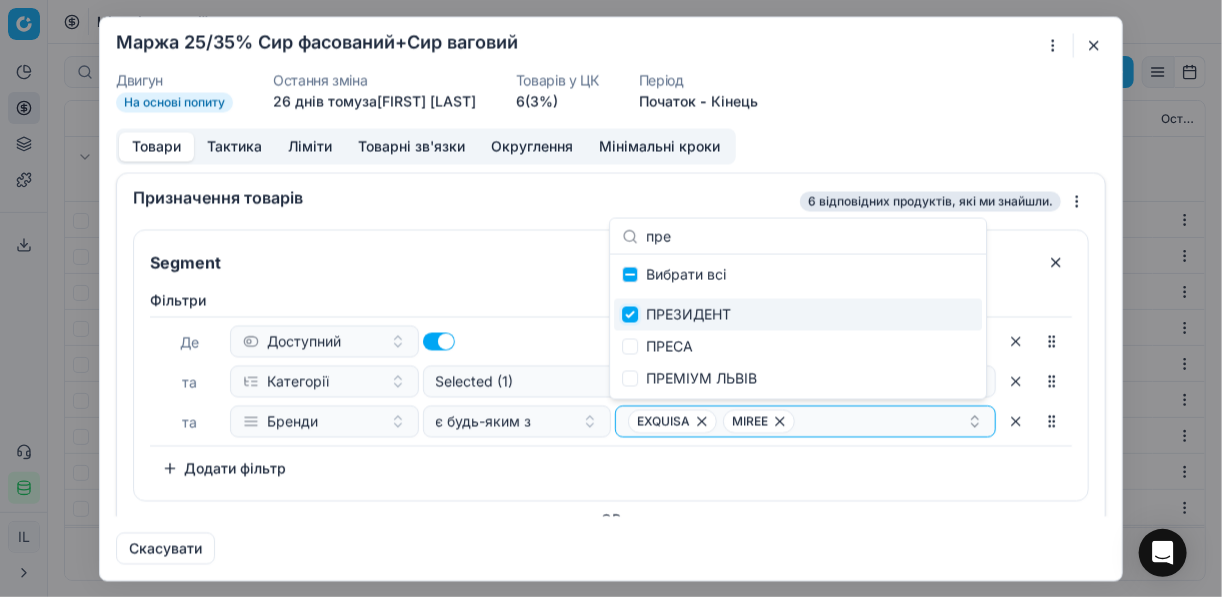 checkbox on "true" 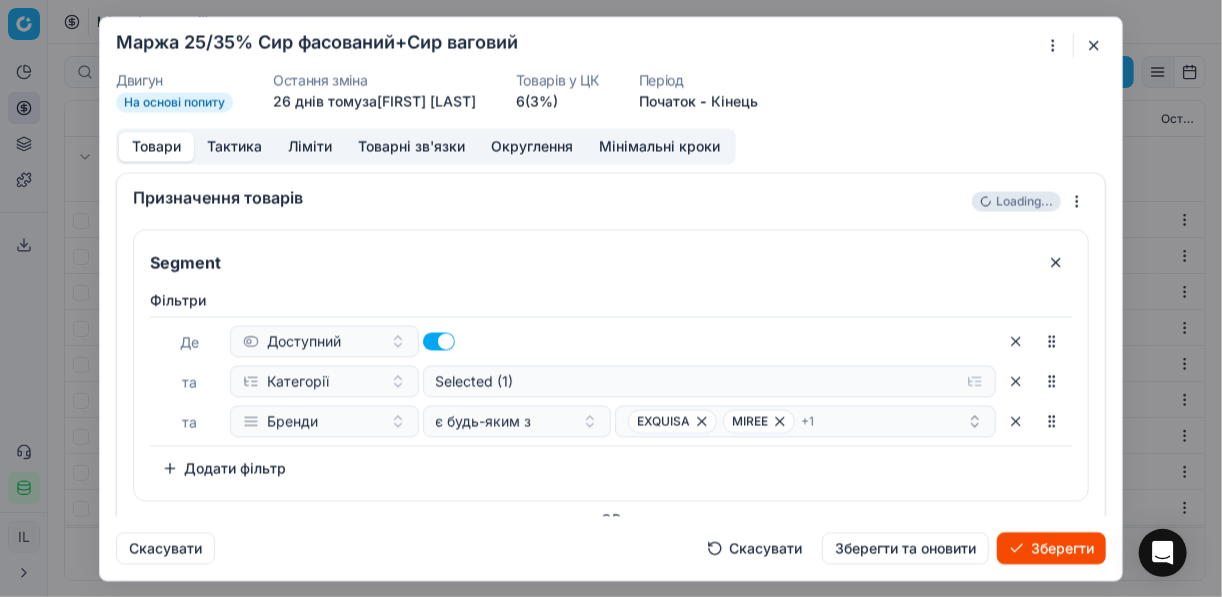 click on "Зберегти" at bounding box center [1051, 548] 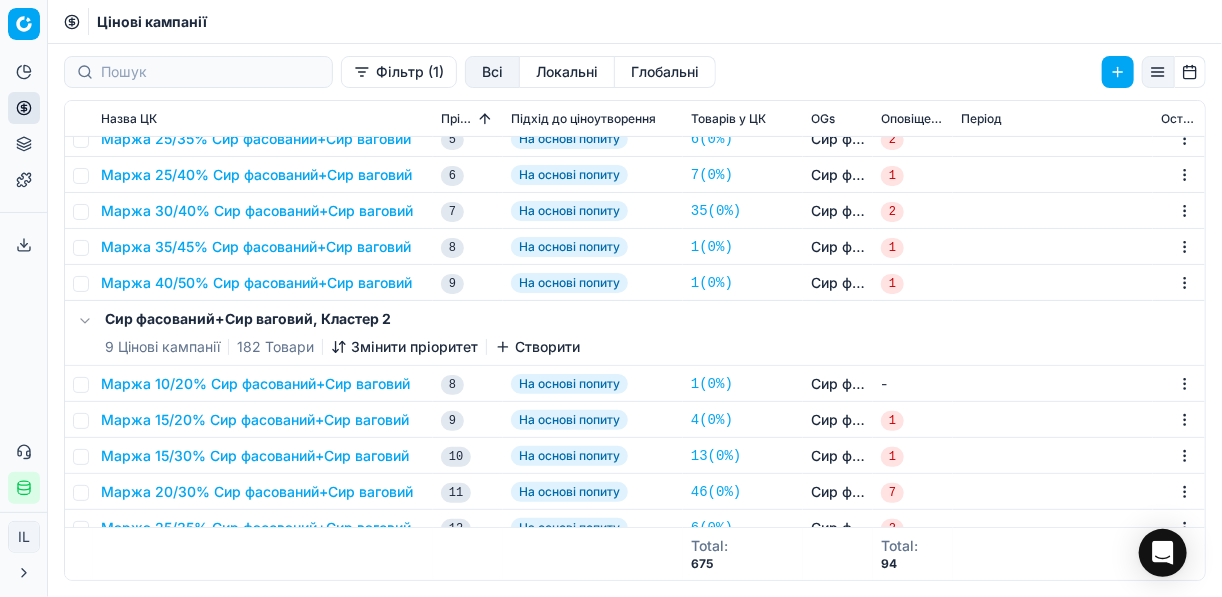 scroll, scrollTop: 400, scrollLeft: 0, axis: vertical 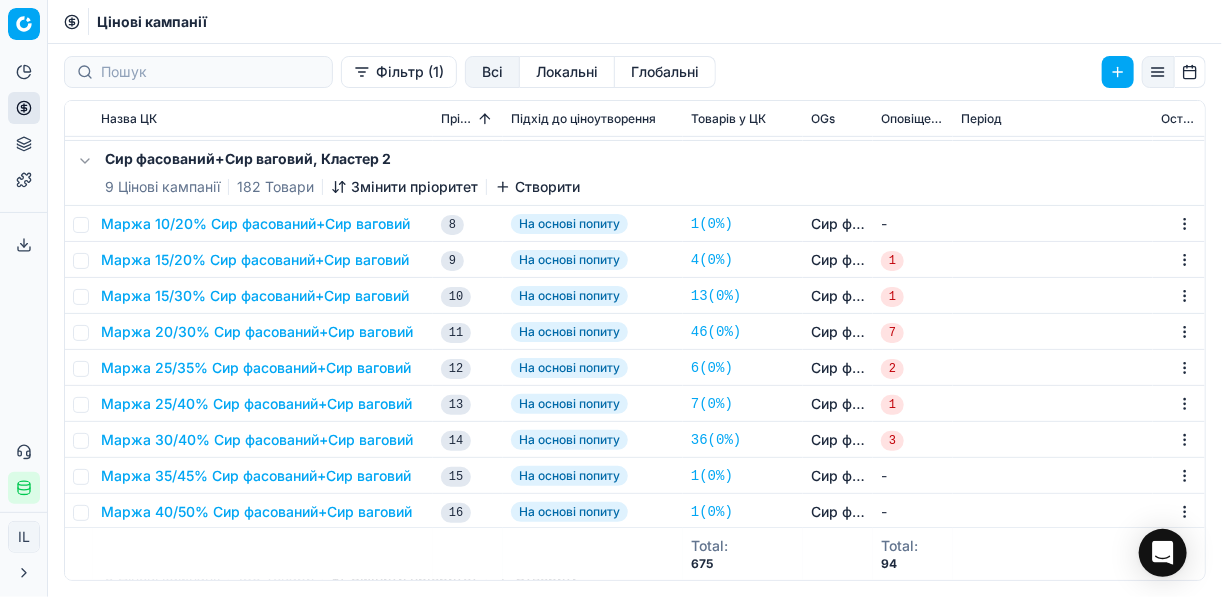 click on "Маржа 25/35% Сир фасований+Сир ваговий" at bounding box center (256, 368) 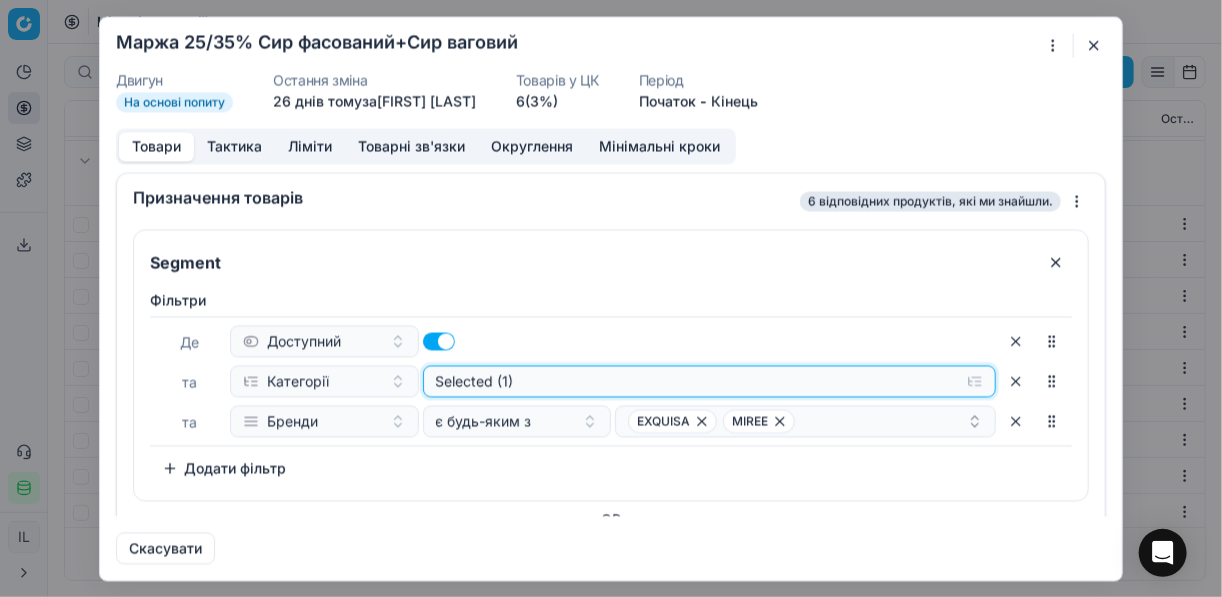 click on "Selected (1)" at bounding box center [710, 381] 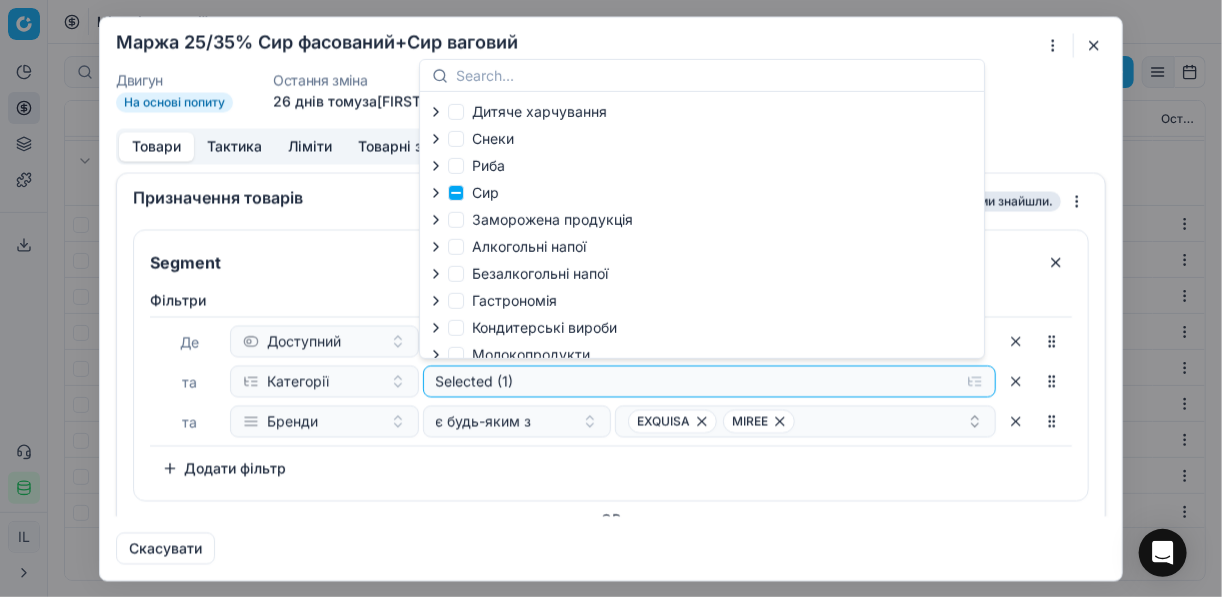click 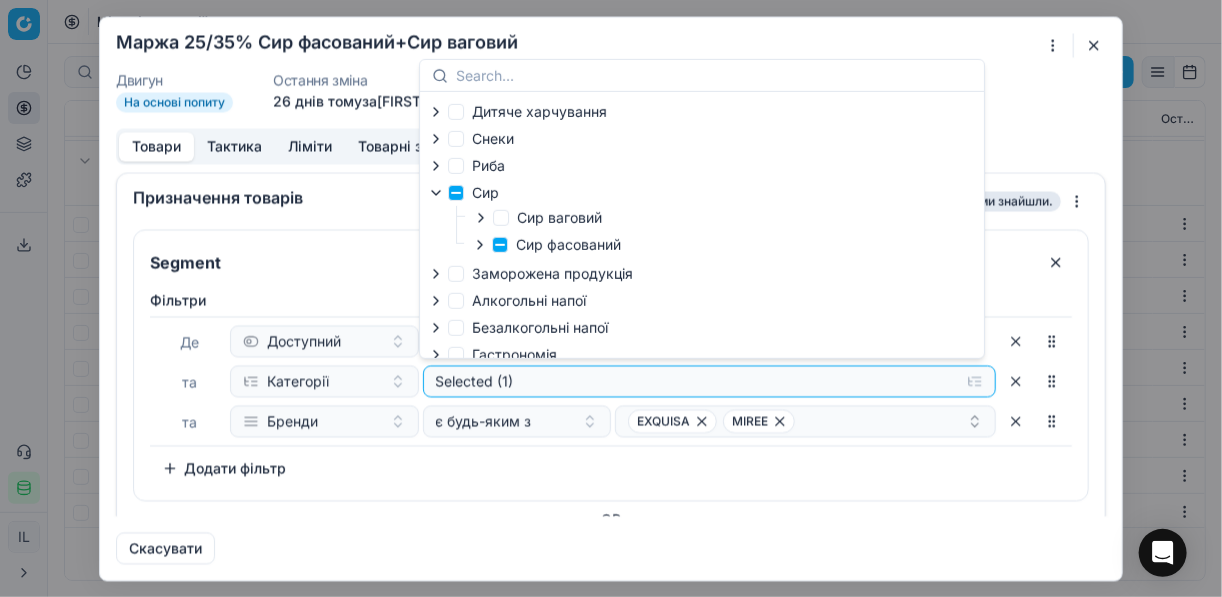 click 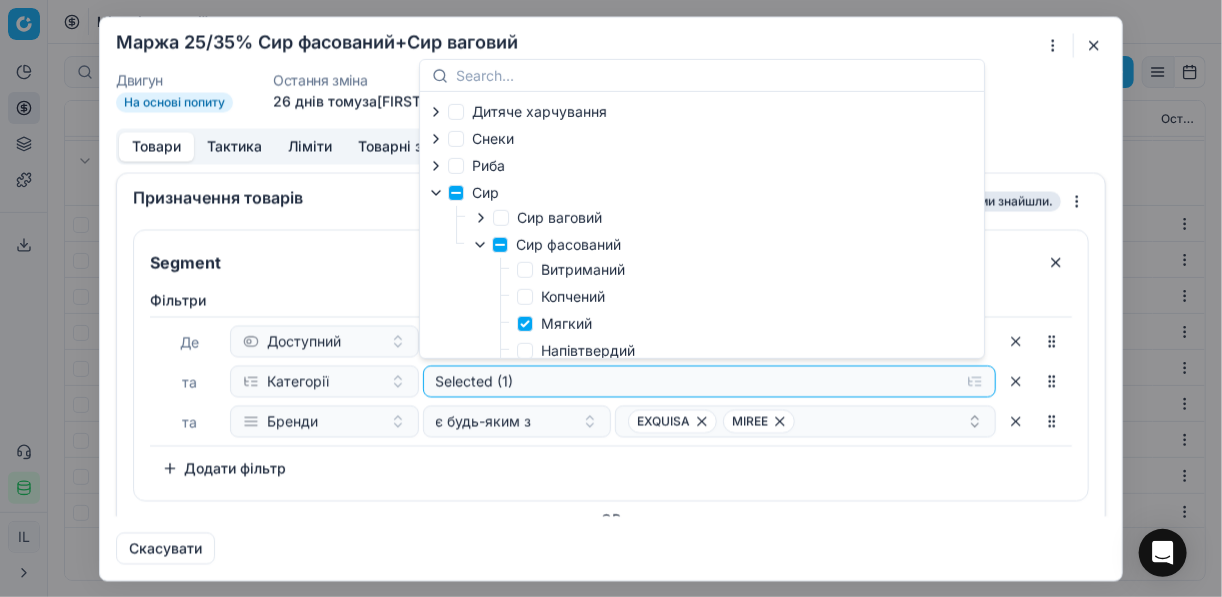 click on "Фiльтри Де Доступний та Категорії Selected (1) та Бренди є будь-яким з EXQUISA MIREE
To pick up a sortable item, press space or enter.
While dragging, use the up and down keys to move the item.
Press space or enter again to drop the item in its new position, or press escape to cancel.
Додати фільтр" at bounding box center [611, 387] 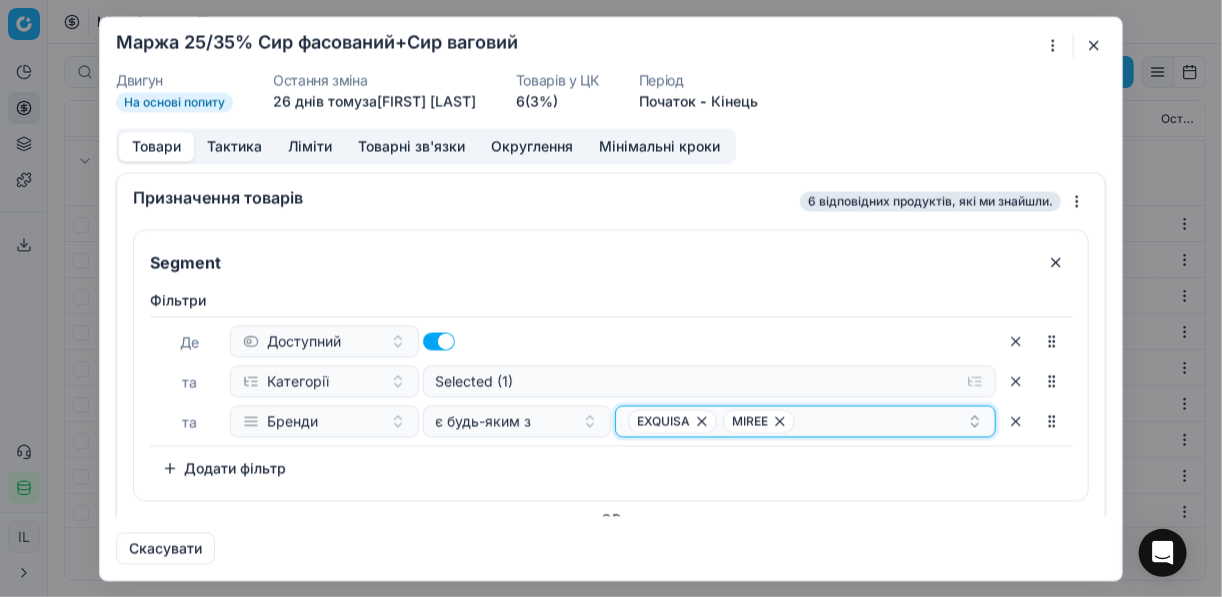 click on "EXQUISA MIREE" at bounding box center (797, 421) 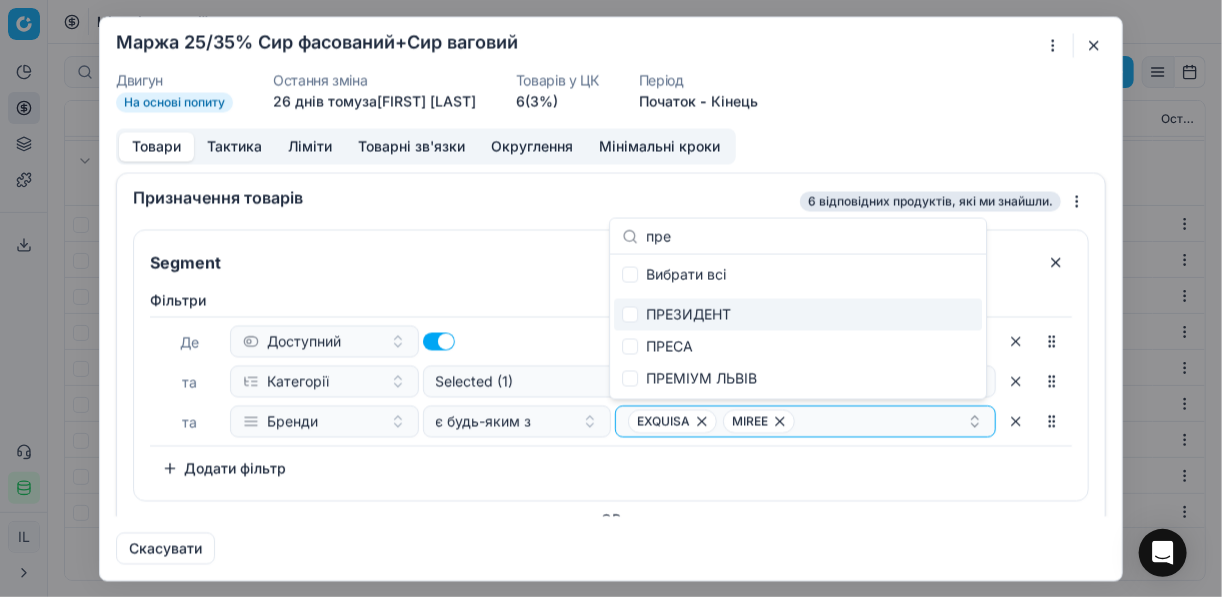 type on "пре" 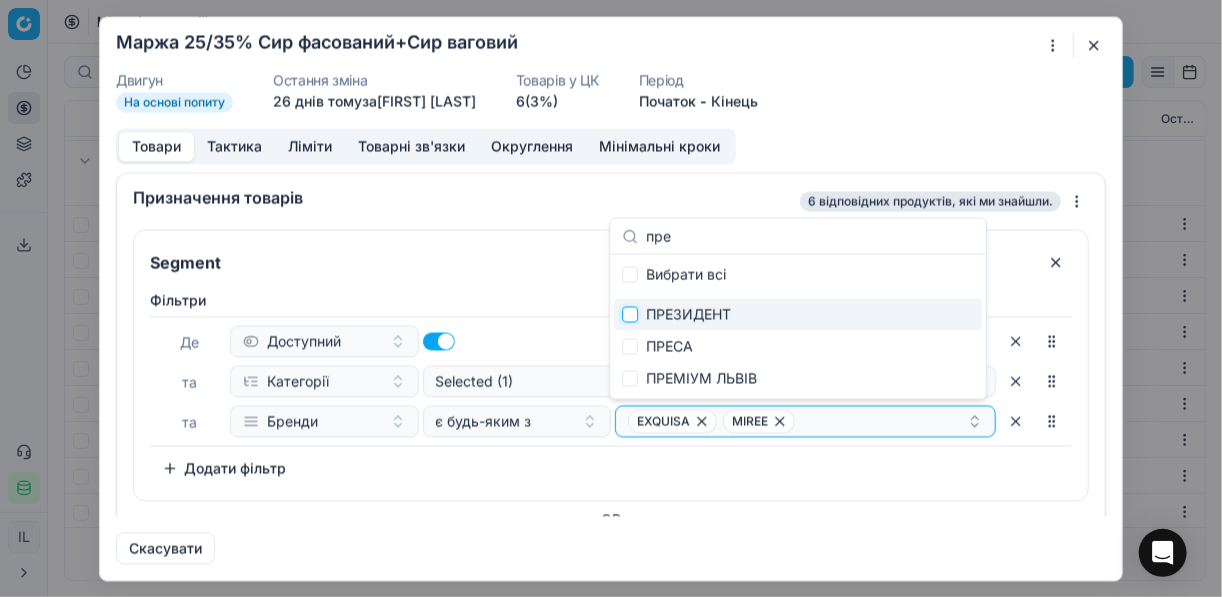 click at bounding box center [630, 315] 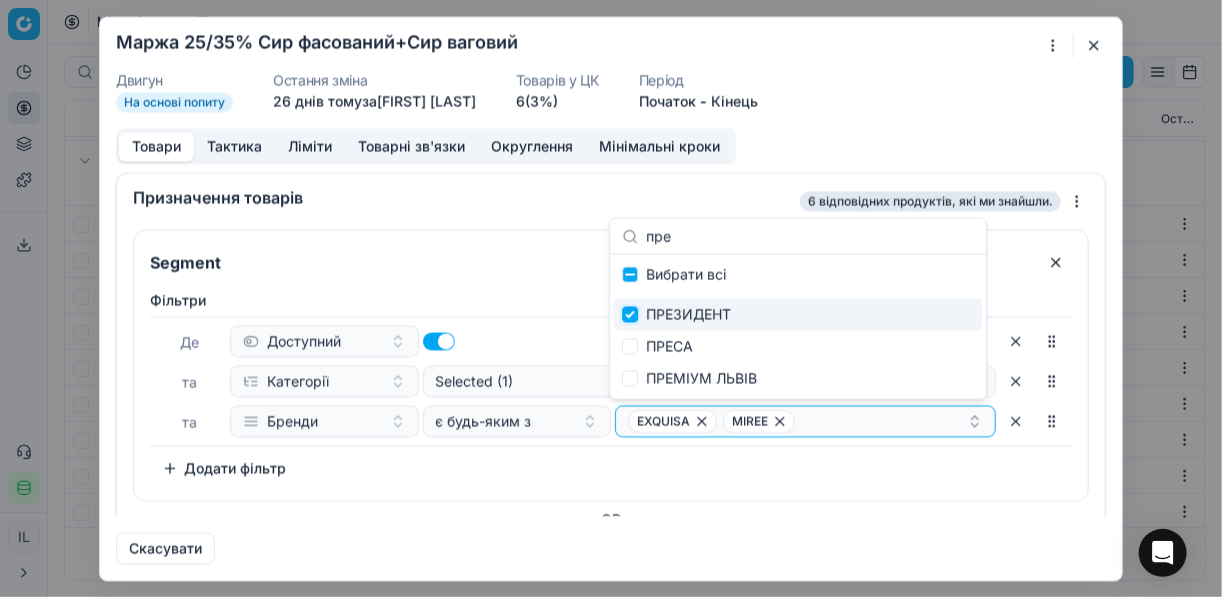 checkbox on "true" 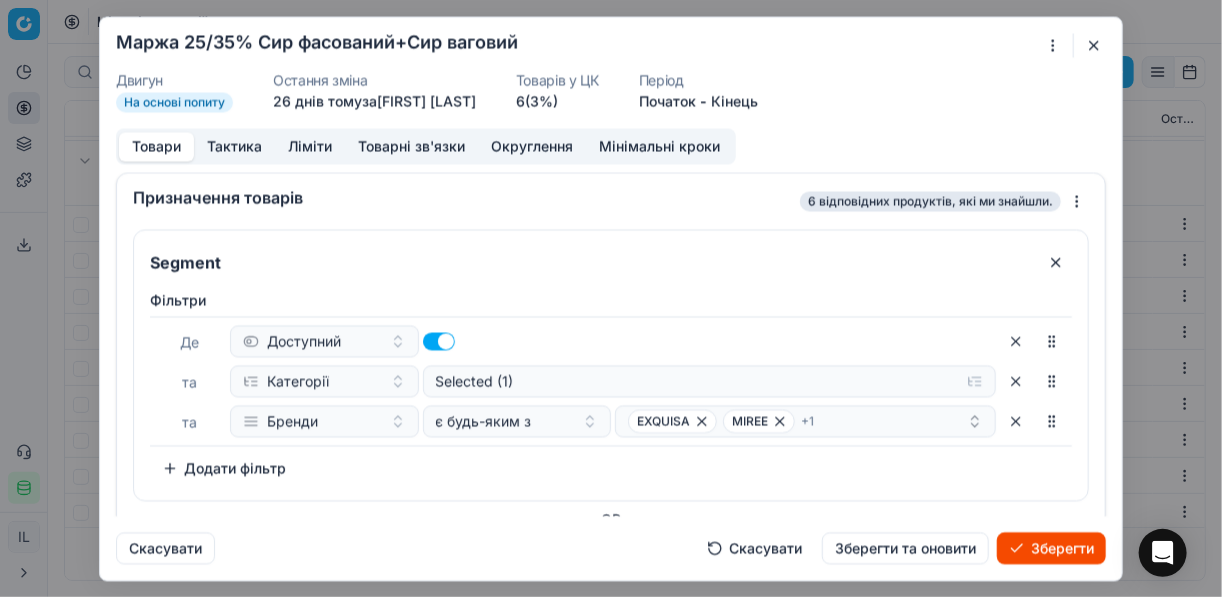 click on "Зберегти" at bounding box center [1051, 548] 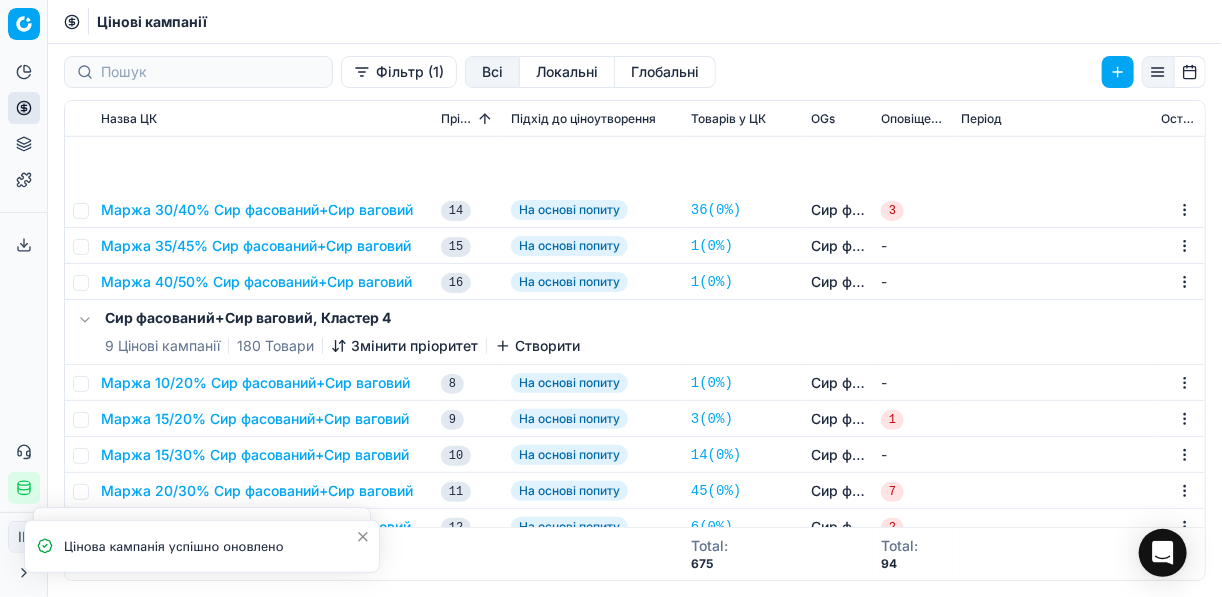 scroll, scrollTop: 880, scrollLeft: 0, axis: vertical 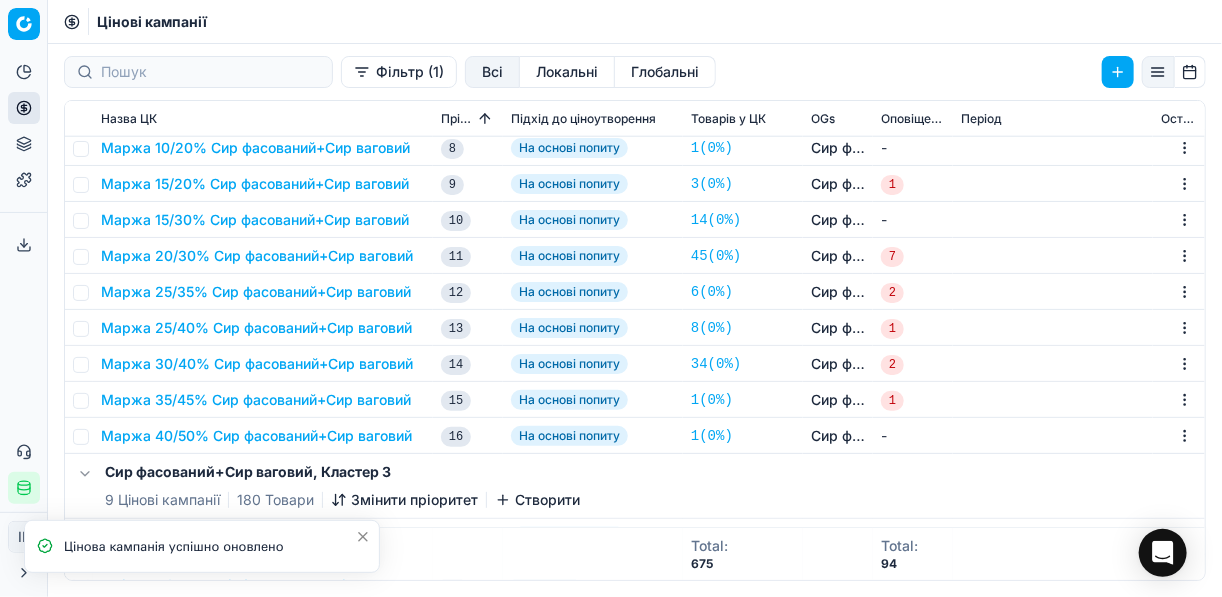 click on "Маржа 25/35% Сир фасований+Сир ваговий" at bounding box center (256, 292) 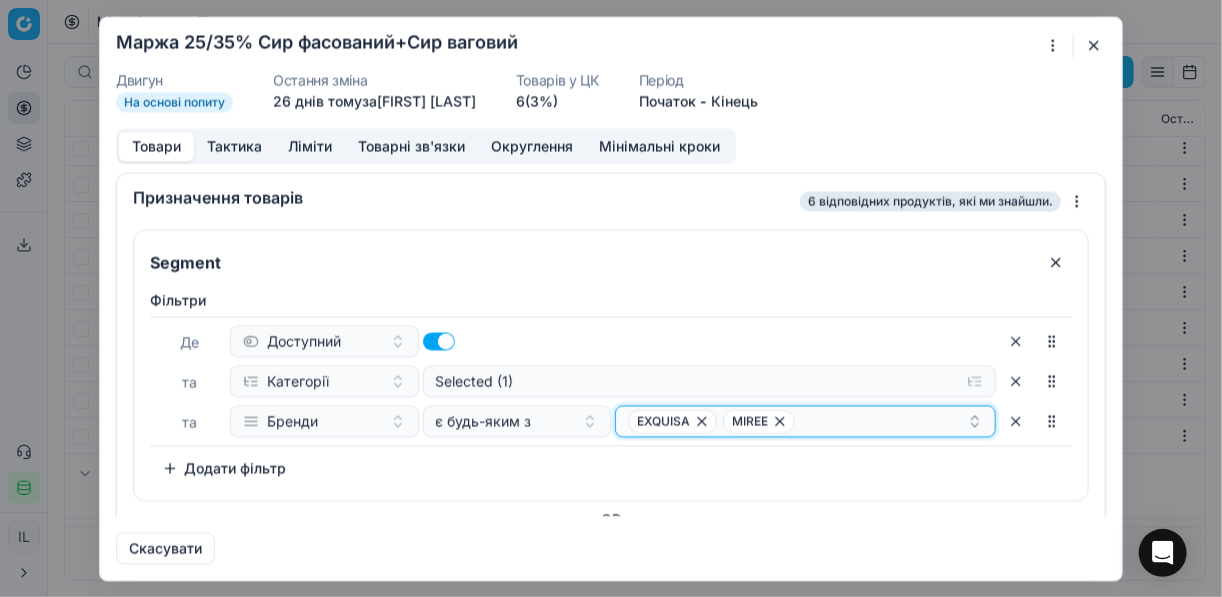 click on "EXQUISA MIREE" at bounding box center [797, 421] 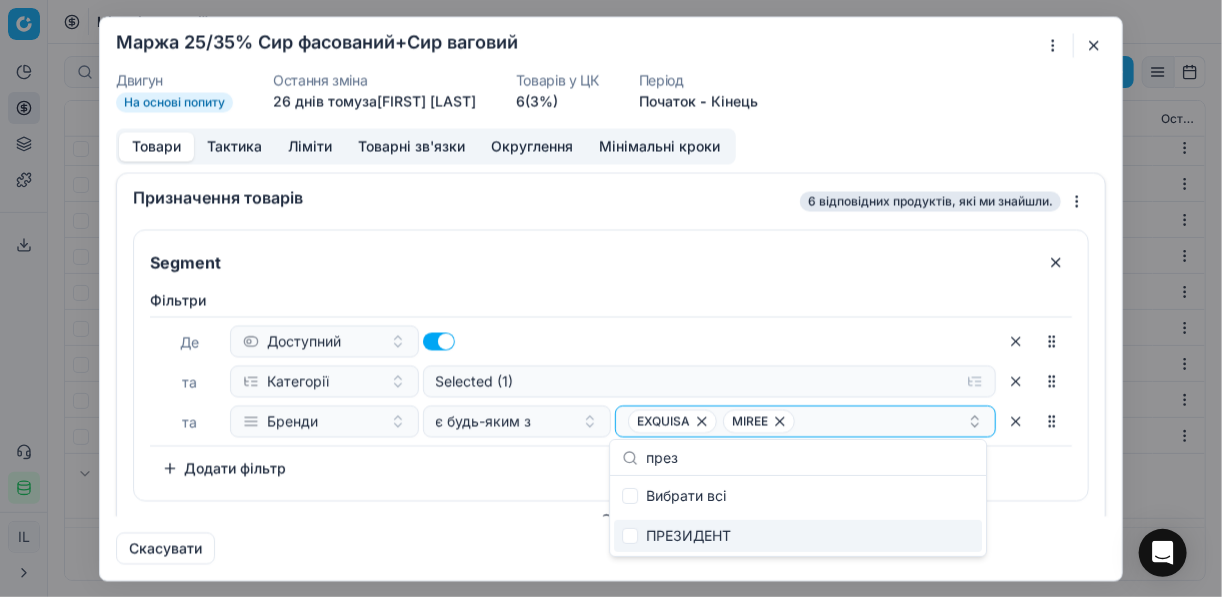 type on "през" 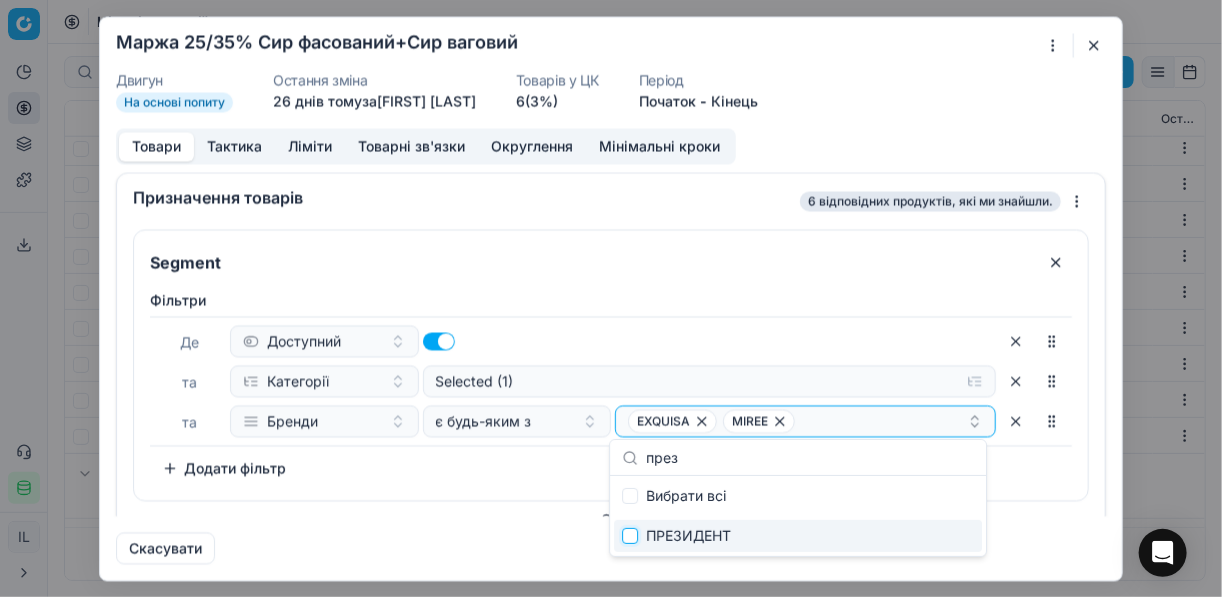 click at bounding box center [630, 536] 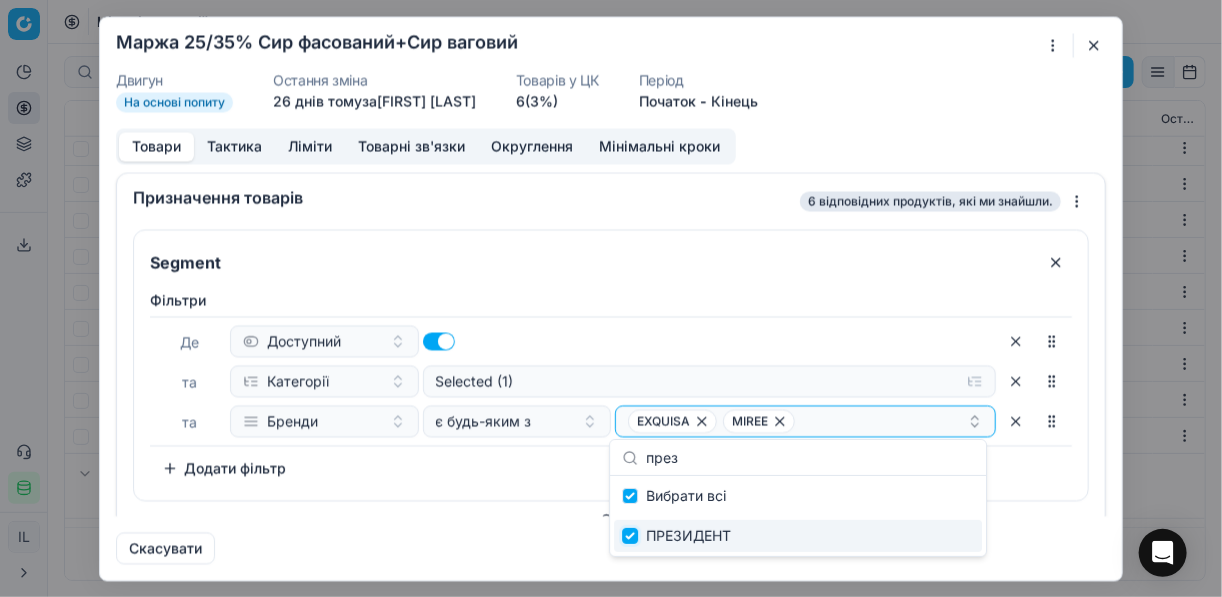 checkbox on "true" 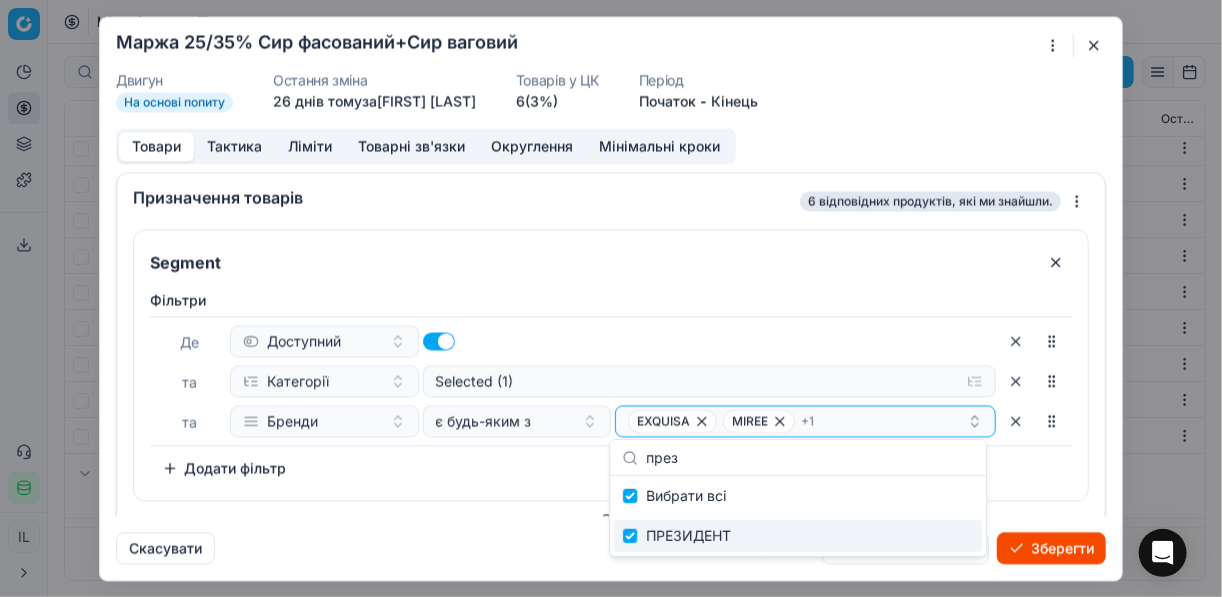 click on "Зберегти" at bounding box center [1051, 548] 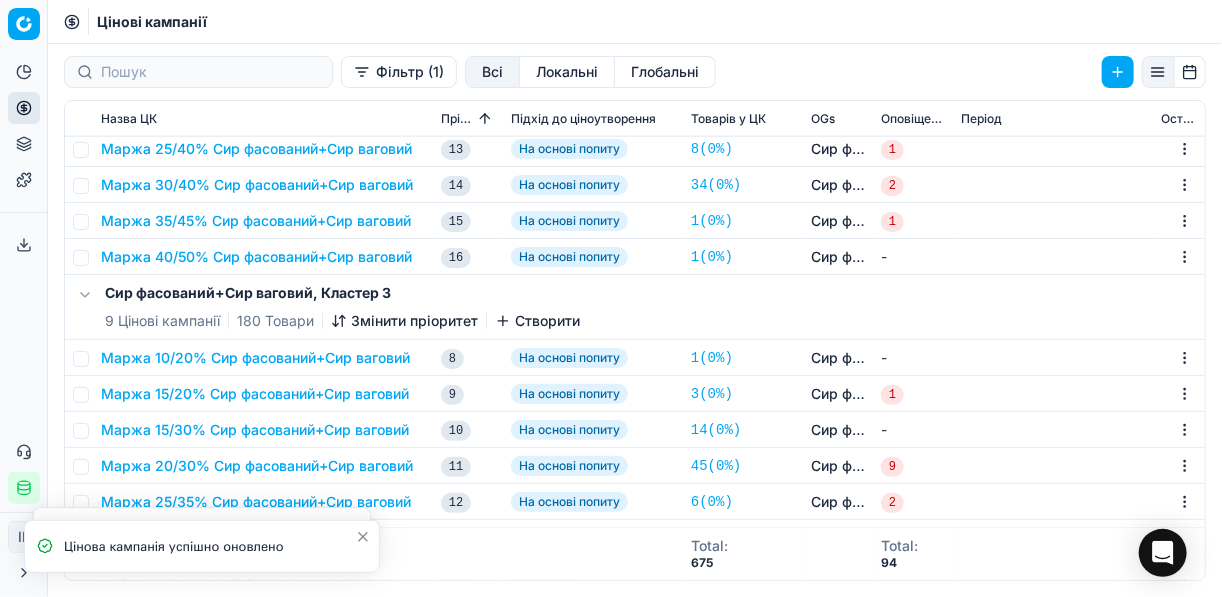 scroll, scrollTop: 1200, scrollLeft: 0, axis: vertical 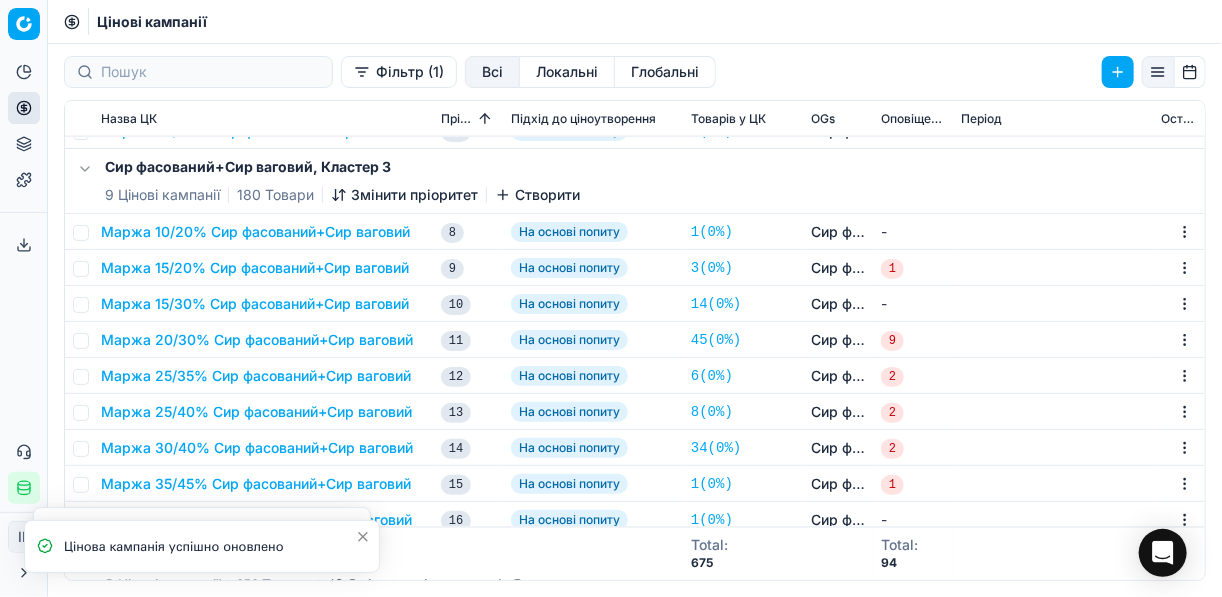 click on "Маржа 25/35% Сир фасований+Сир ваговий" at bounding box center (256, 376) 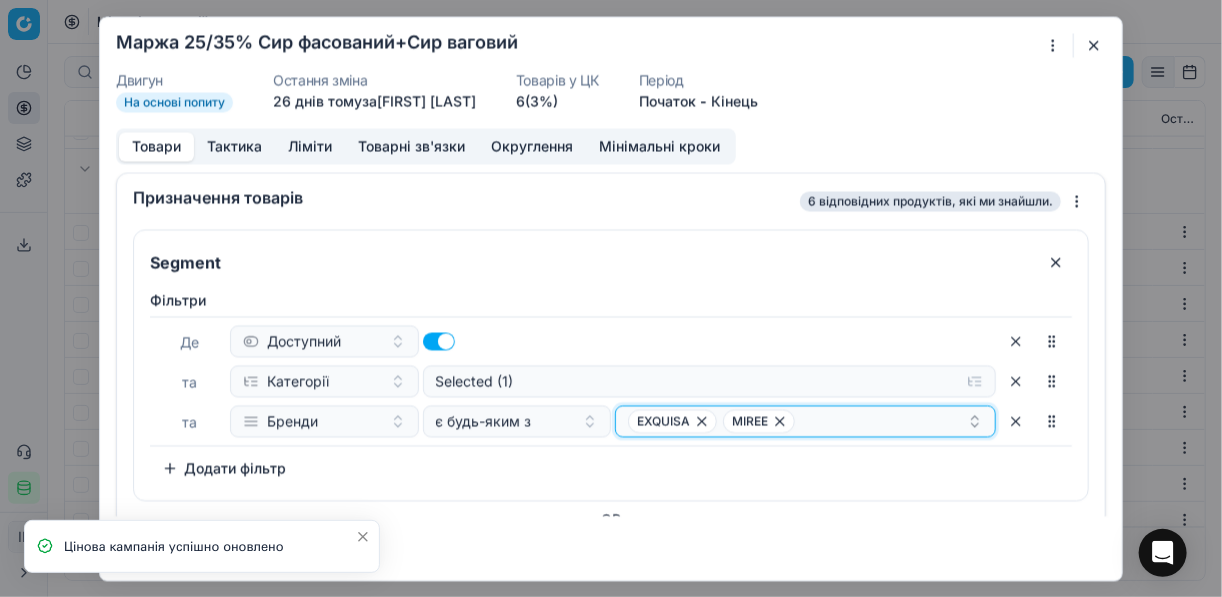 click on "EXQUISA MIREE" at bounding box center [797, 421] 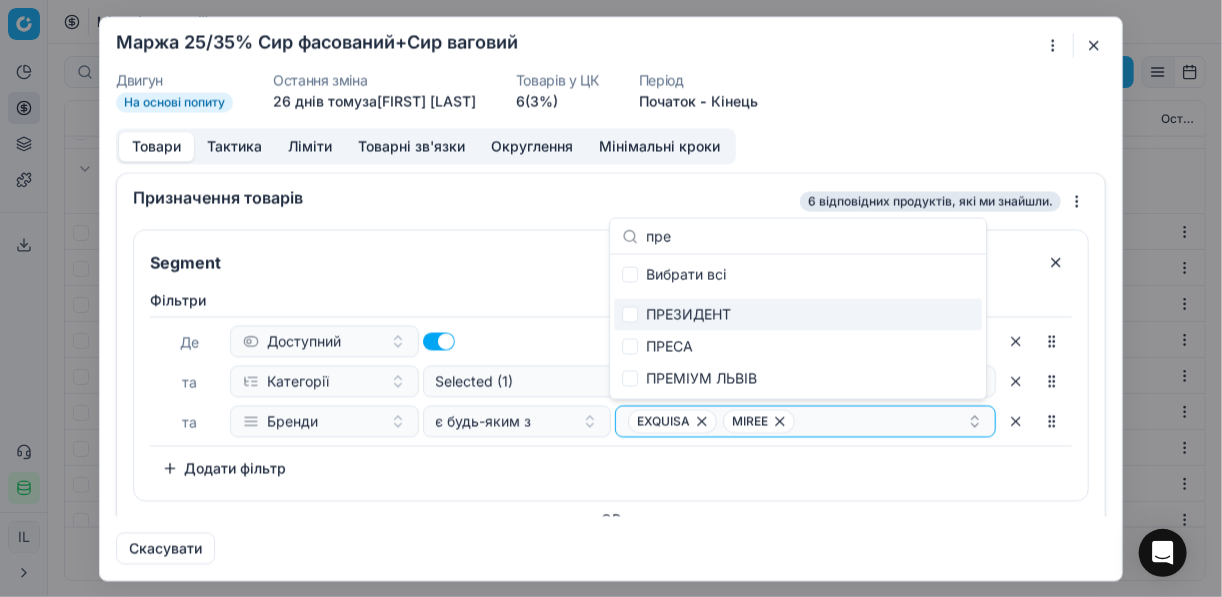 type on "пре" 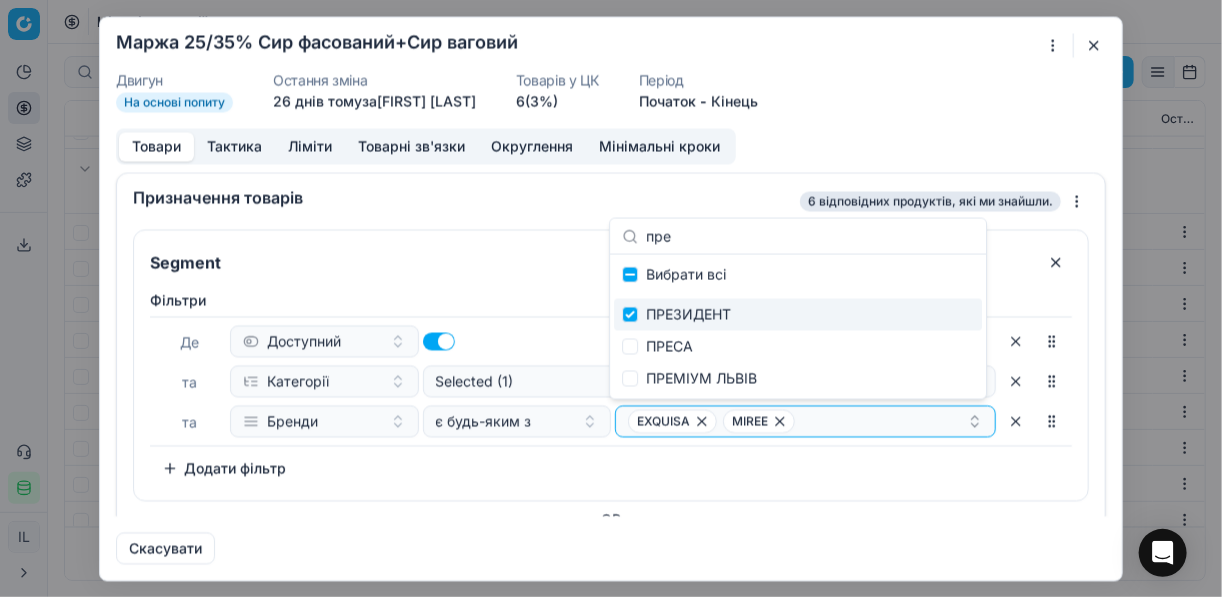 checkbox on "true" 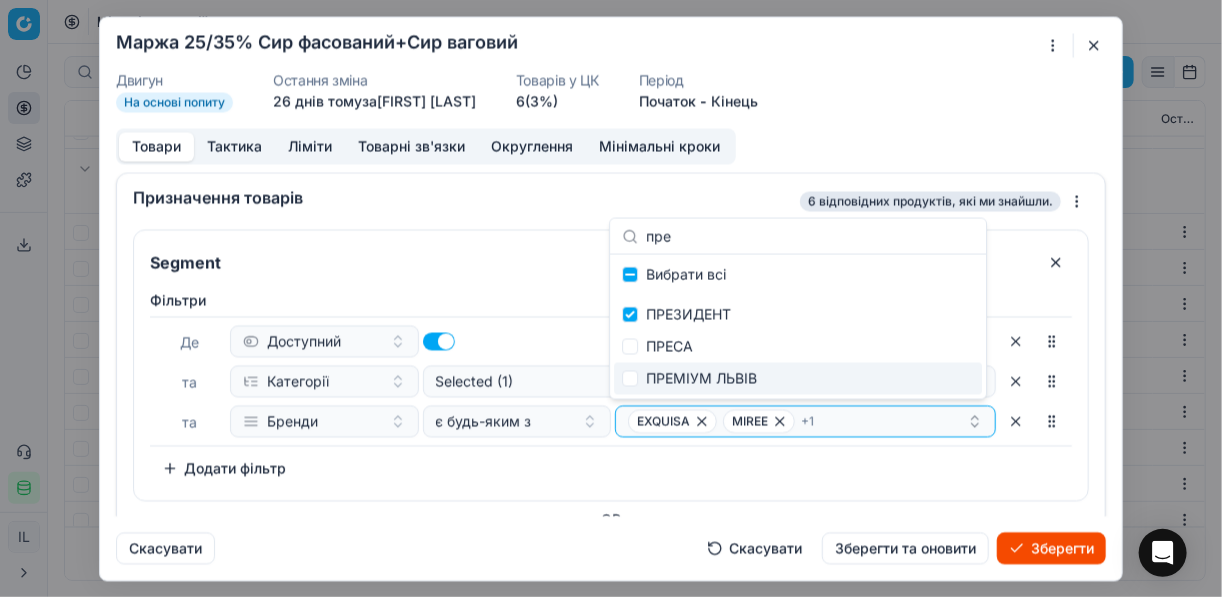 click on "Зберегти" at bounding box center (1051, 548) 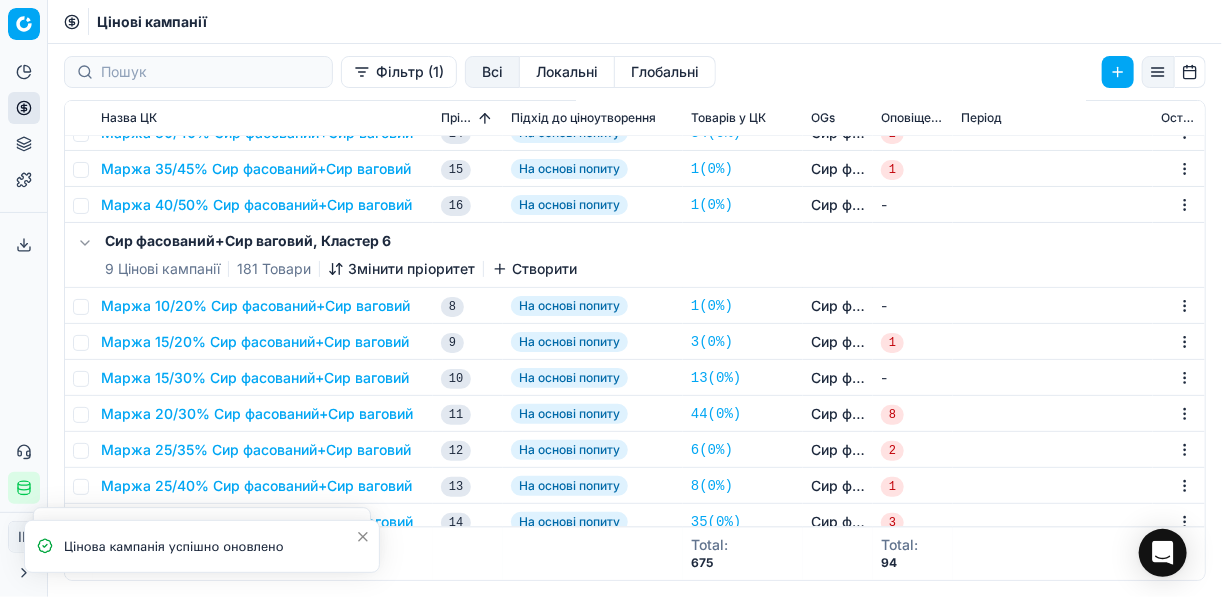 scroll, scrollTop: 1600, scrollLeft: 0, axis: vertical 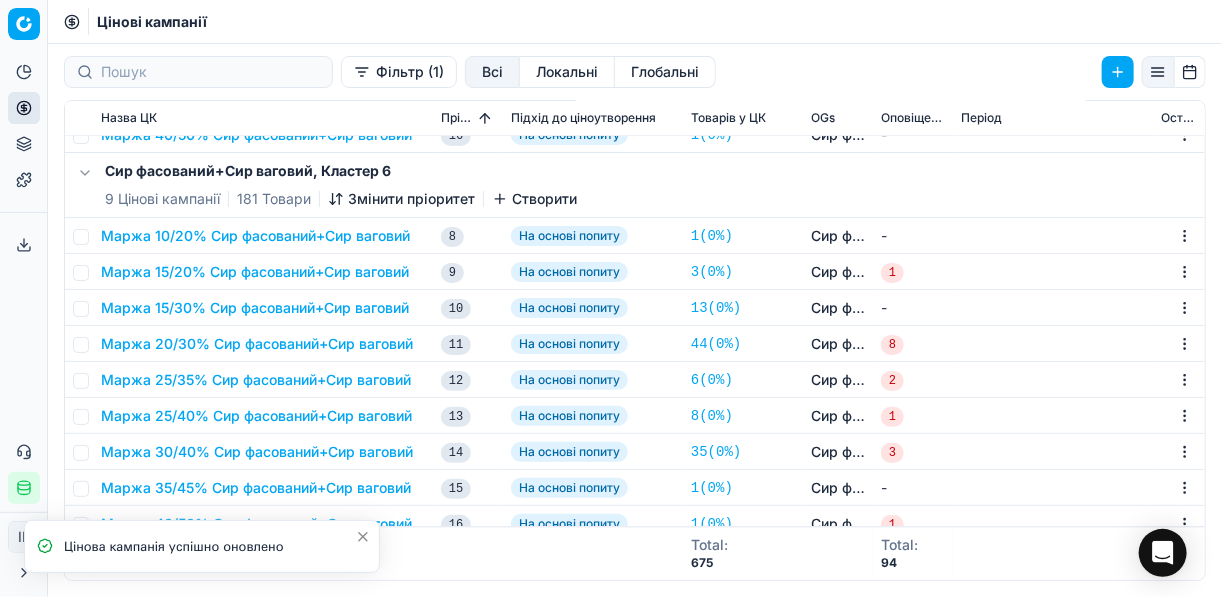 click on "Маржа 25/35% Сир фасований+Сир ваговий" at bounding box center [256, 380] 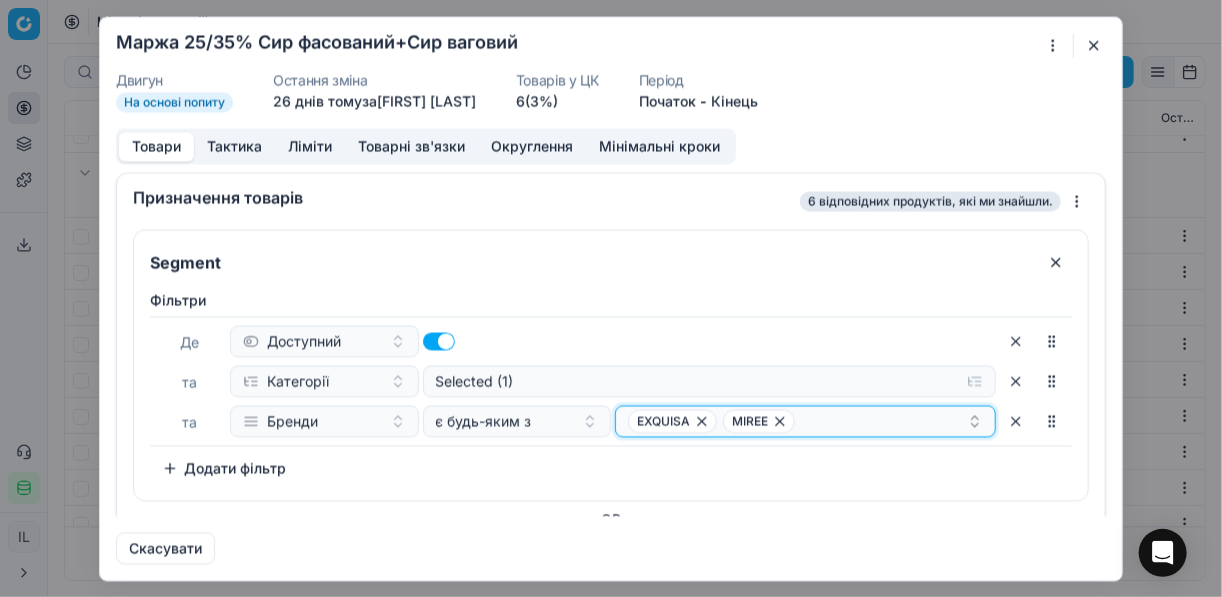 click on "EXQUISA MIREE" at bounding box center (797, 421) 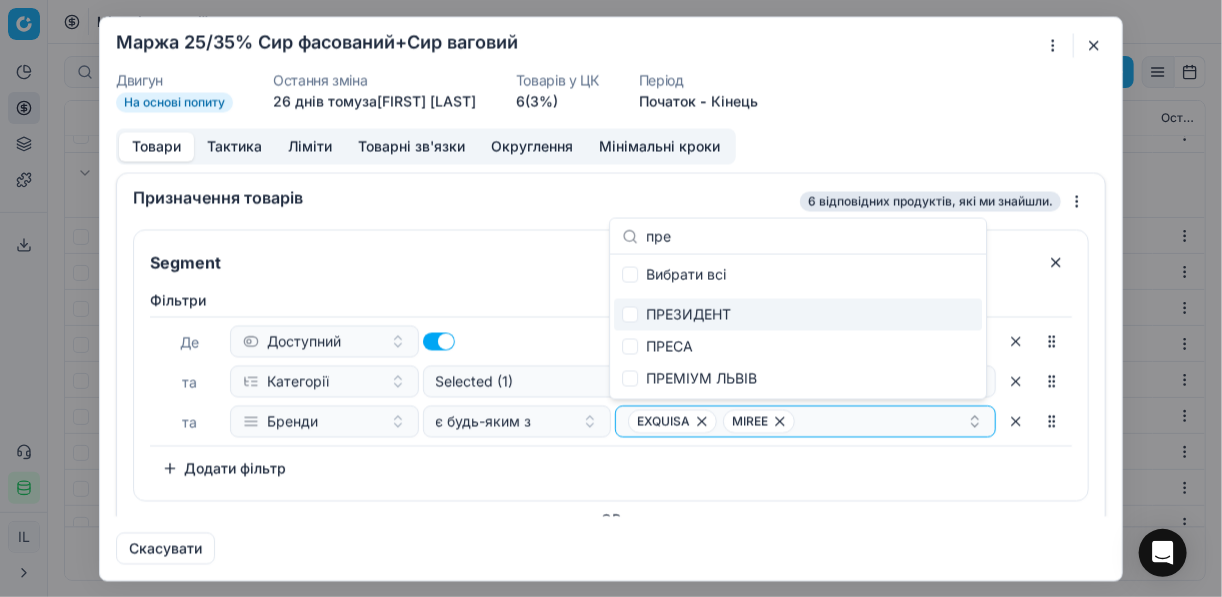 type on "пре" 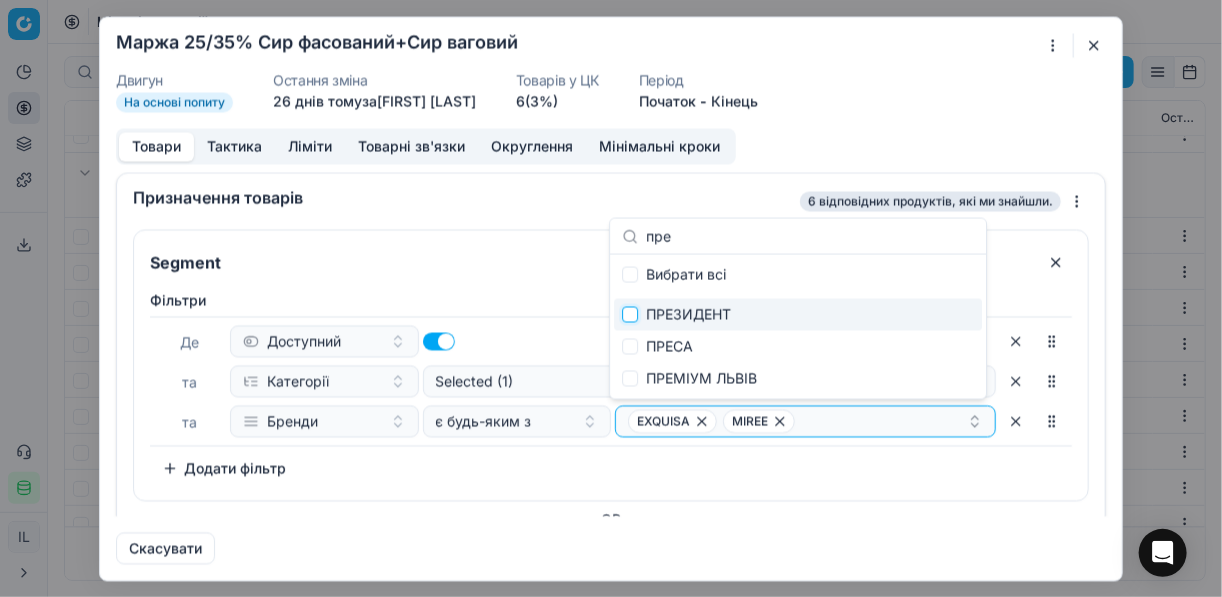 click at bounding box center [630, 315] 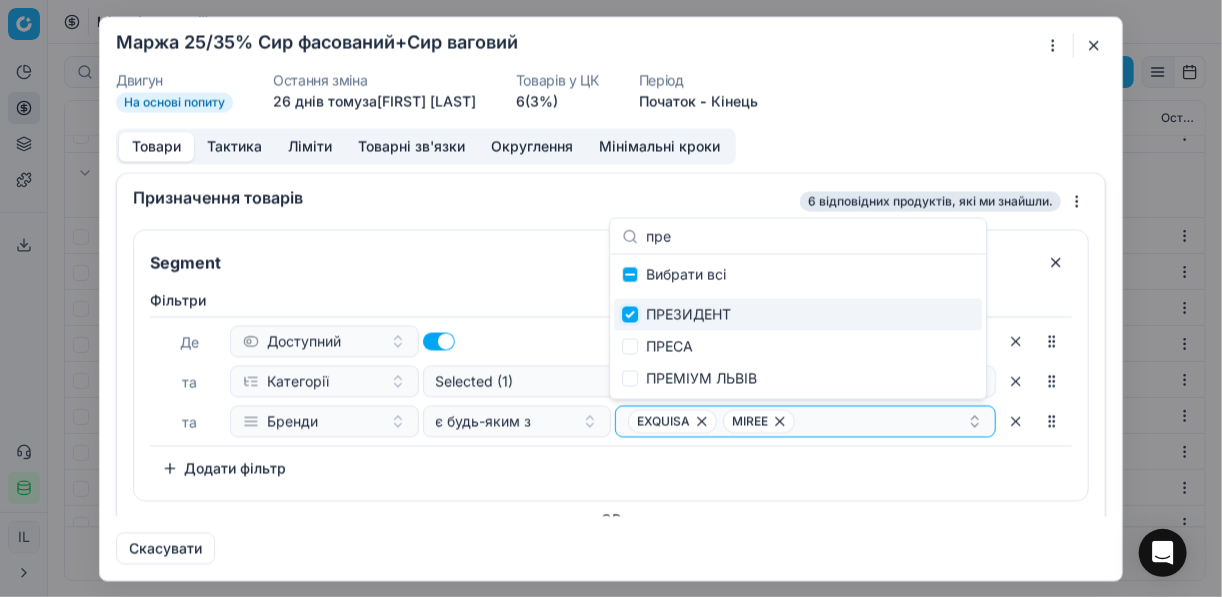 checkbox on "true" 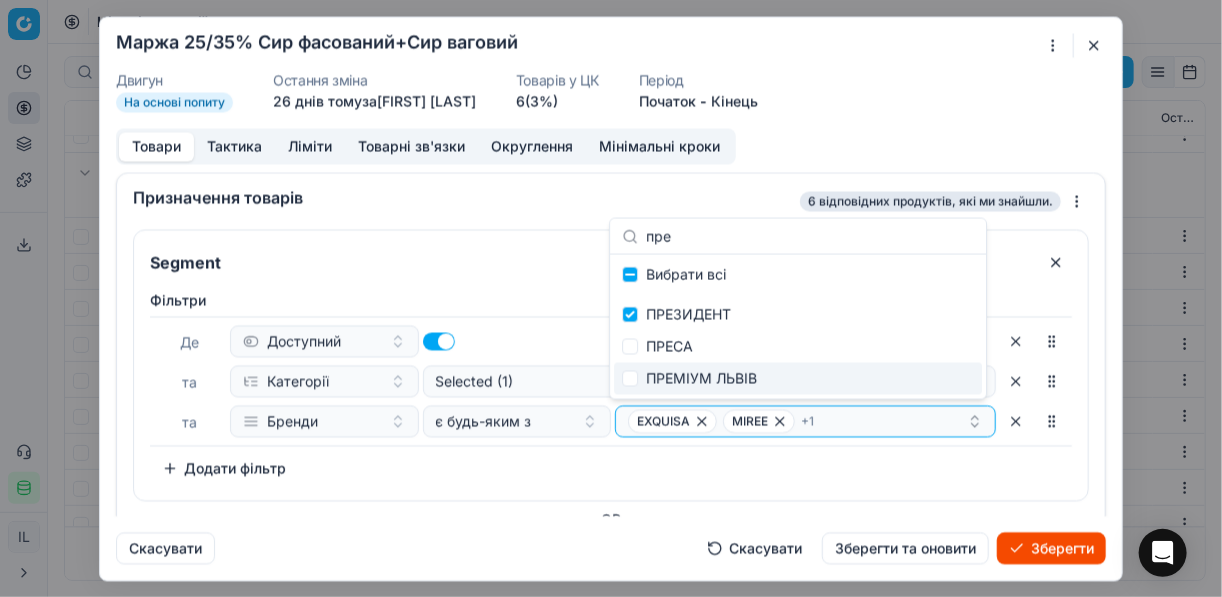 click on "Зберегти" at bounding box center (1051, 548) 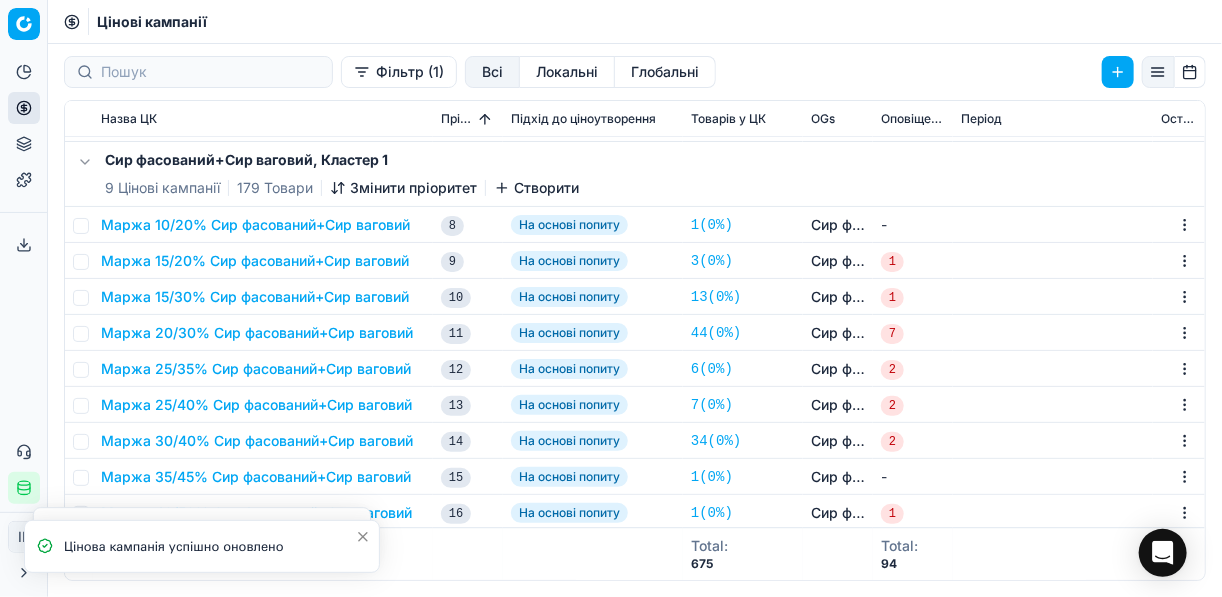 scroll, scrollTop: 2017, scrollLeft: 0, axis: vertical 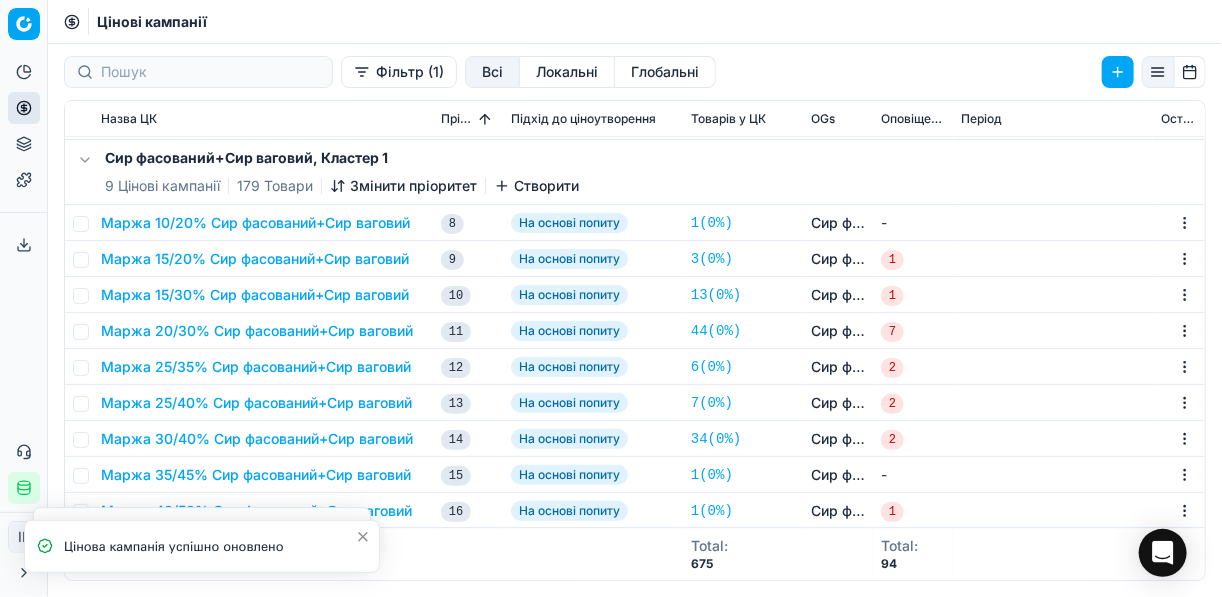 click on "Маржа 25/35% Сир фасований+Сир ваговий" at bounding box center [256, 367] 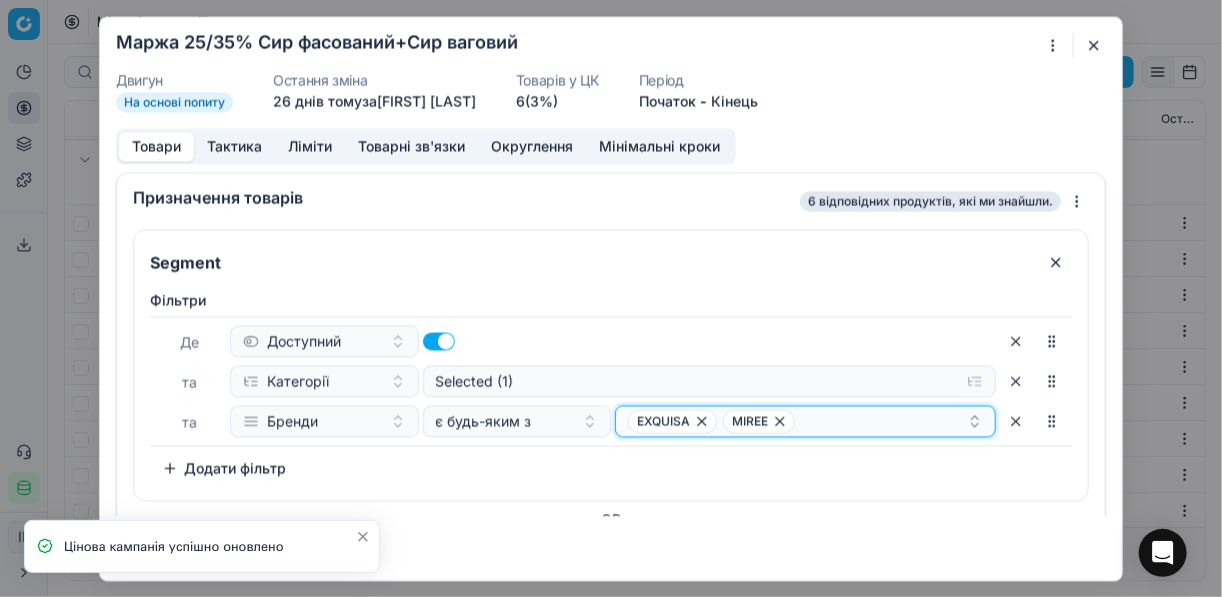 click on "EXQUISA MIREE" at bounding box center (797, 421) 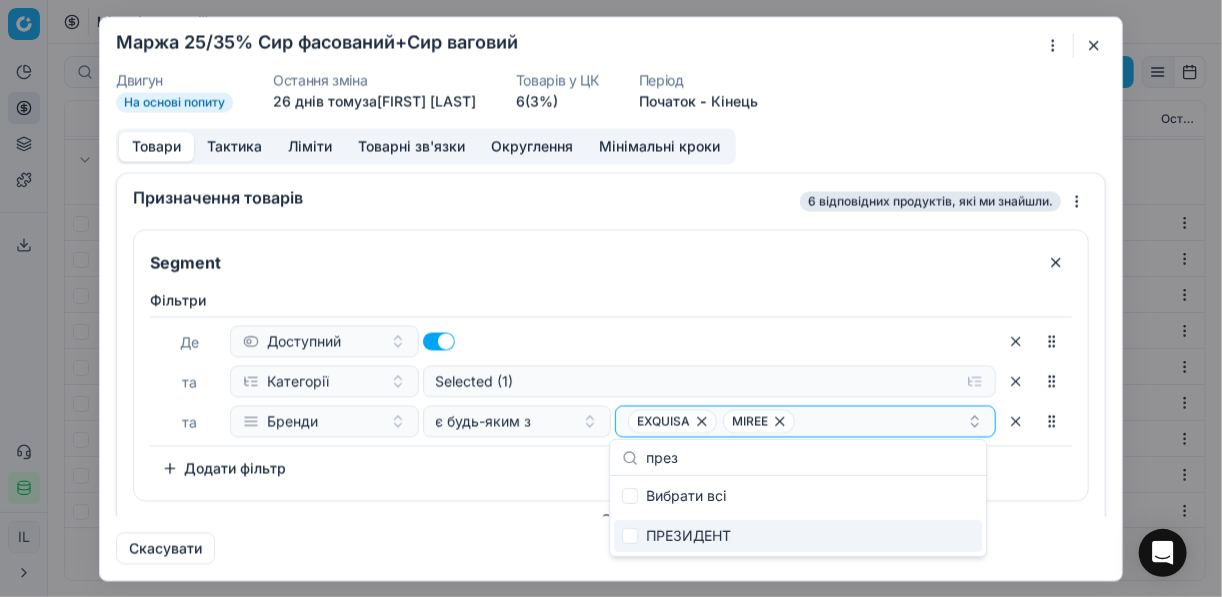 type on "през" 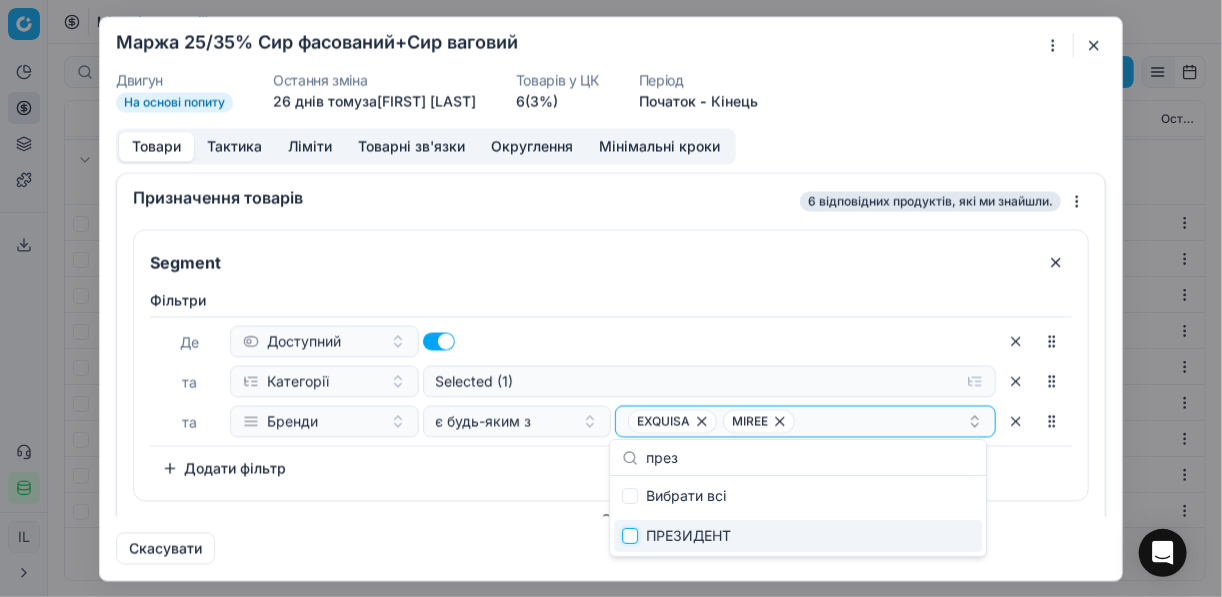 click at bounding box center [630, 536] 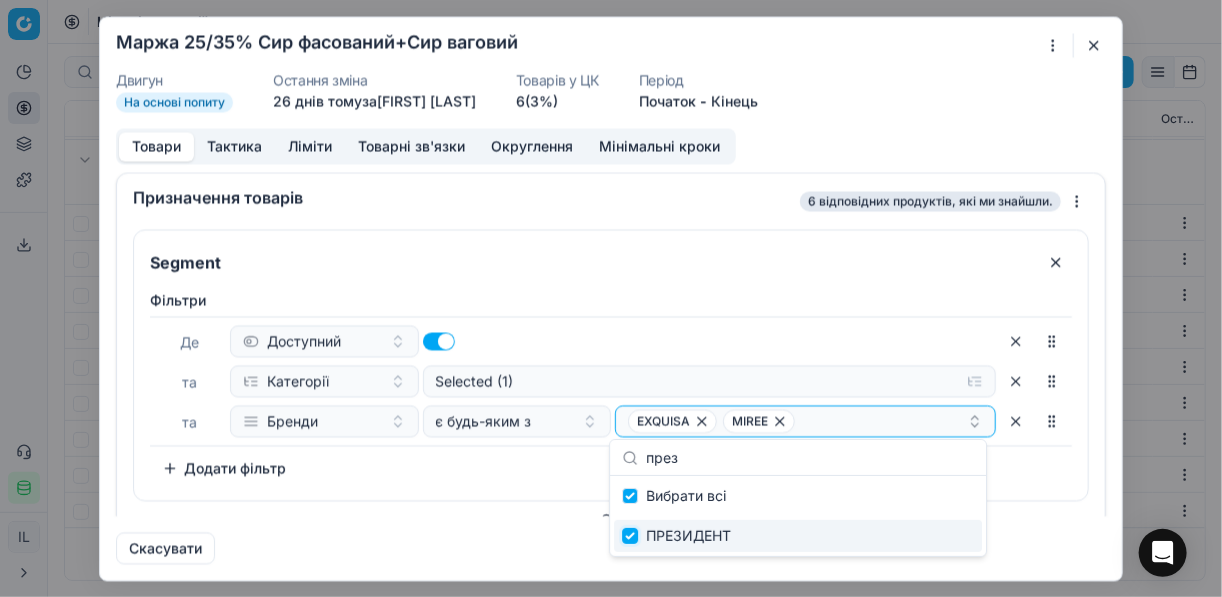 checkbox on "true" 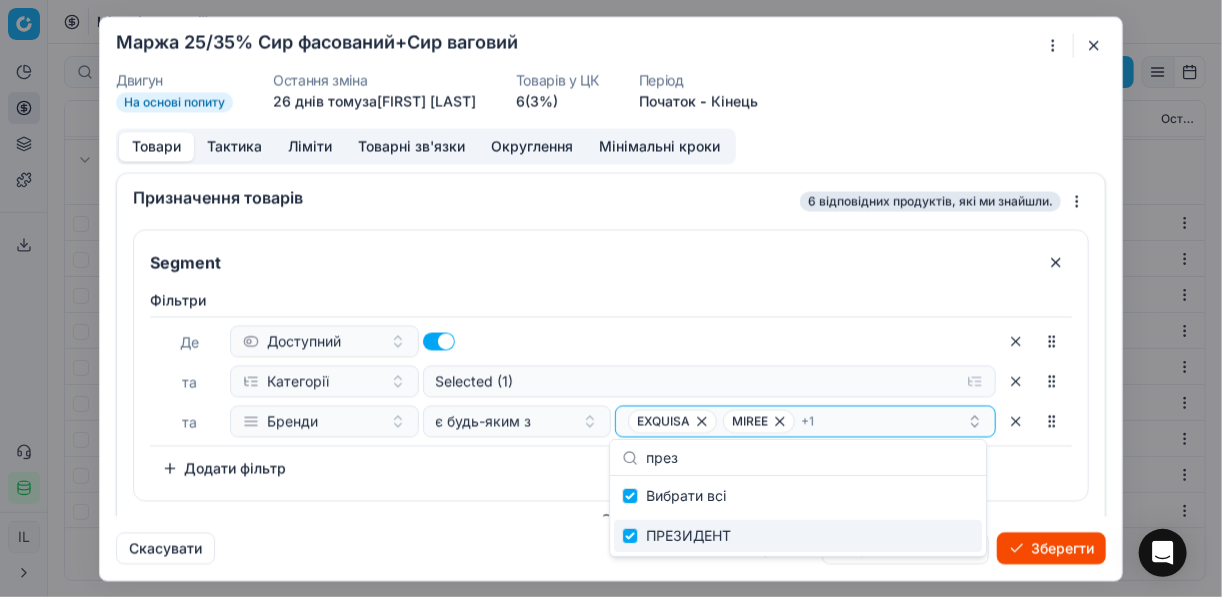 click on "Зберегти" at bounding box center [1051, 548] 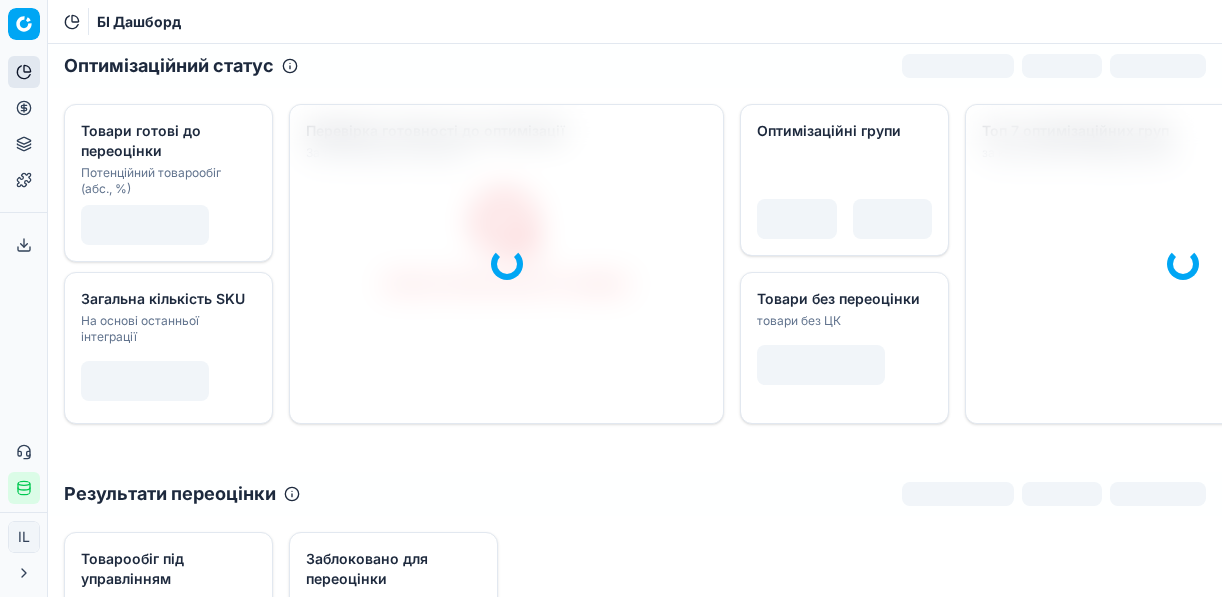 scroll, scrollTop: 0, scrollLeft: 0, axis: both 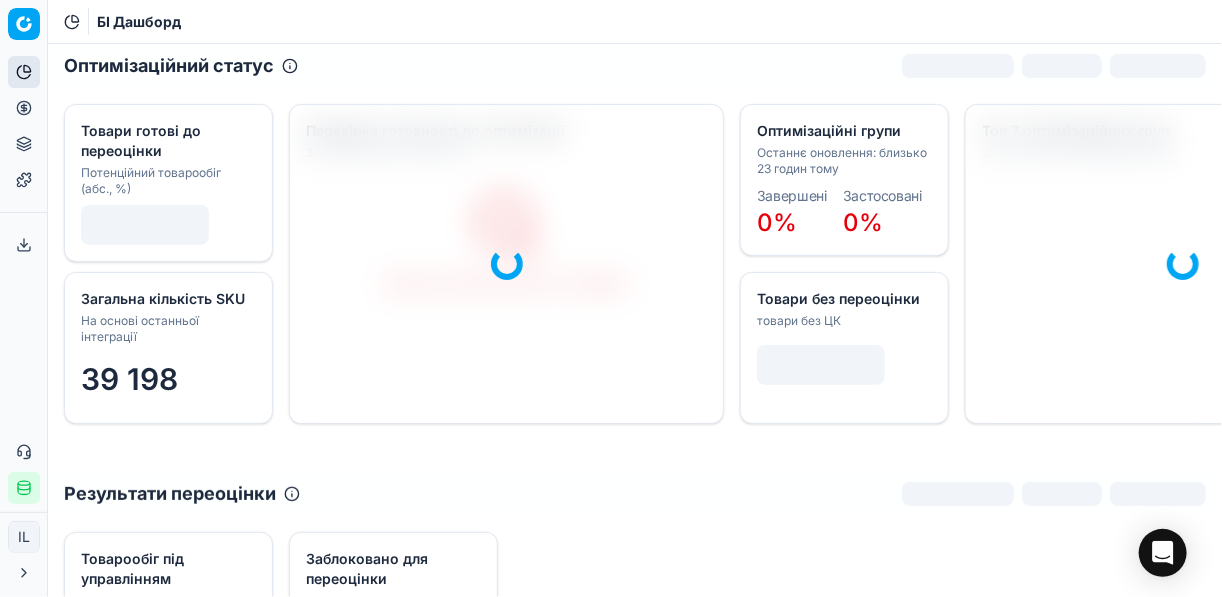 click 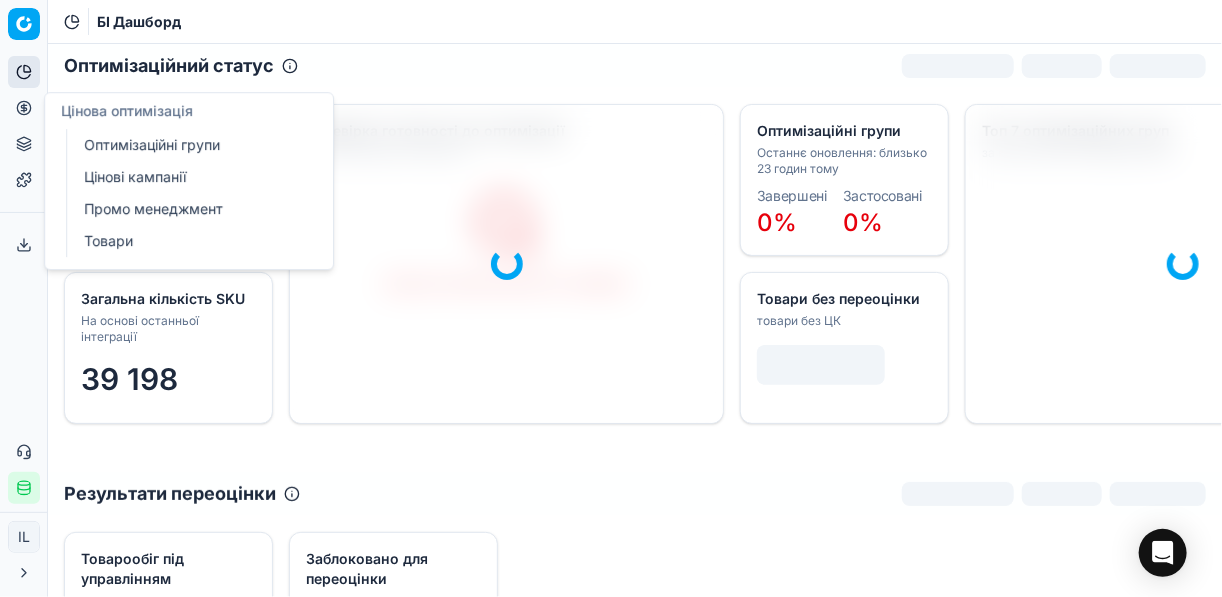 click on "Оптимізаційні групи" at bounding box center (192, 145) 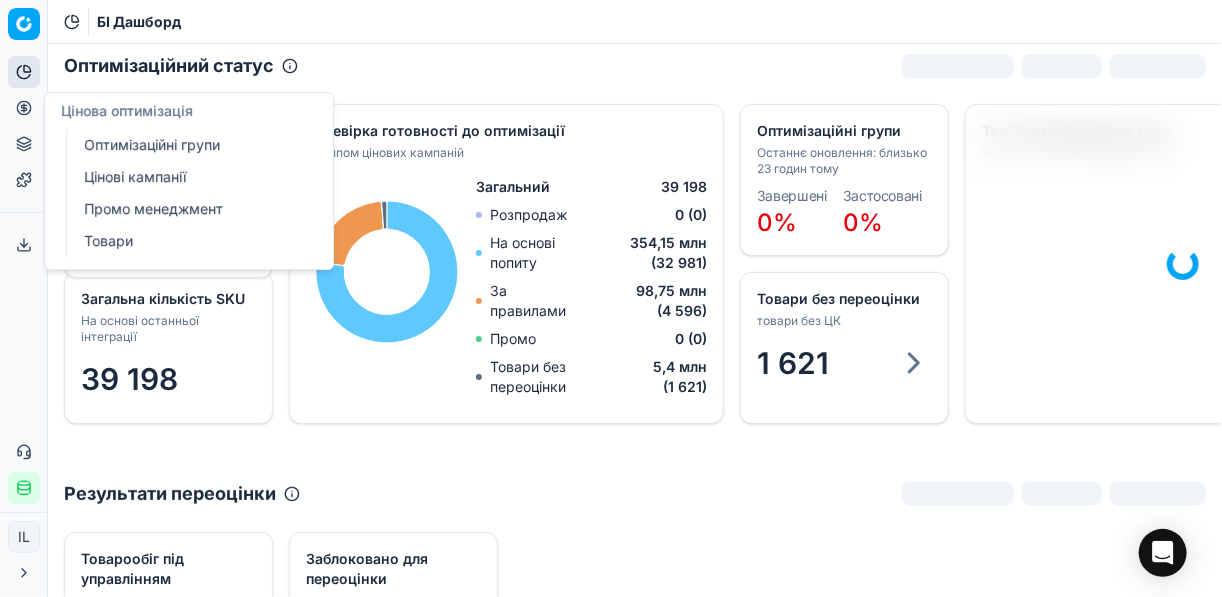 click on "Оптимізаційні групи" at bounding box center [192, 145] 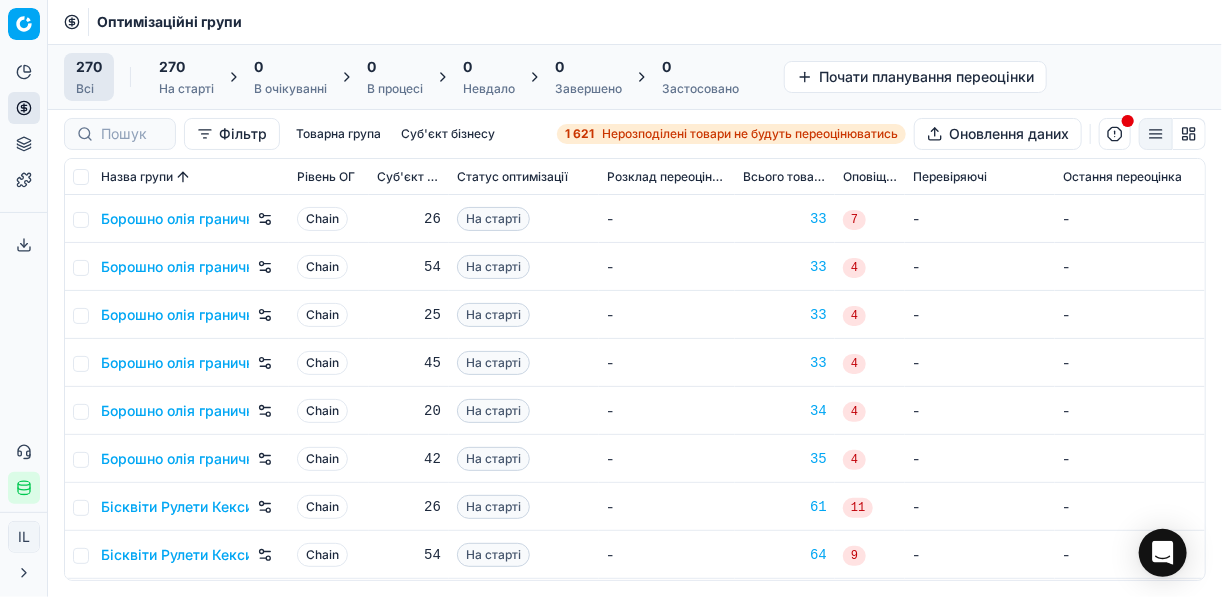 click on "Нерозподілені товари не будуть переоцінюватись" at bounding box center [750, 134] 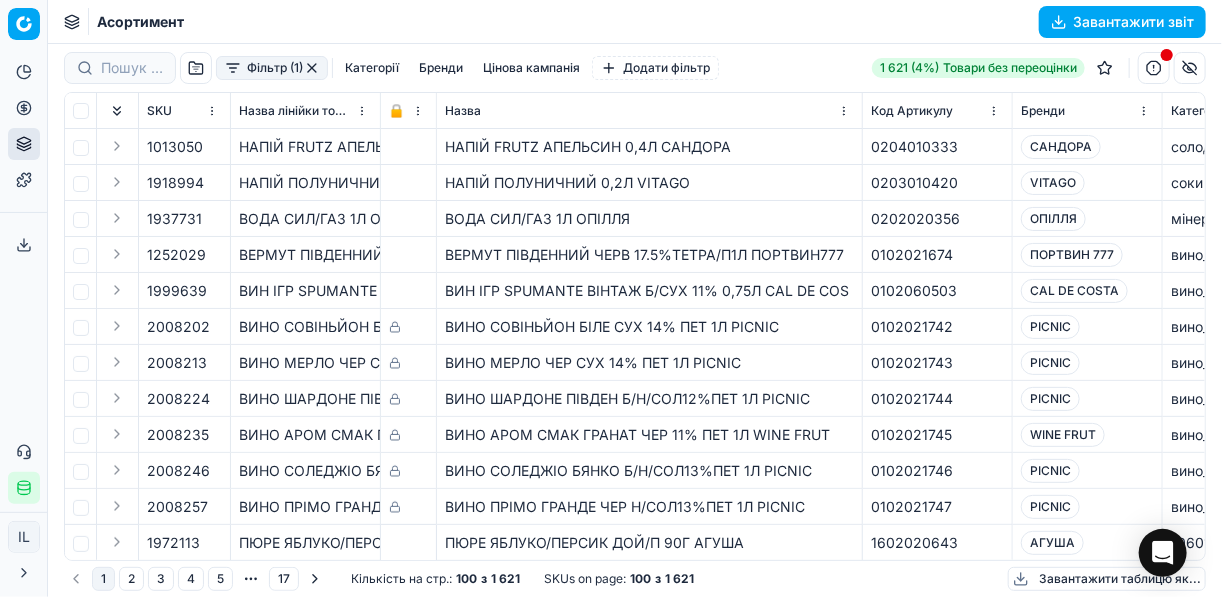 click on "Фільтр   (1)" at bounding box center [272, 68] 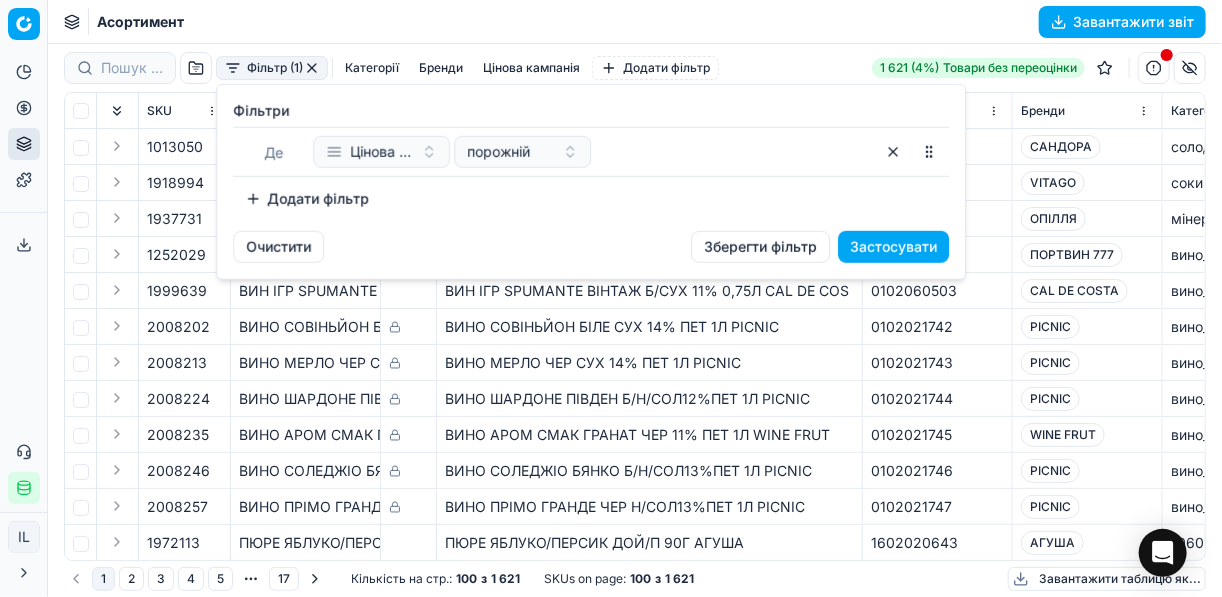 click on "Додати фільтр" at bounding box center (307, 199) 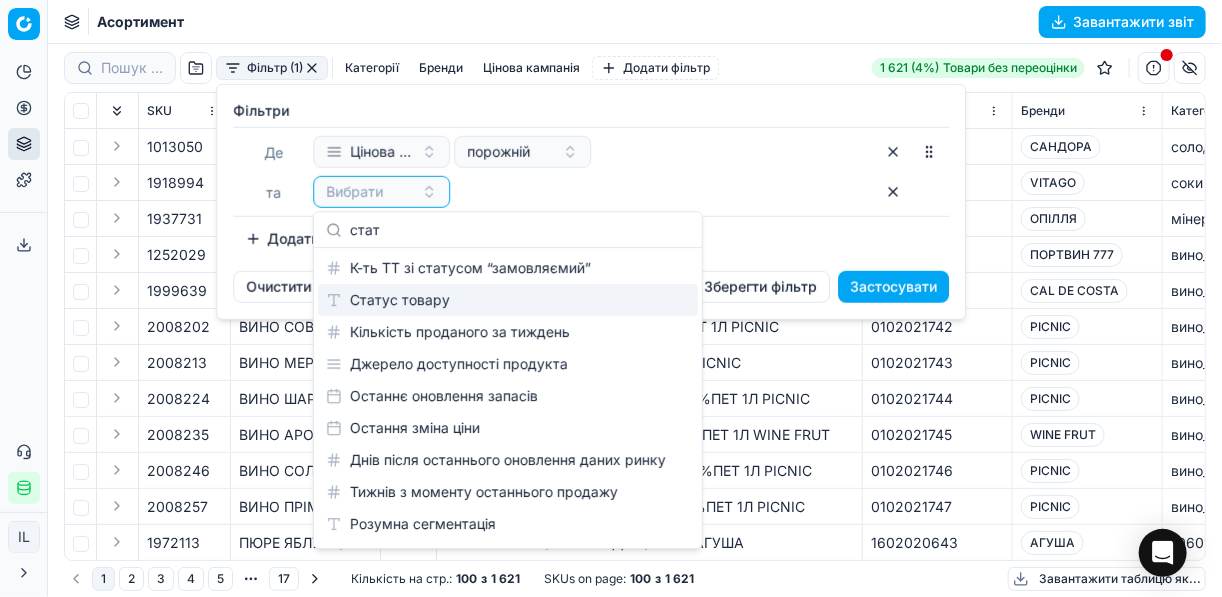 type on "стат" 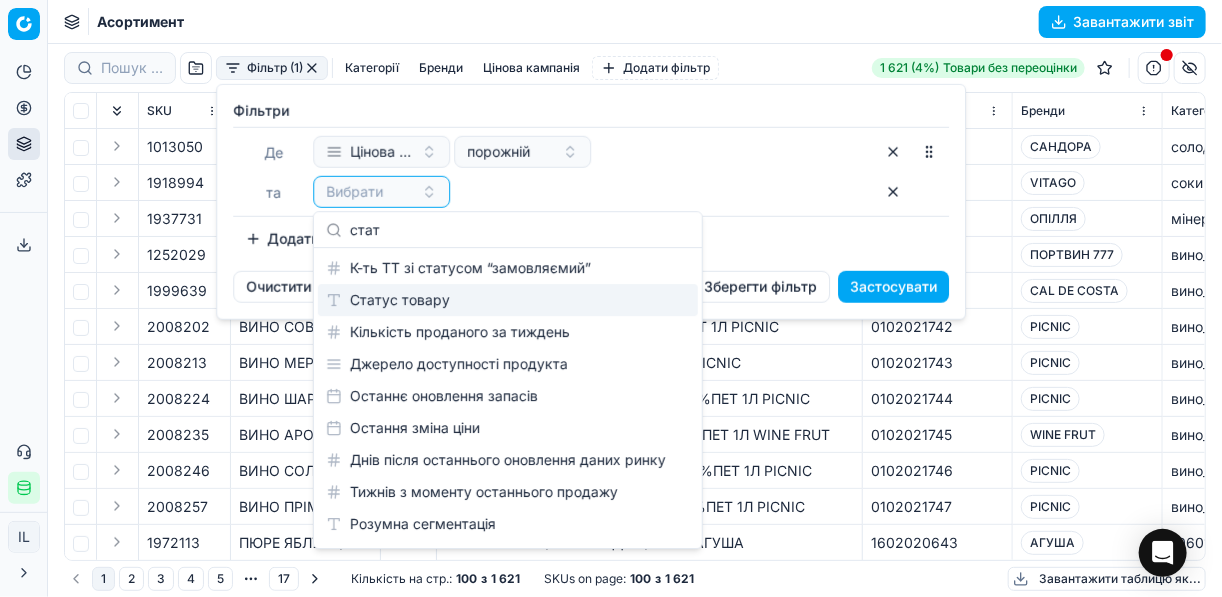 click on "Статус товару" at bounding box center [508, 300] 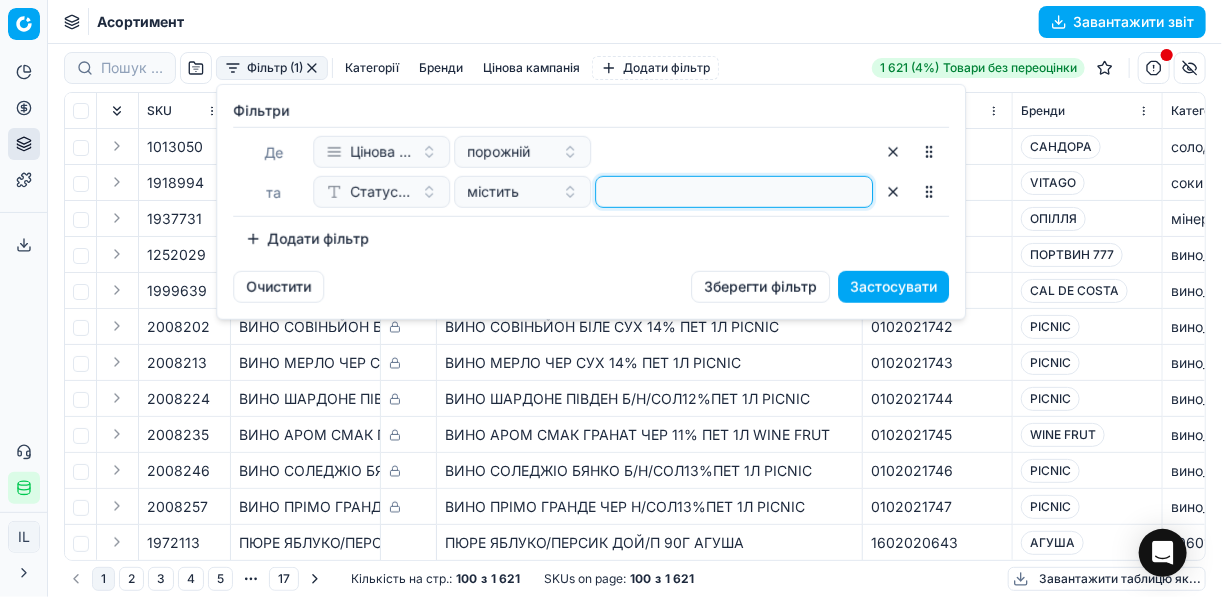 click at bounding box center [734, 192] 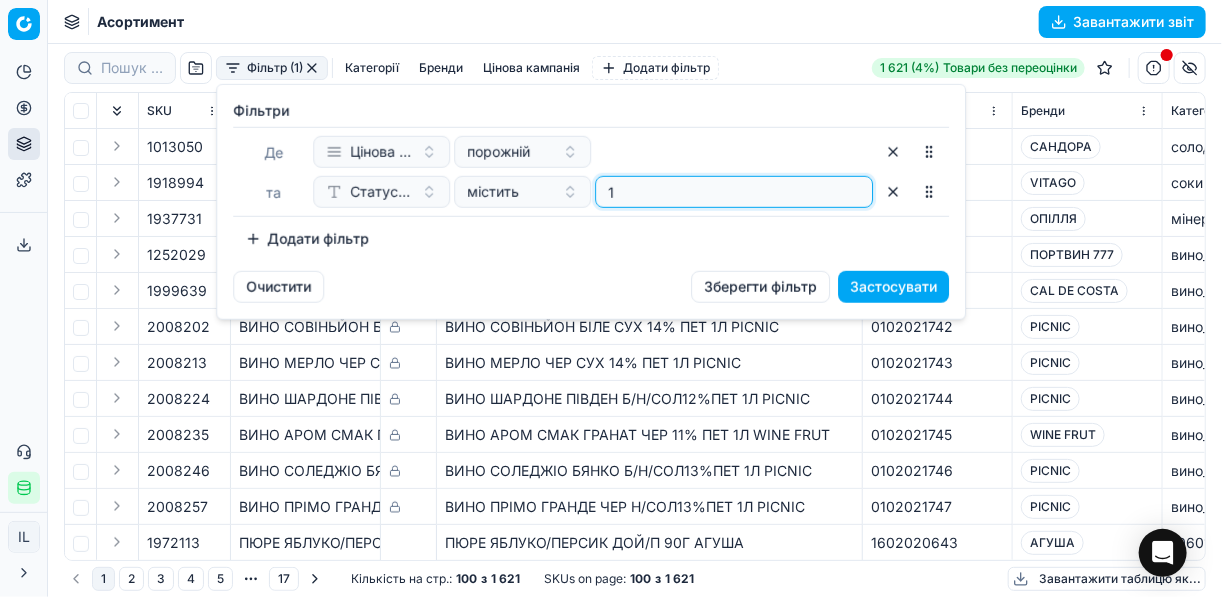 type on "1" 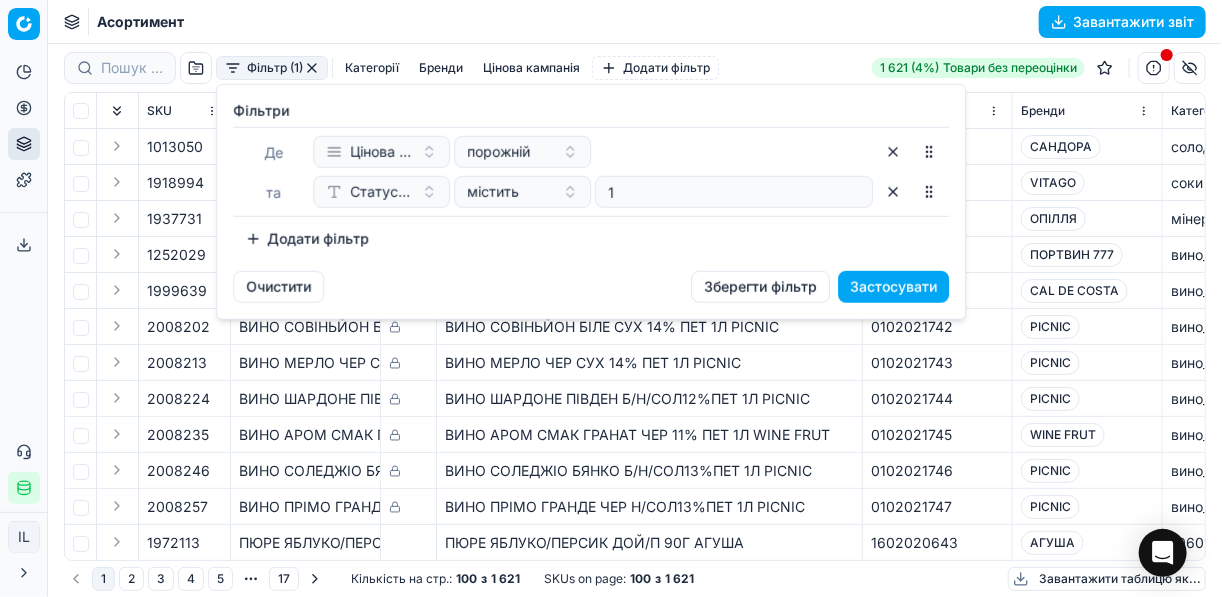click on "Додати фільтр" at bounding box center (307, 239) 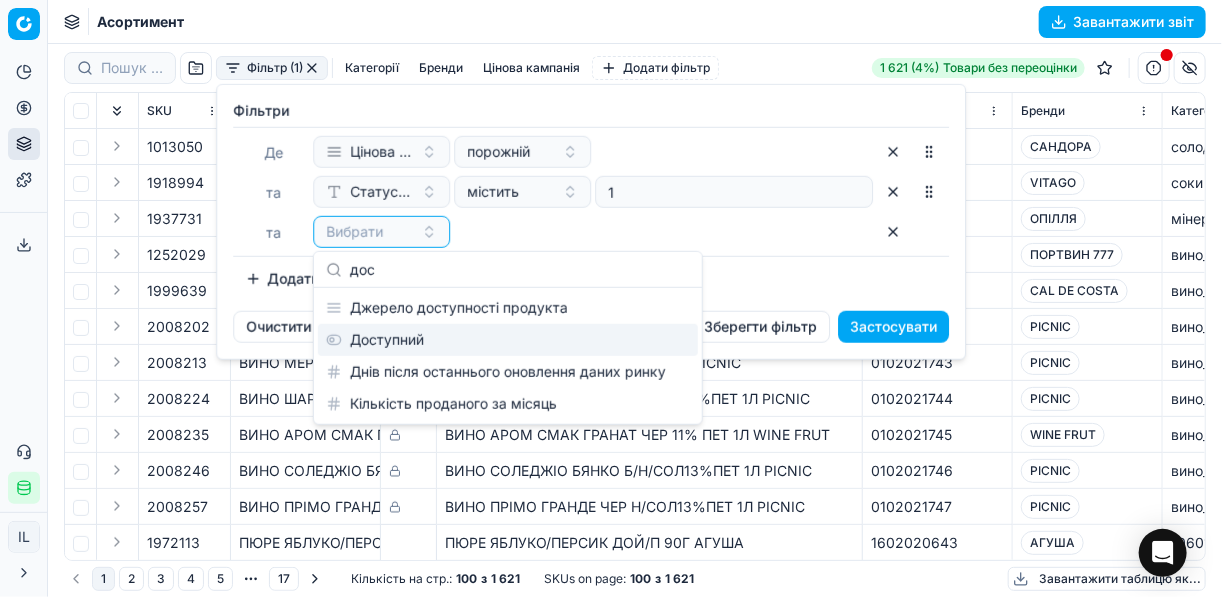 type on "дос" 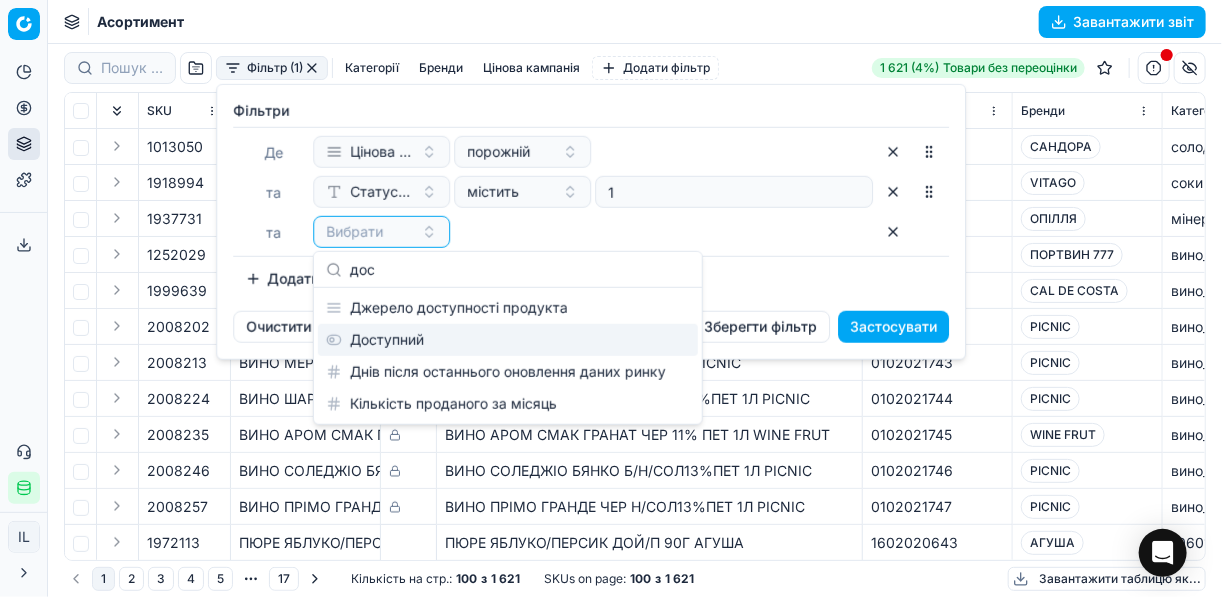 click on "Доступний" at bounding box center [508, 340] 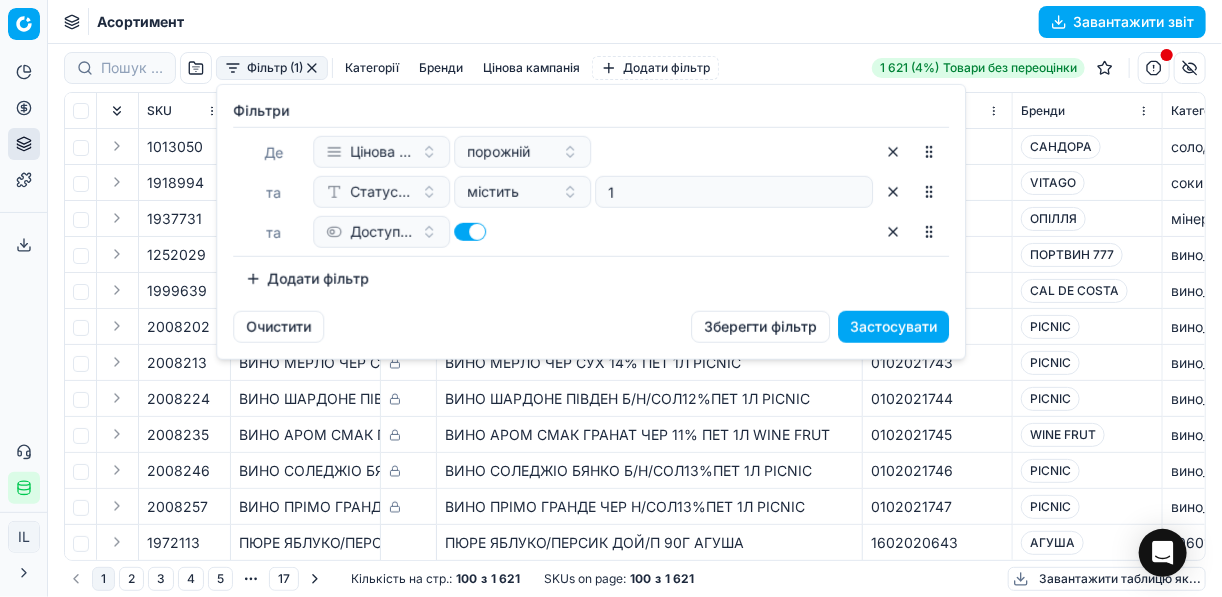click on "Додати фільтр" at bounding box center [307, 279] 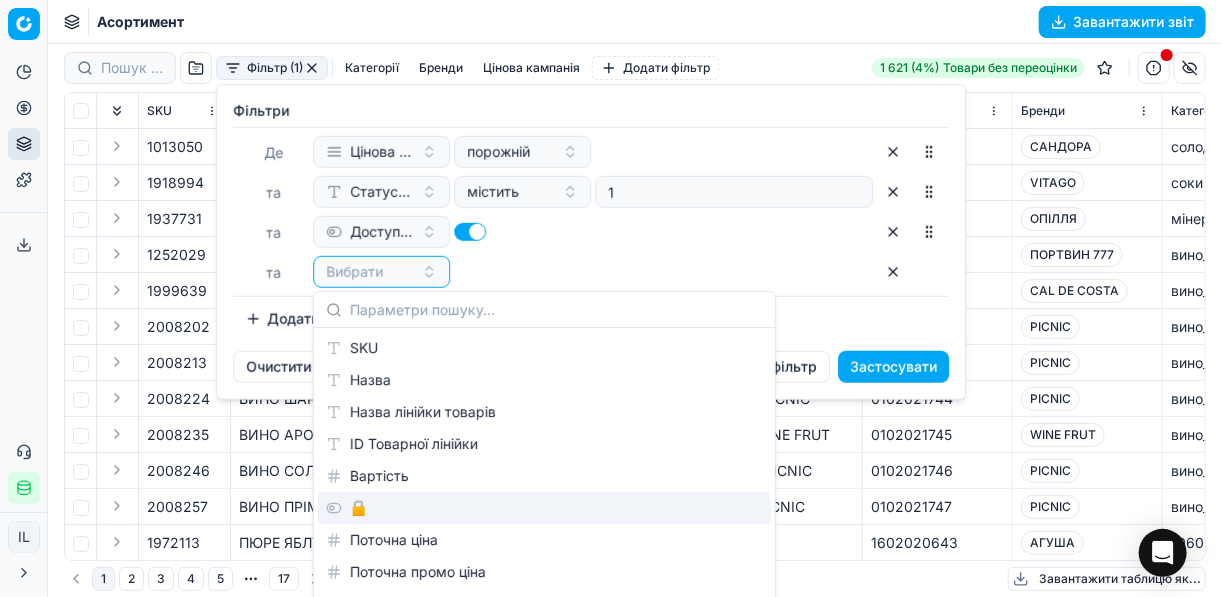 click on "🔒" at bounding box center (544, 508) 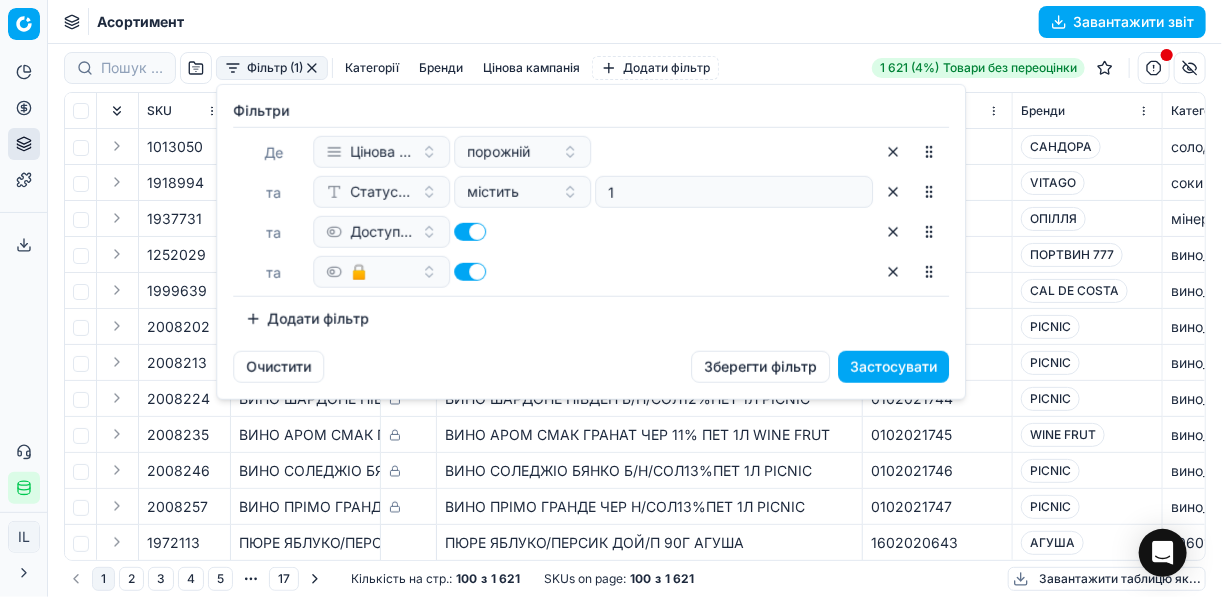 click at bounding box center (470, 272) 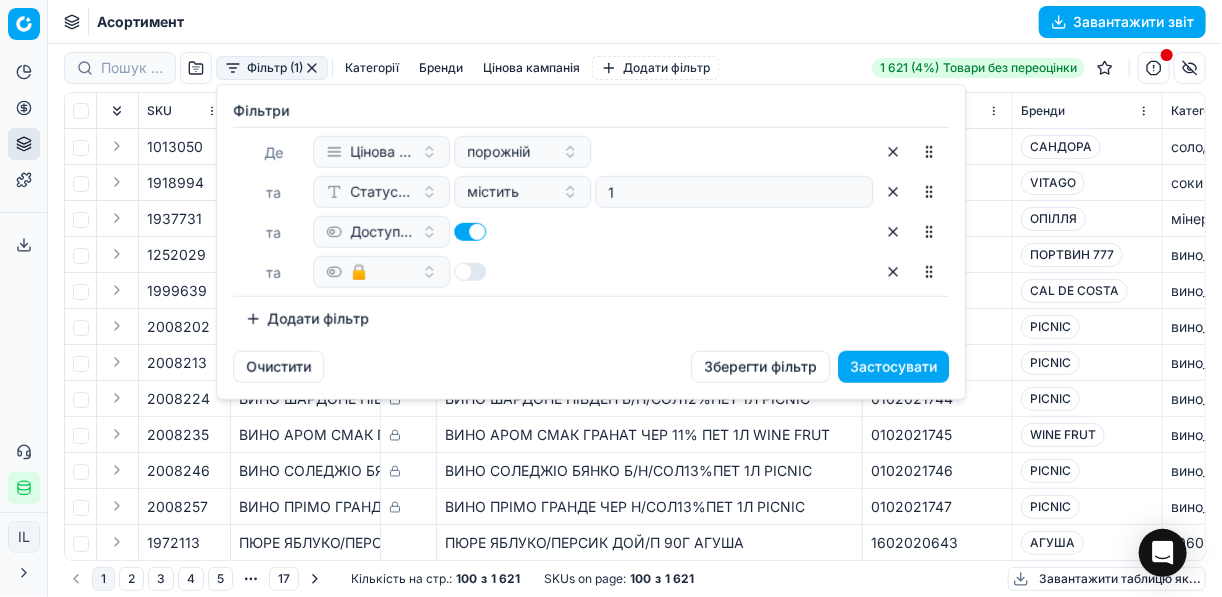 click on "Застосувати" at bounding box center (893, 367) 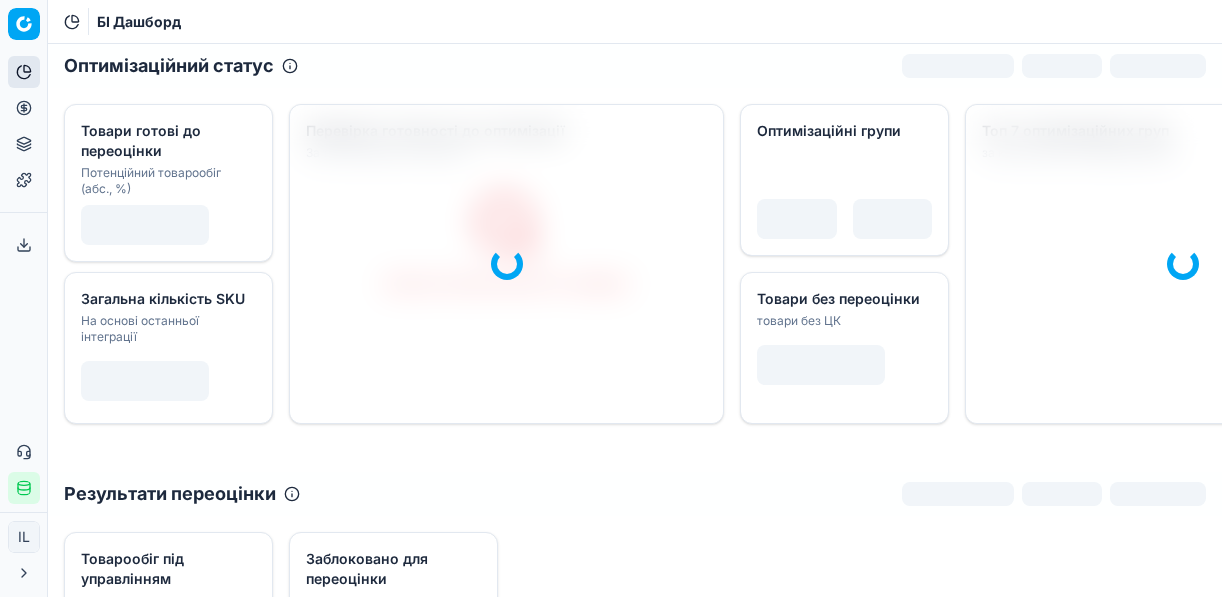 scroll, scrollTop: 0, scrollLeft: 0, axis: both 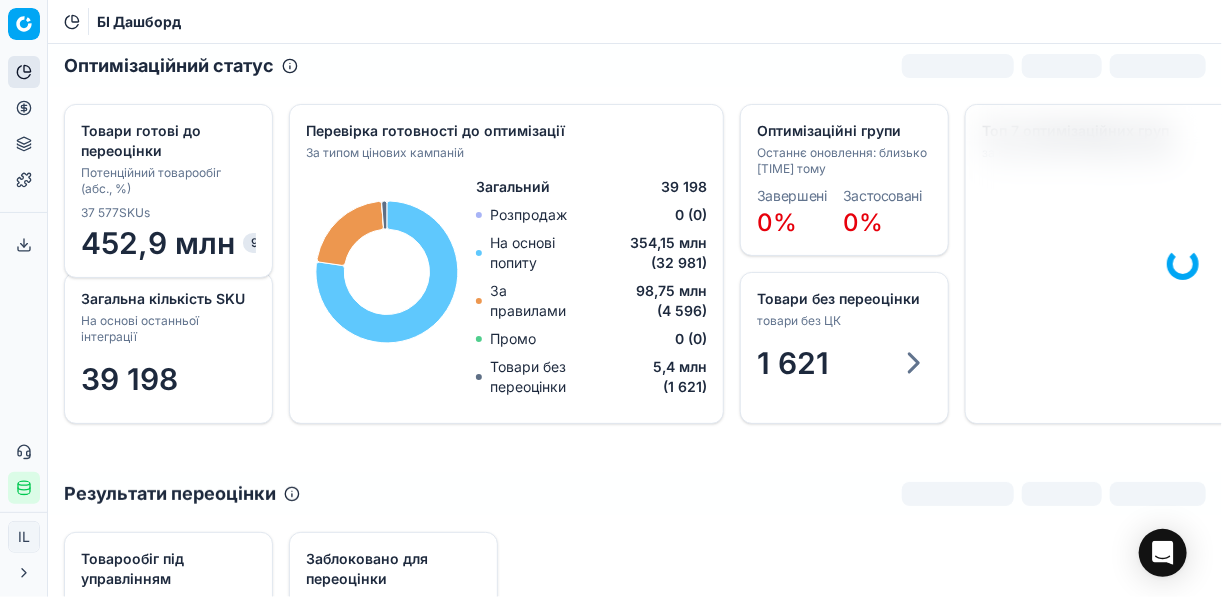 click 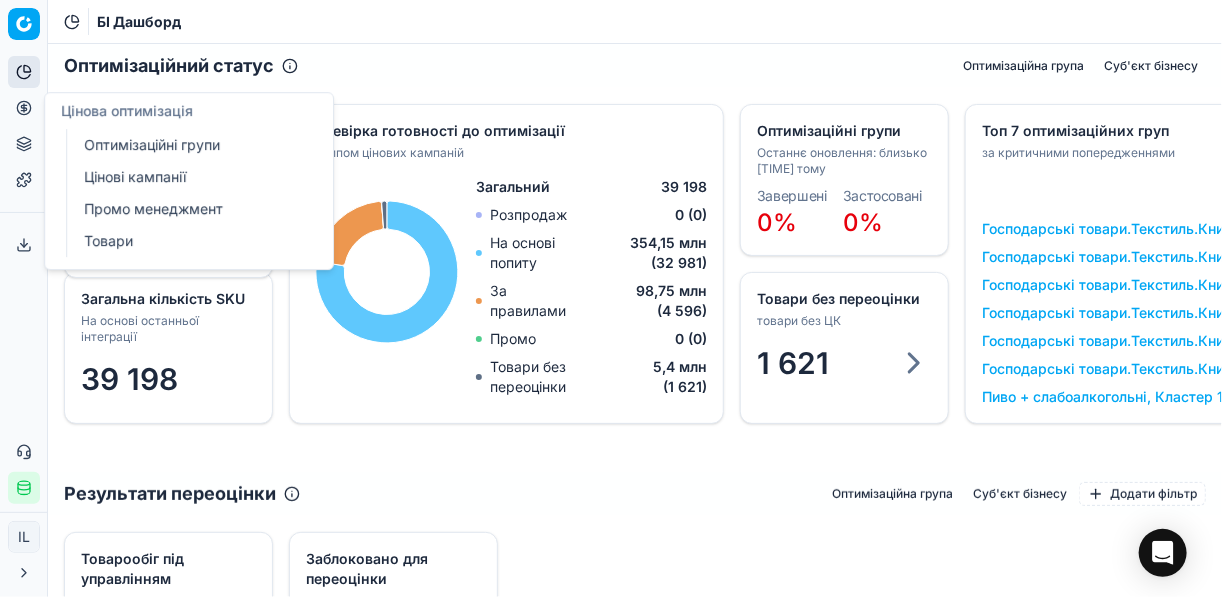 click on "Оптимізаційні групи" at bounding box center [192, 145] 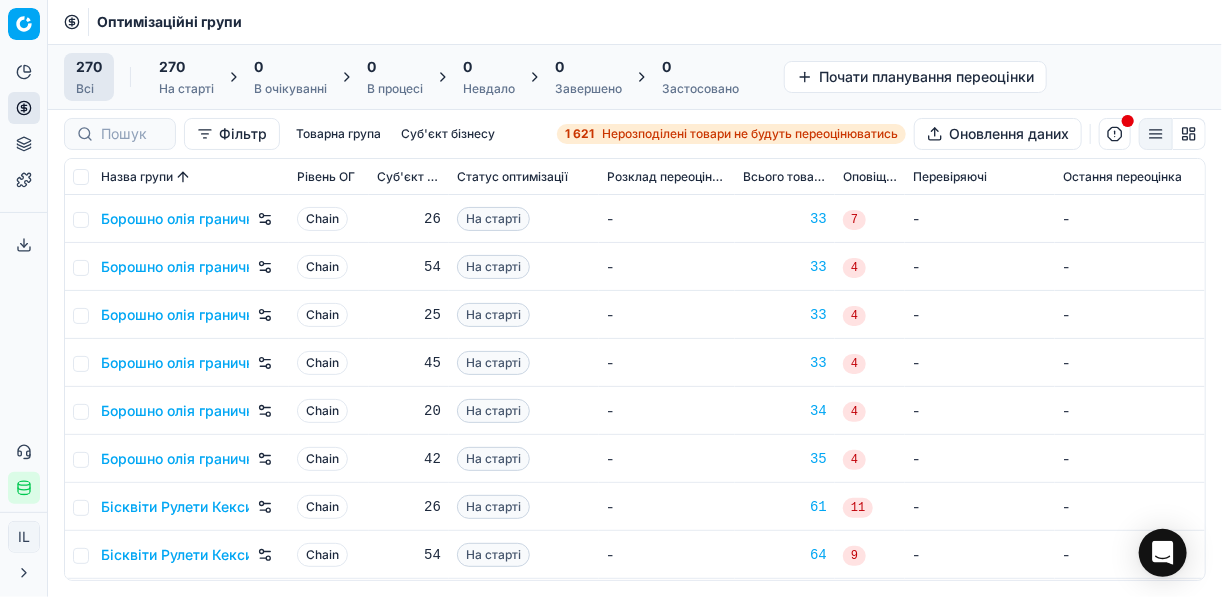 click on "1 621" at bounding box center (579, 134) 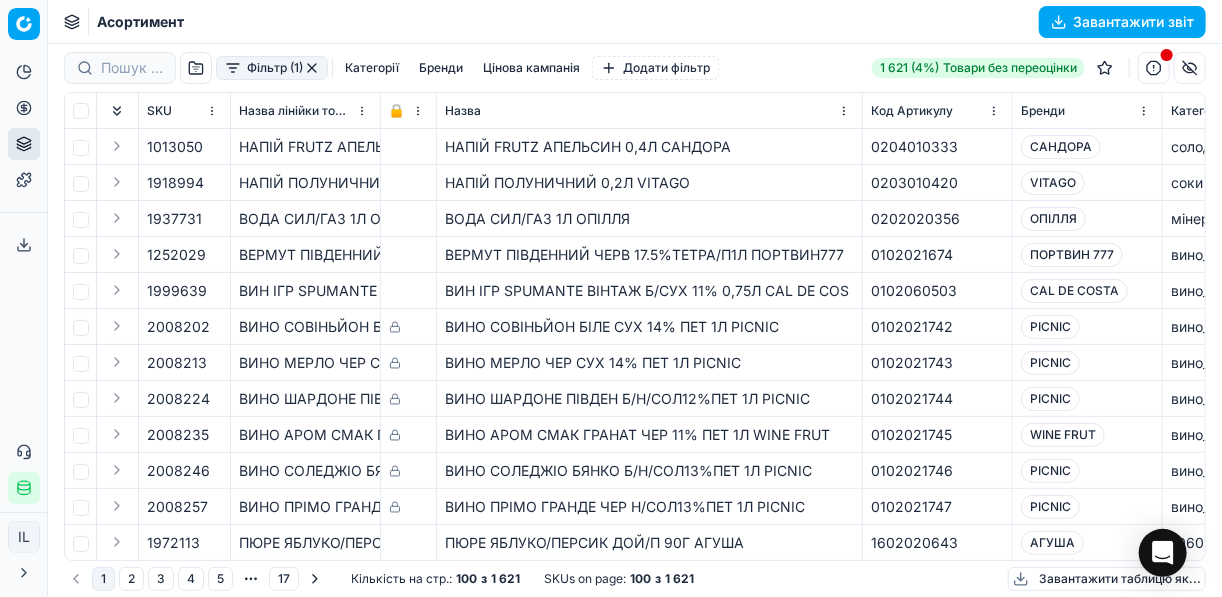 click on "Фільтр   (1)" at bounding box center (272, 68) 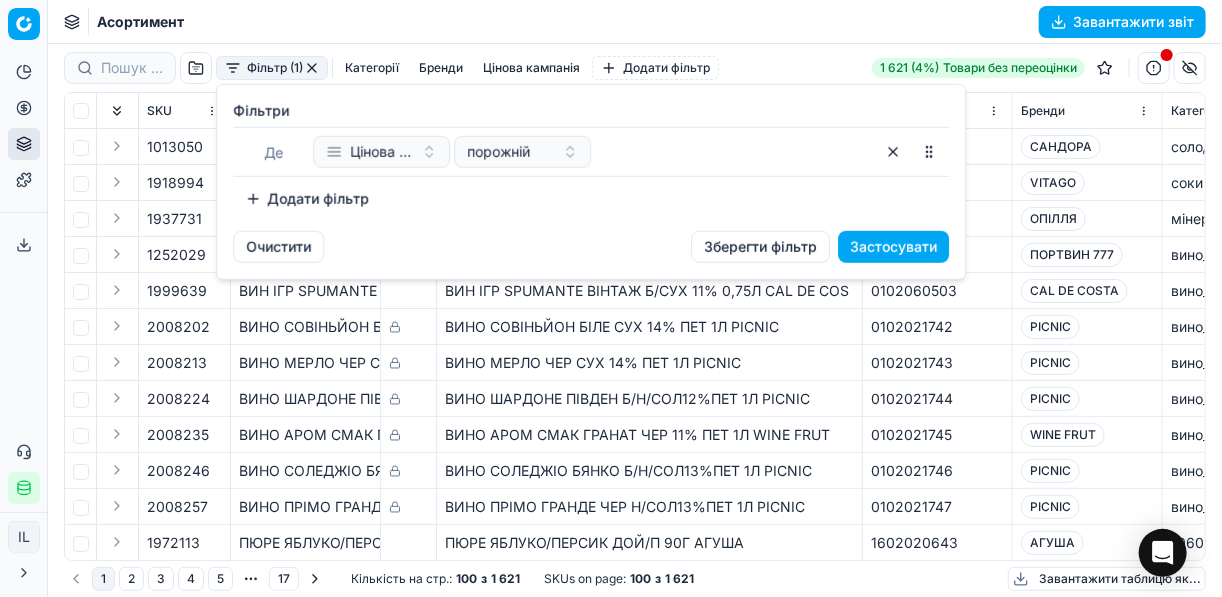 click on "Додати фільтр" at bounding box center [307, 199] 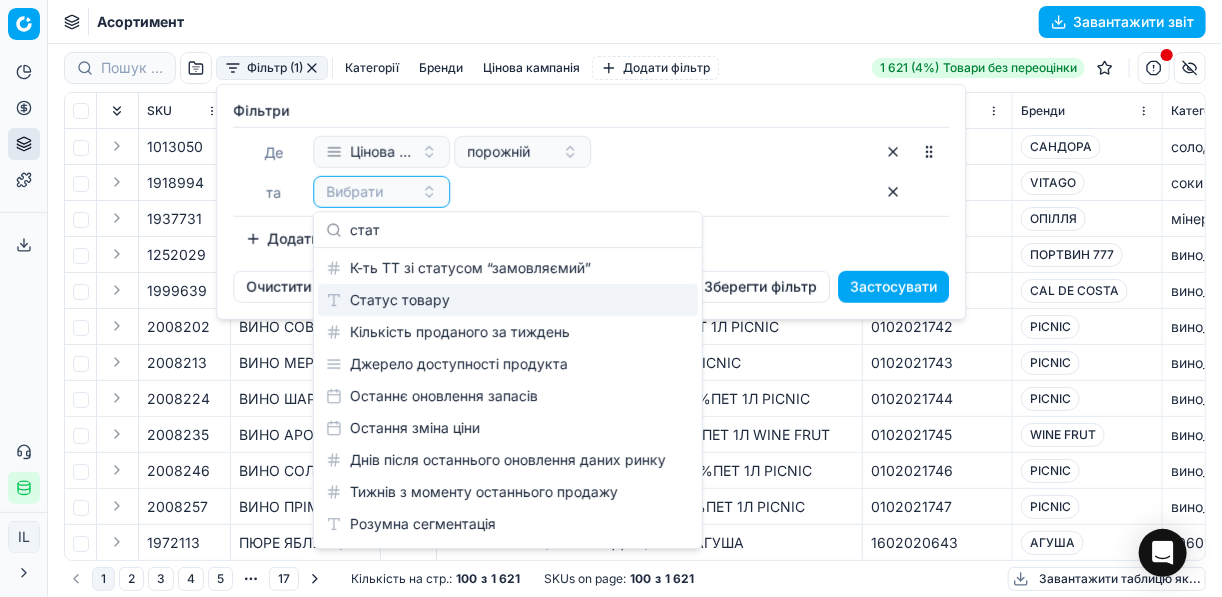 type on "стат" 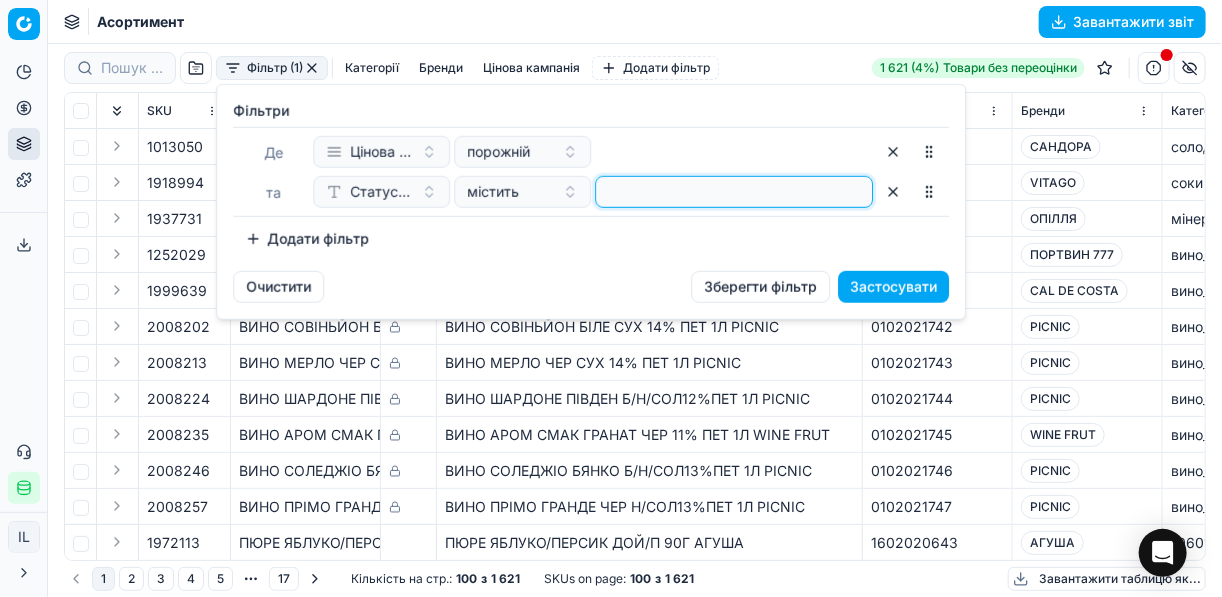 click at bounding box center (734, 192) 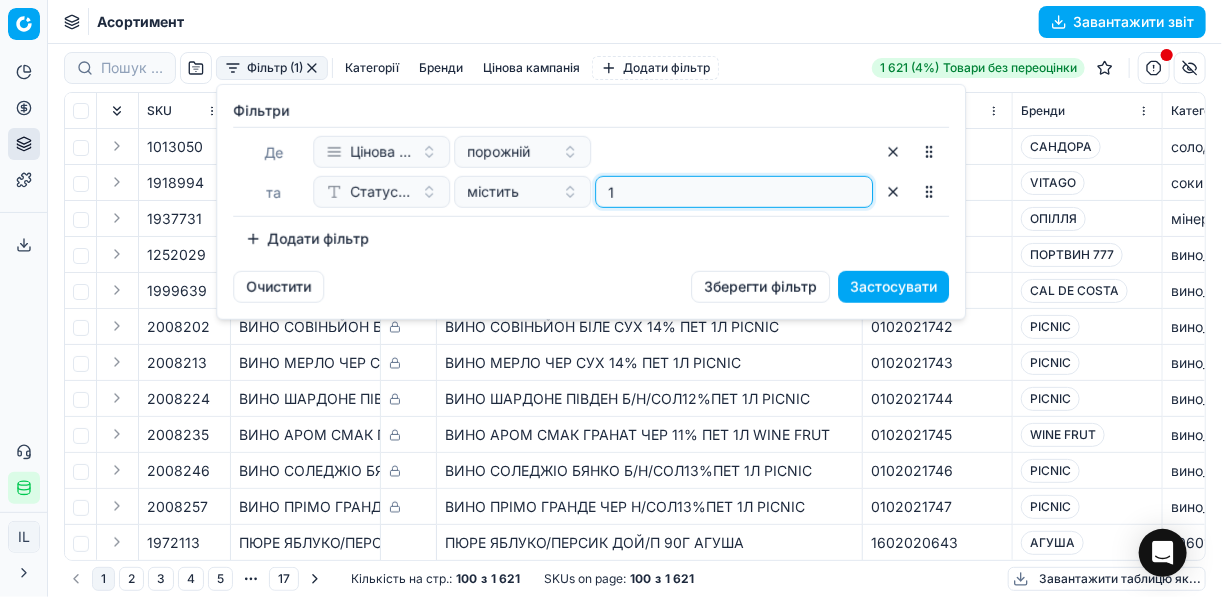type on "1" 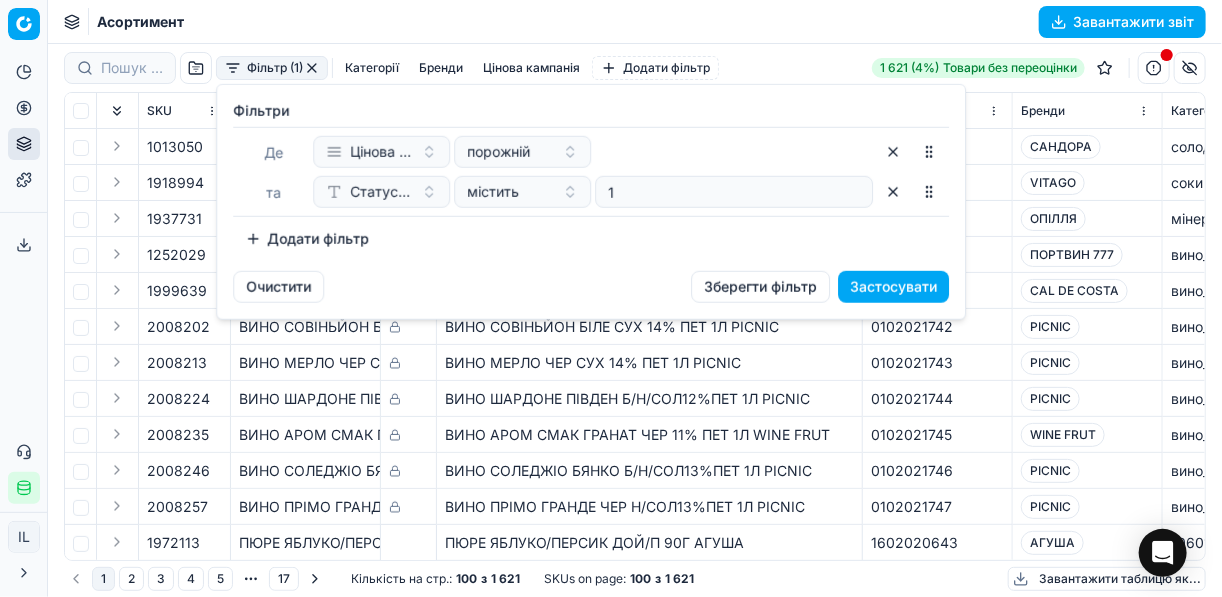 click on "Додати фільтр" at bounding box center [307, 239] 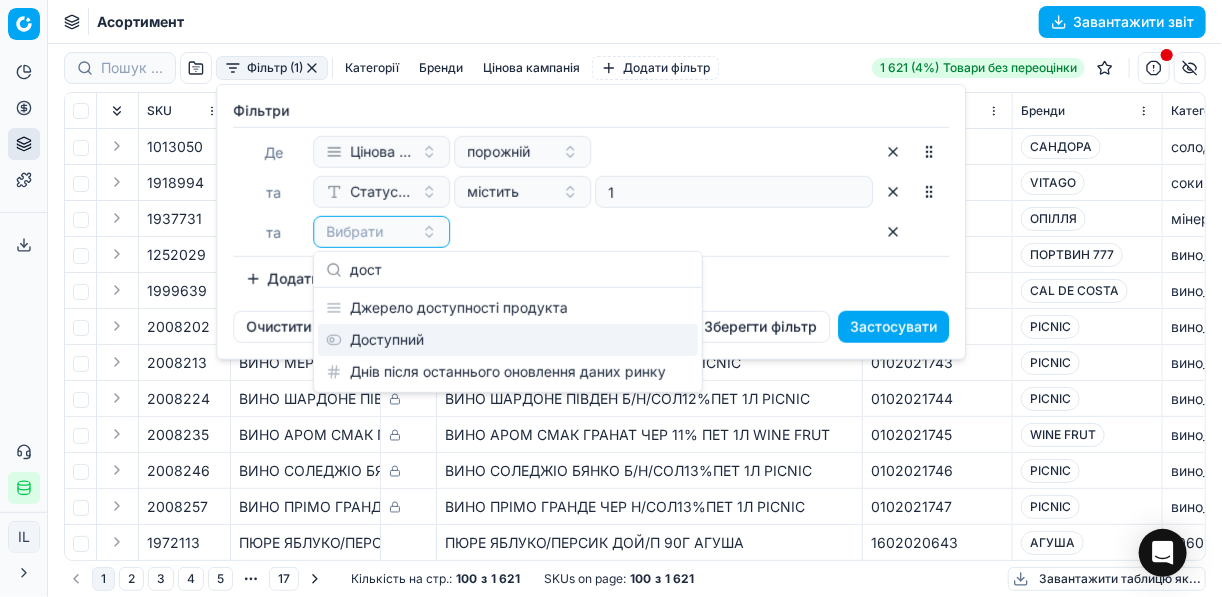 type on "дост" 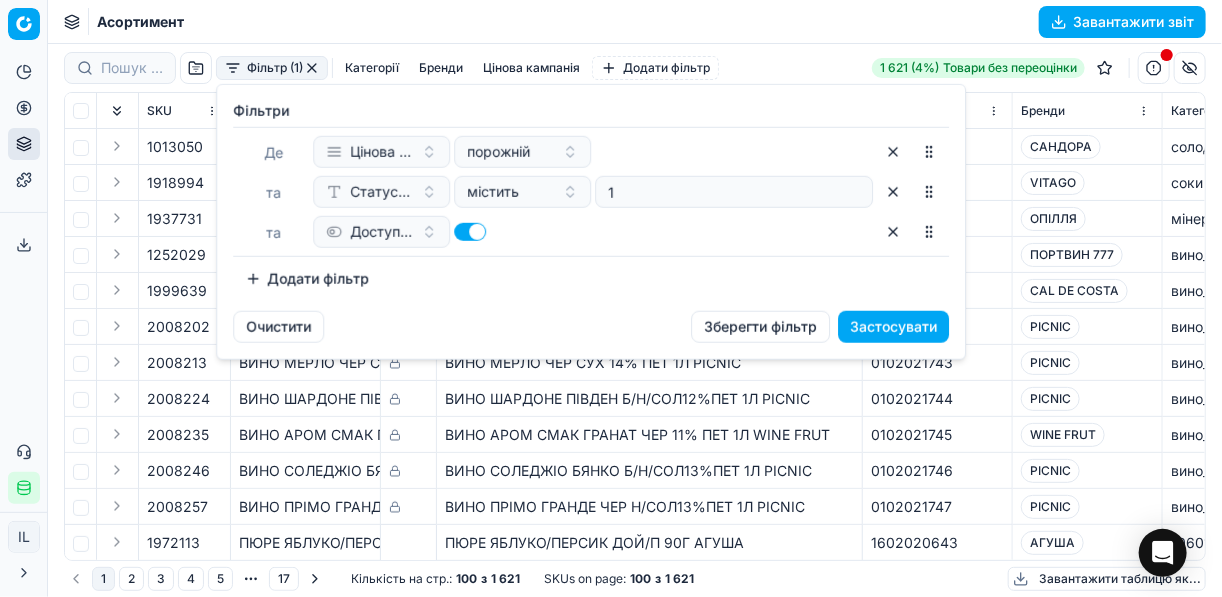 click on "Додати фільтр" at bounding box center (307, 279) 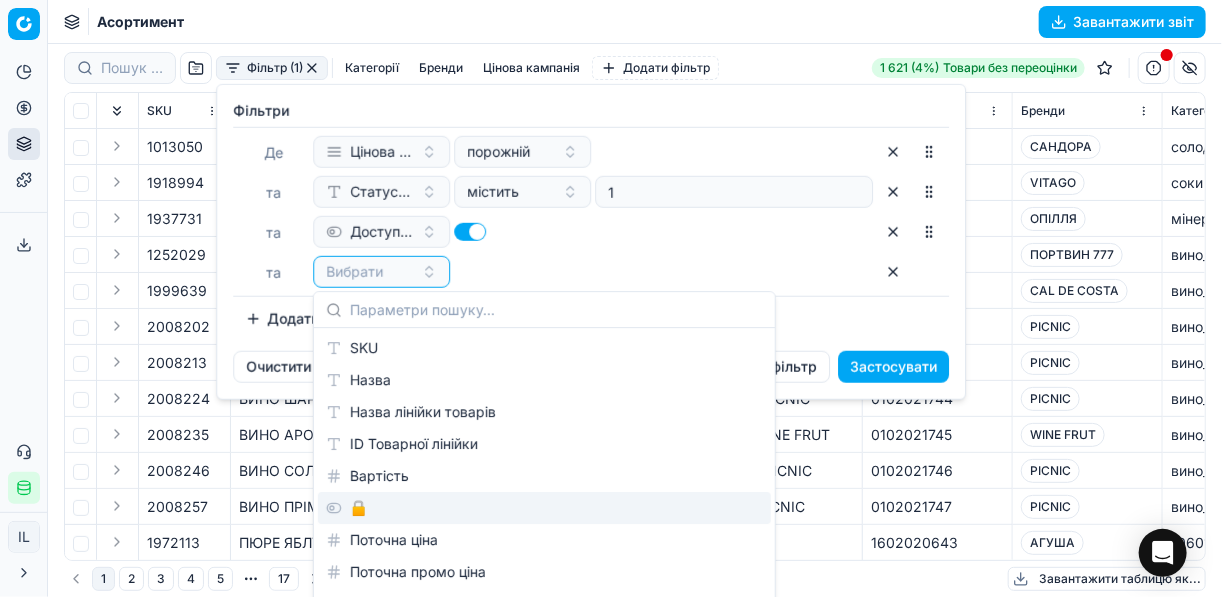 click on "🔒" at bounding box center [544, 508] 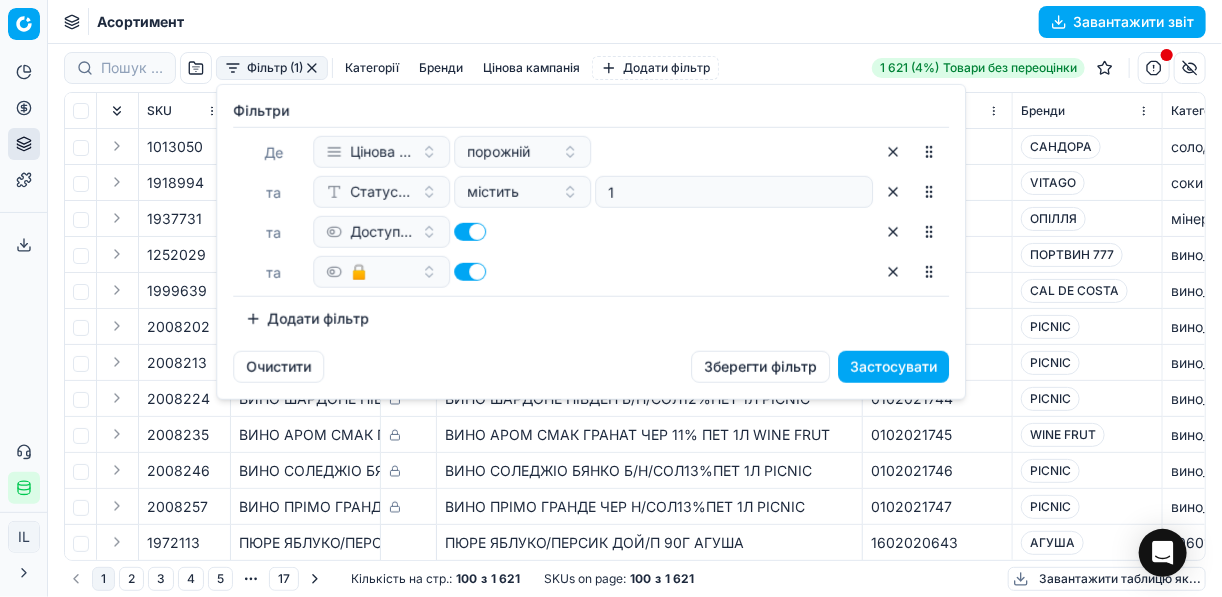 click at bounding box center (470, 272) 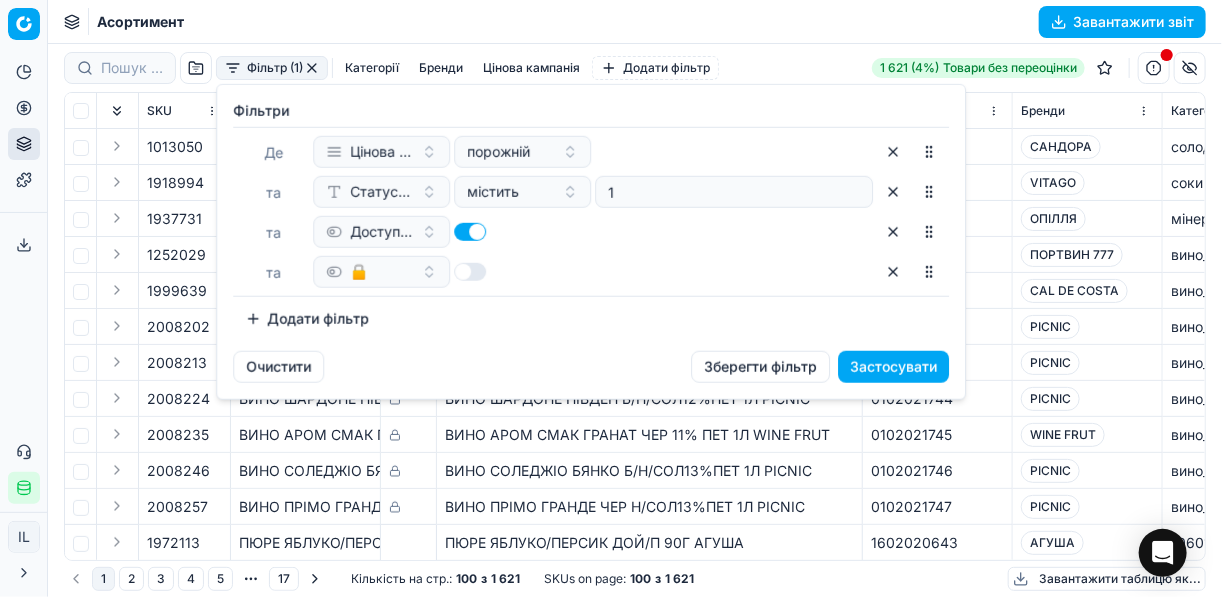 click on "Застосувати" at bounding box center [893, 367] 